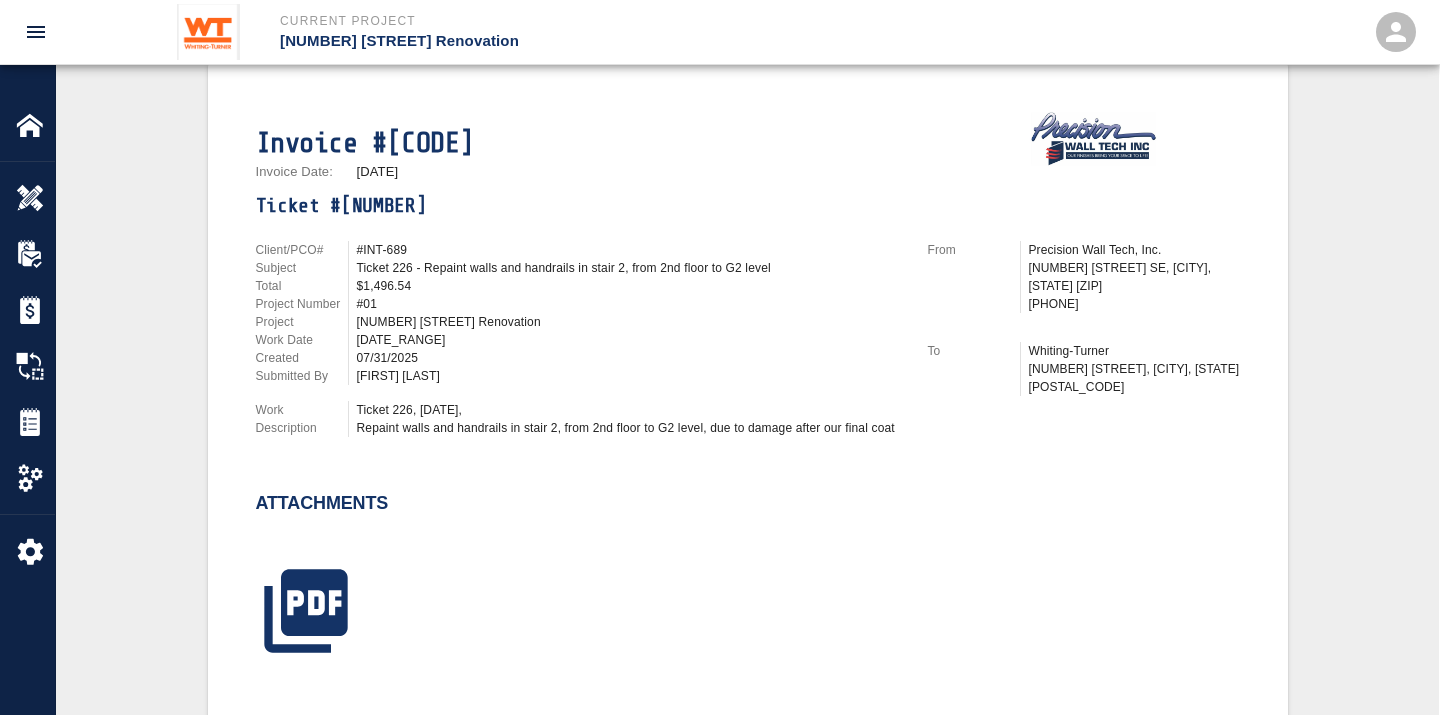 scroll, scrollTop: 444, scrollLeft: 0, axis: vertical 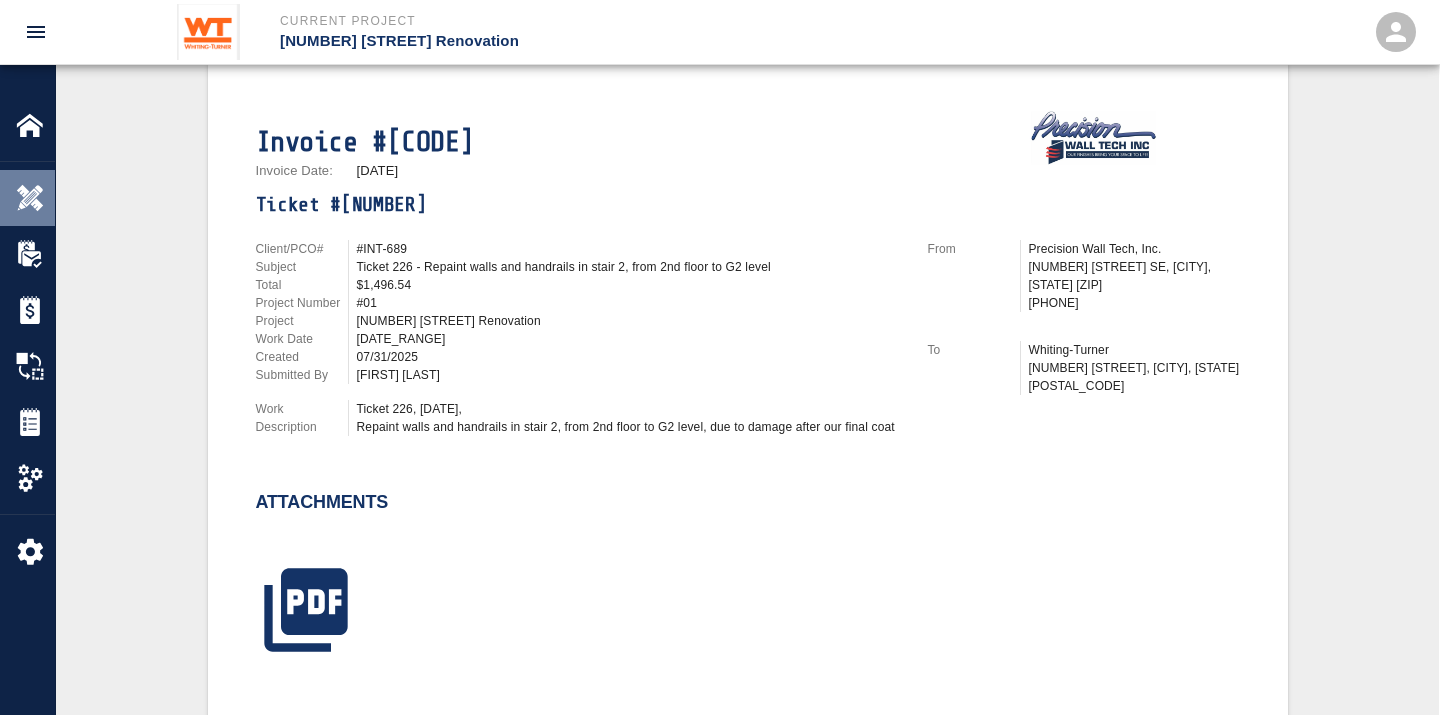 click at bounding box center (30, 198) 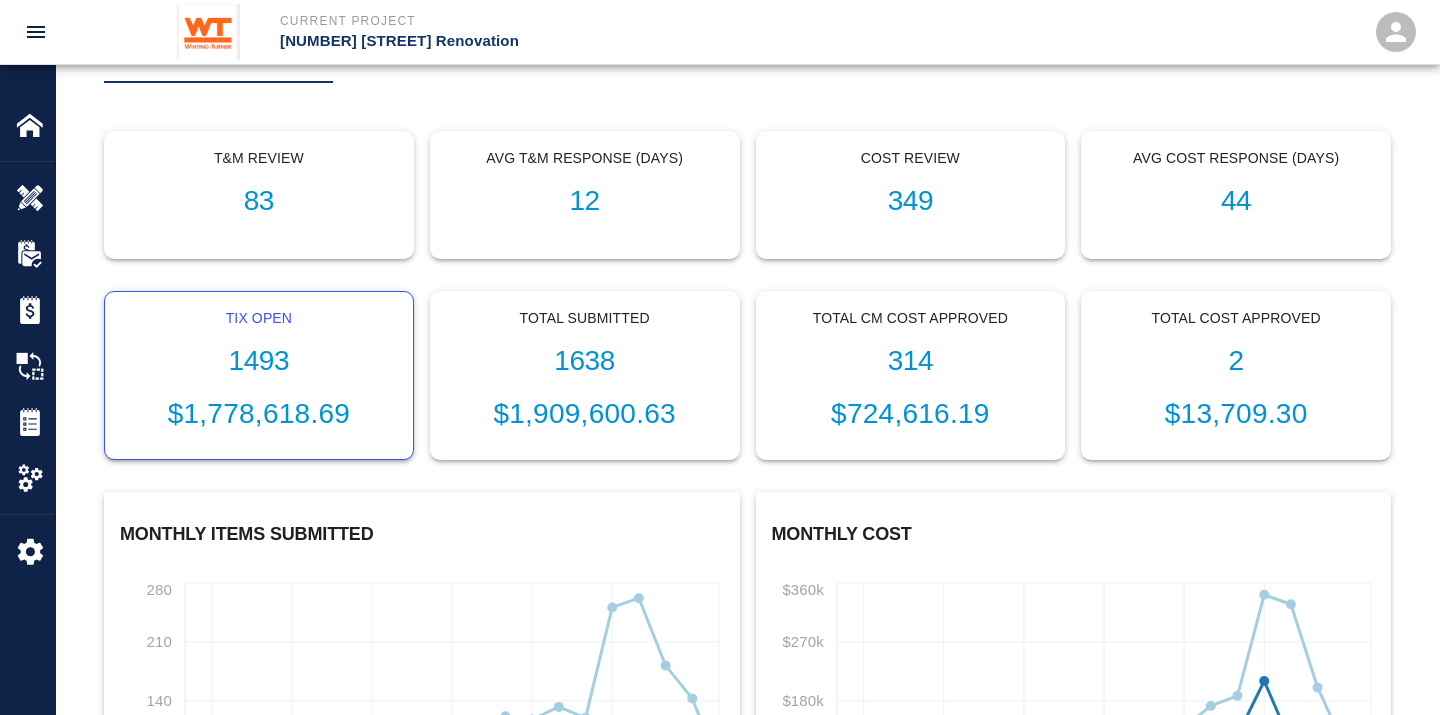 scroll, scrollTop: 0, scrollLeft: 0, axis: both 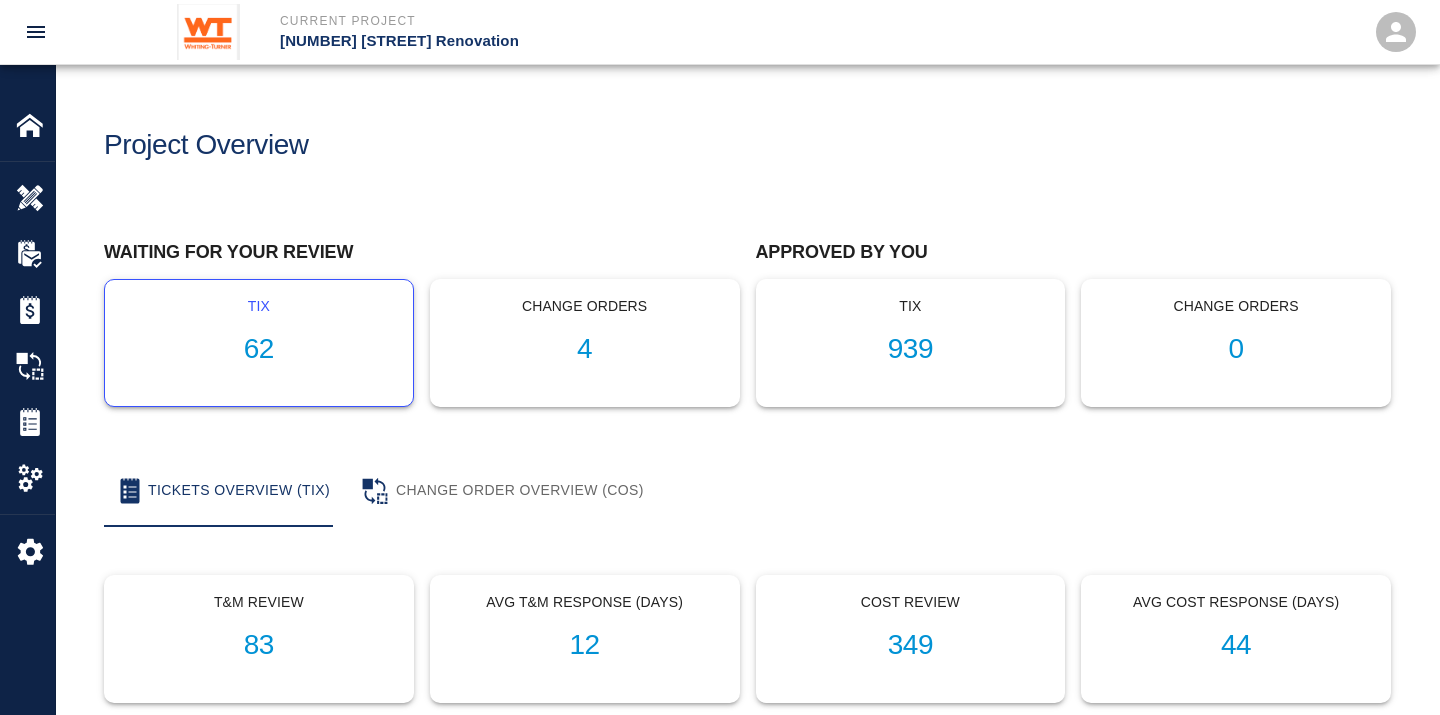 click on "62" at bounding box center [259, 349] 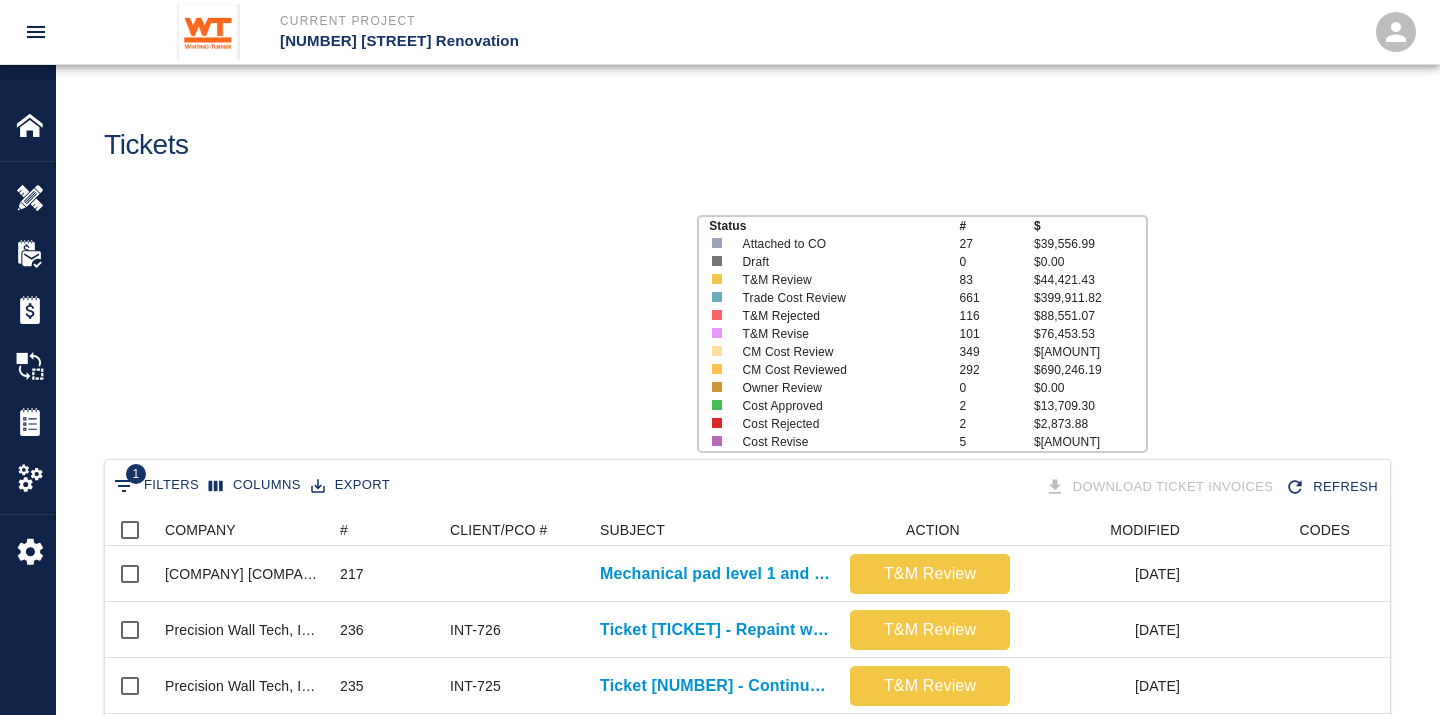 scroll, scrollTop: 17, scrollLeft: 17, axis: both 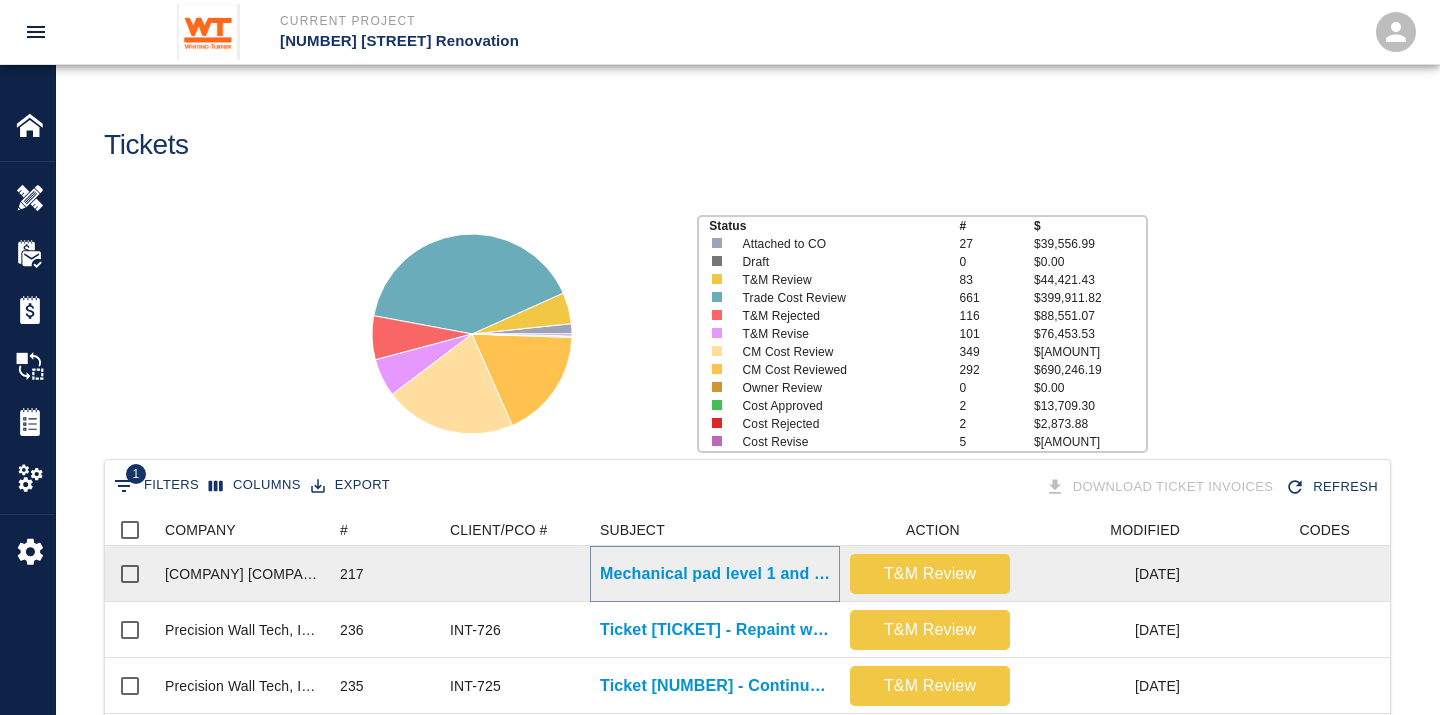 click on "Mechanical pad level 1 and G2" at bounding box center [715, 574] 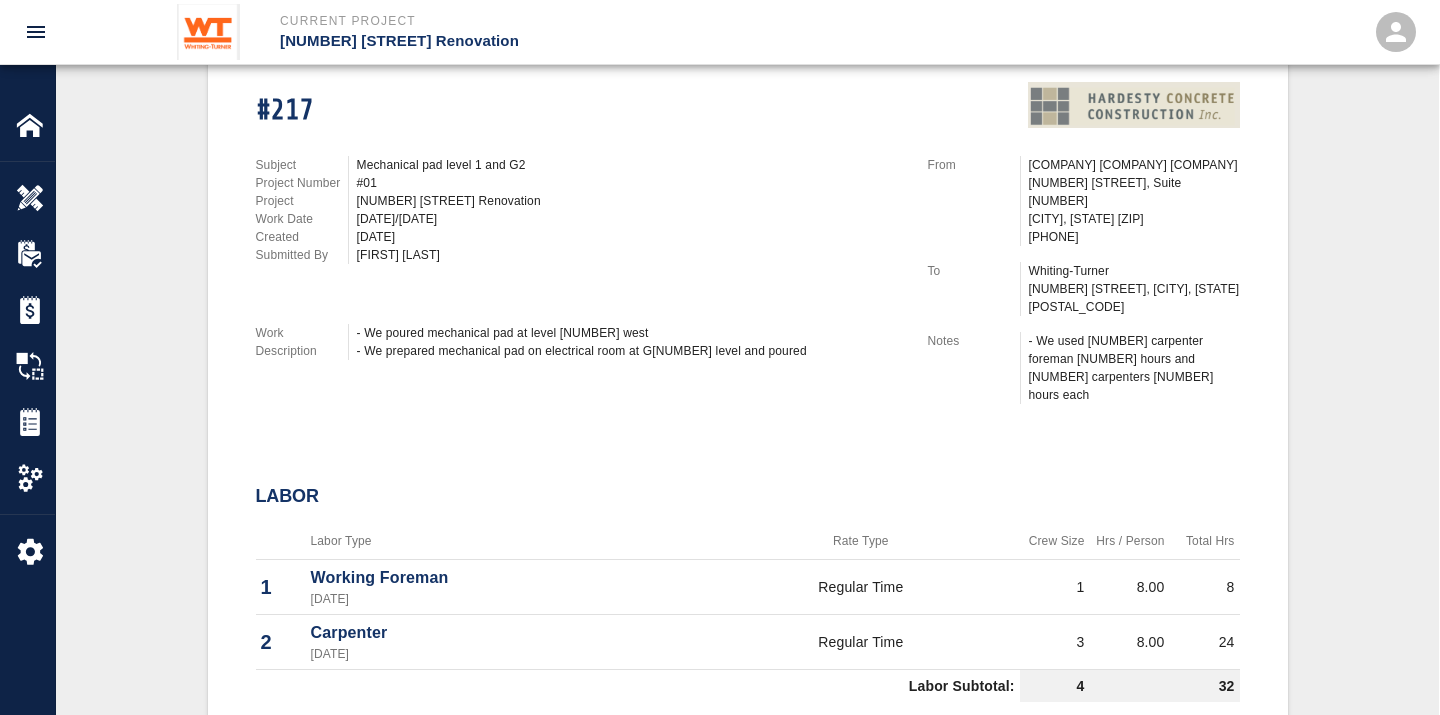 scroll, scrollTop: 0, scrollLeft: 0, axis: both 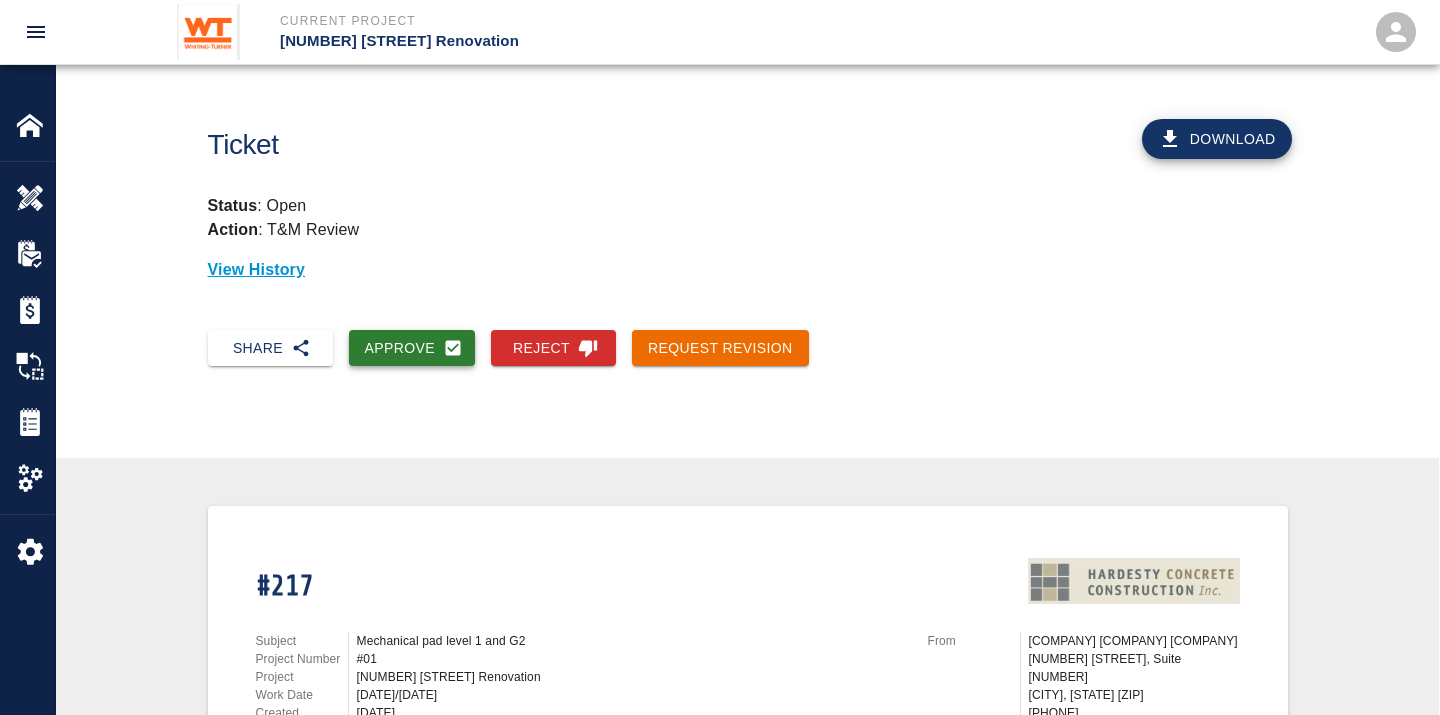 click on "Approve" at bounding box center [412, 348] 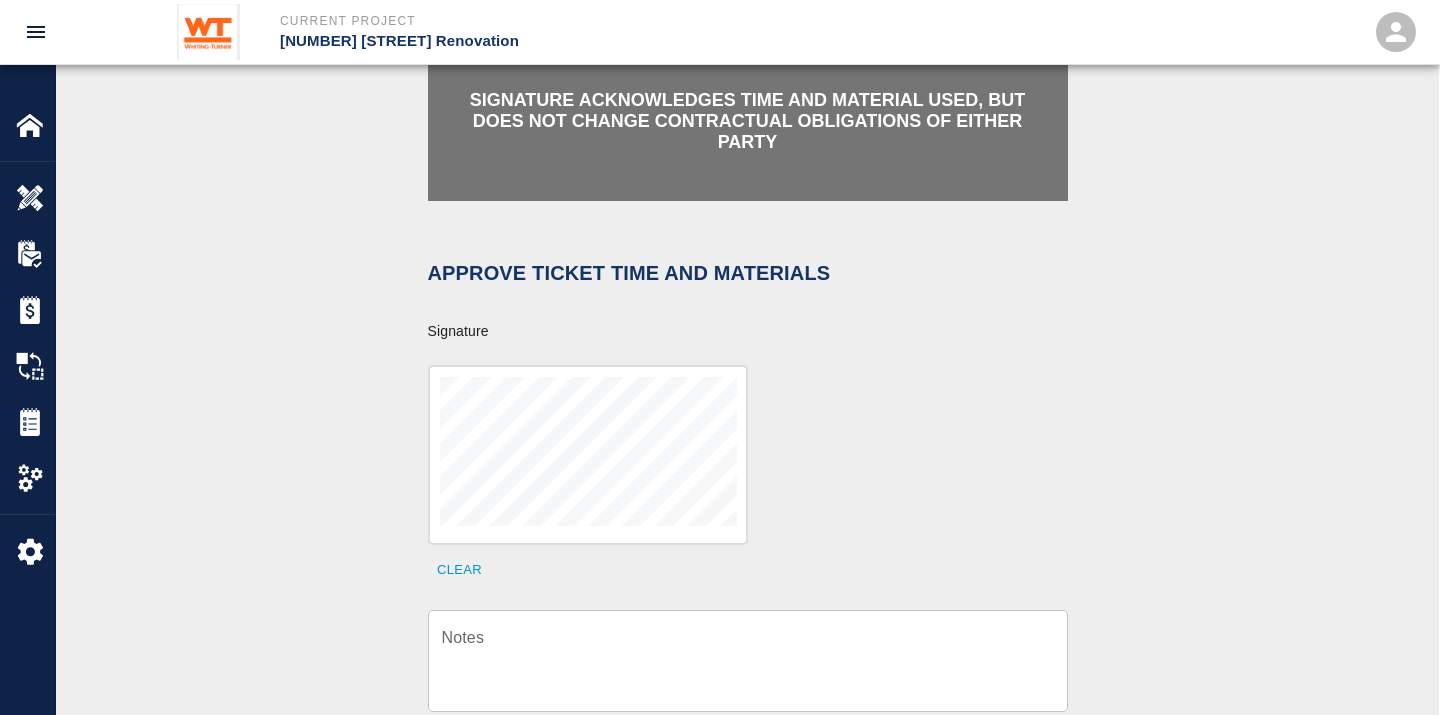 scroll, scrollTop: 777, scrollLeft: 0, axis: vertical 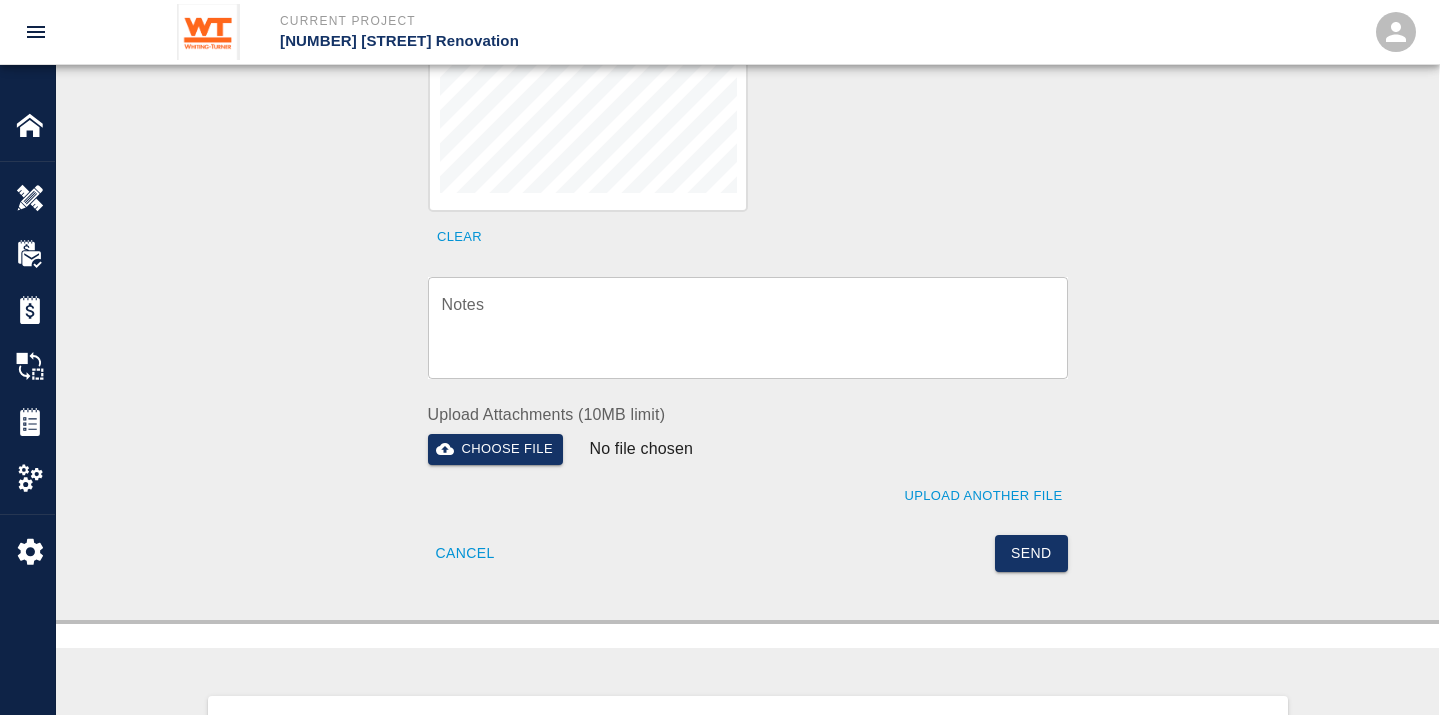 click on "Notes" at bounding box center (748, 327) 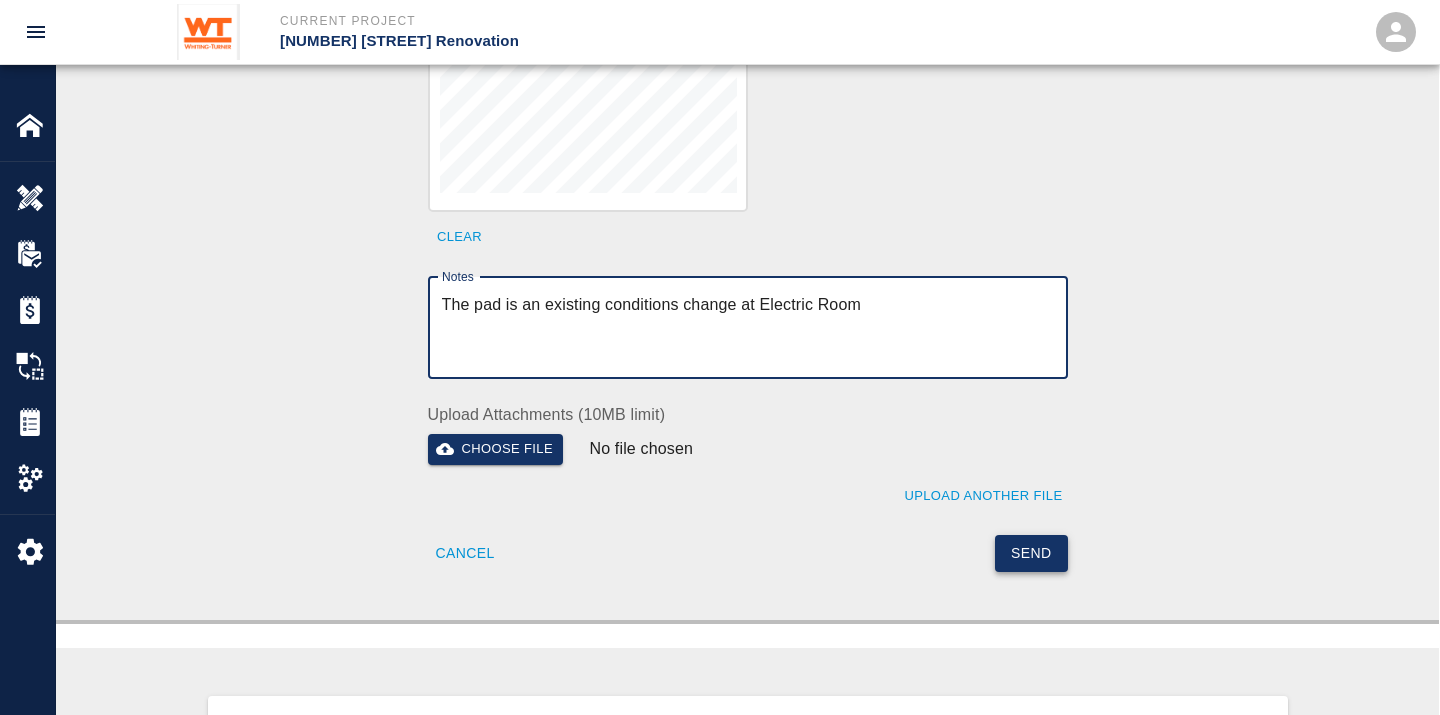 type on "The pad is an existing conditions change at Electric Room" 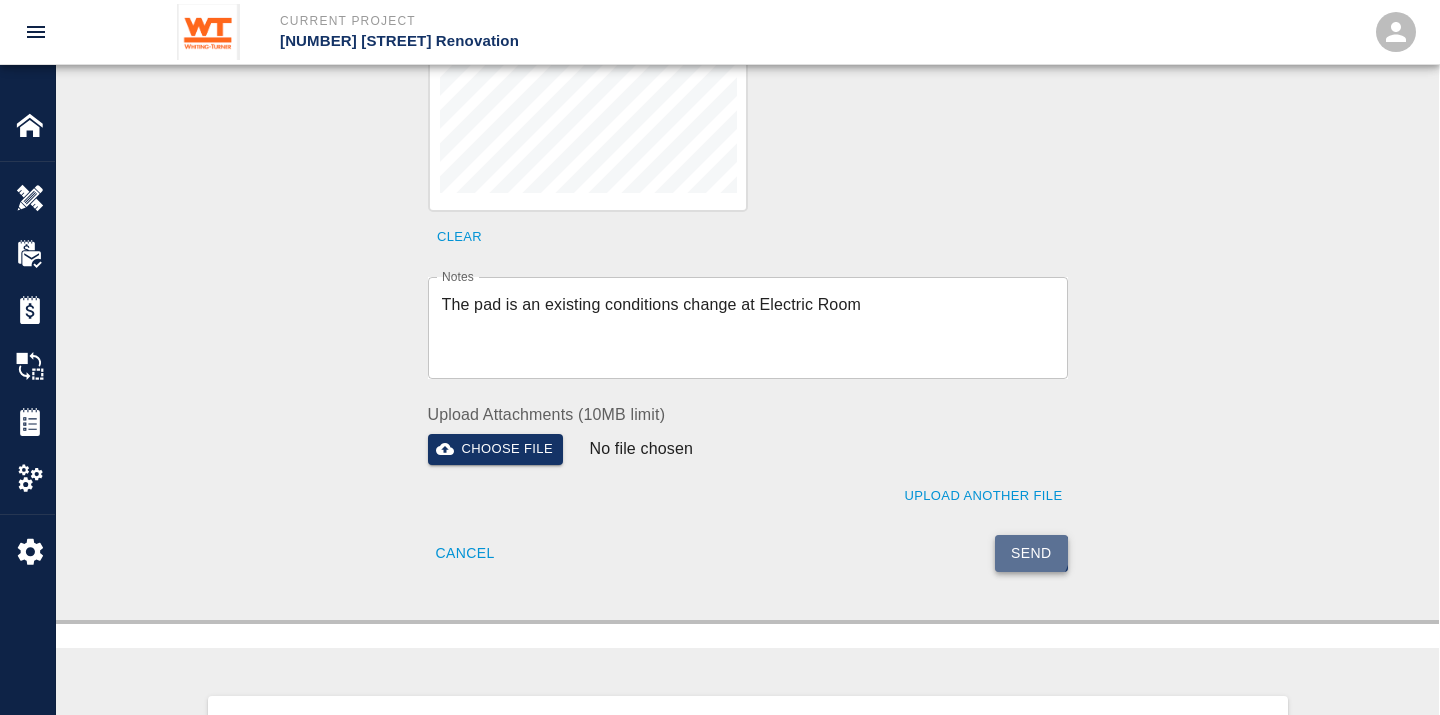 click on "Send" at bounding box center (1031, 553) 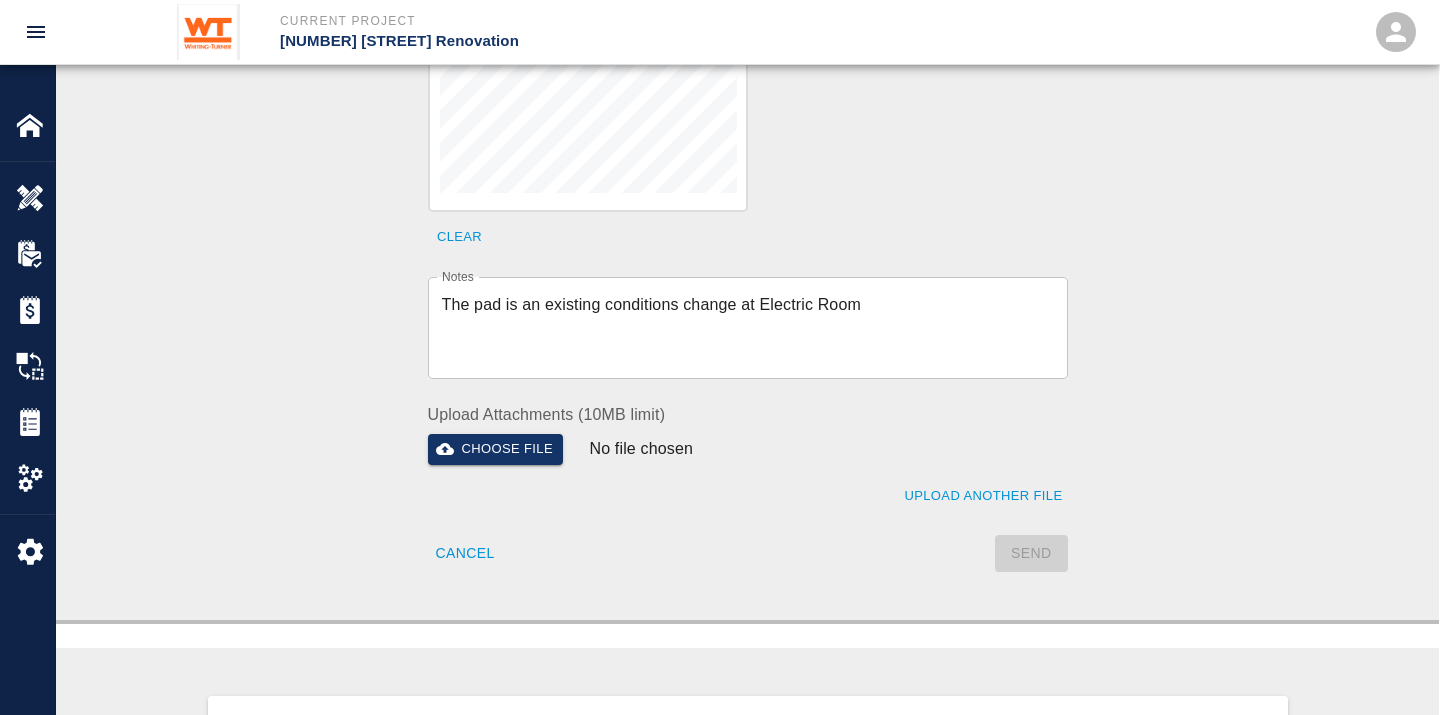 type 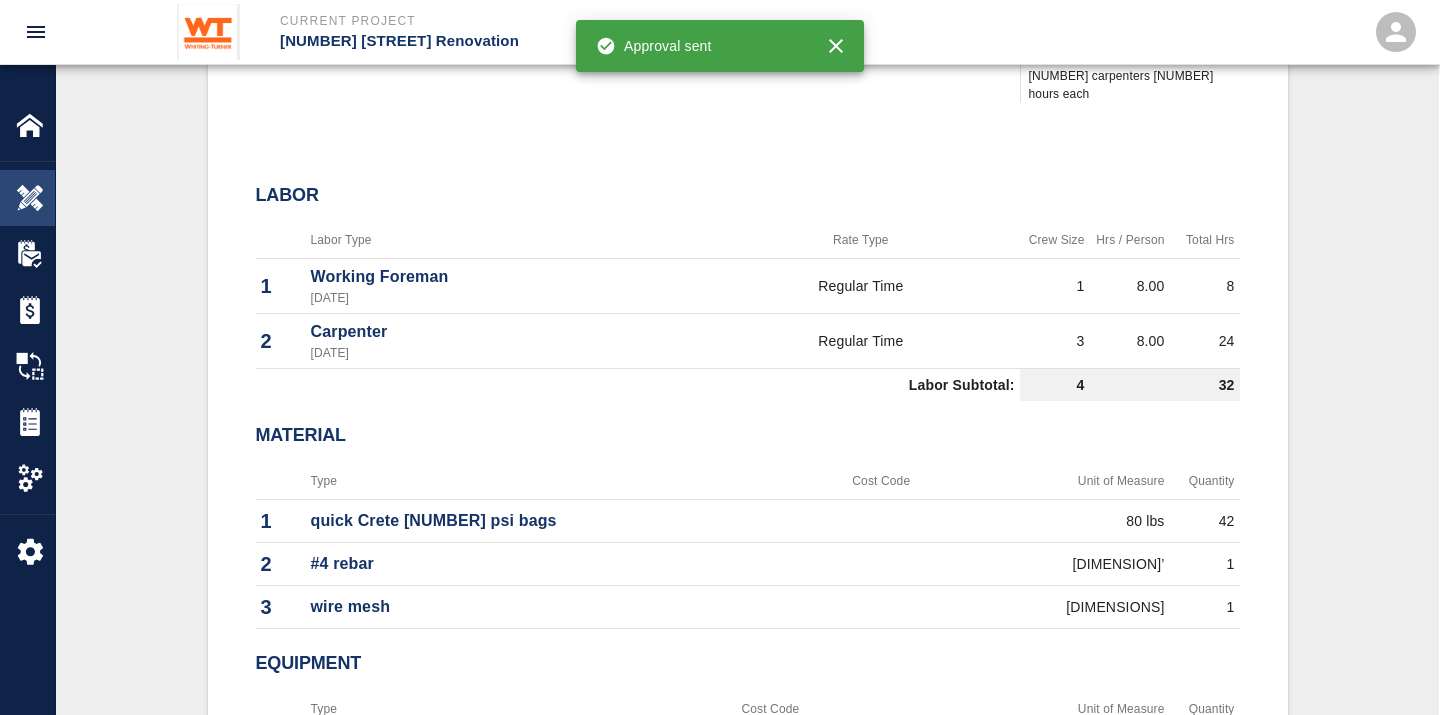 click at bounding box center (30, 198) 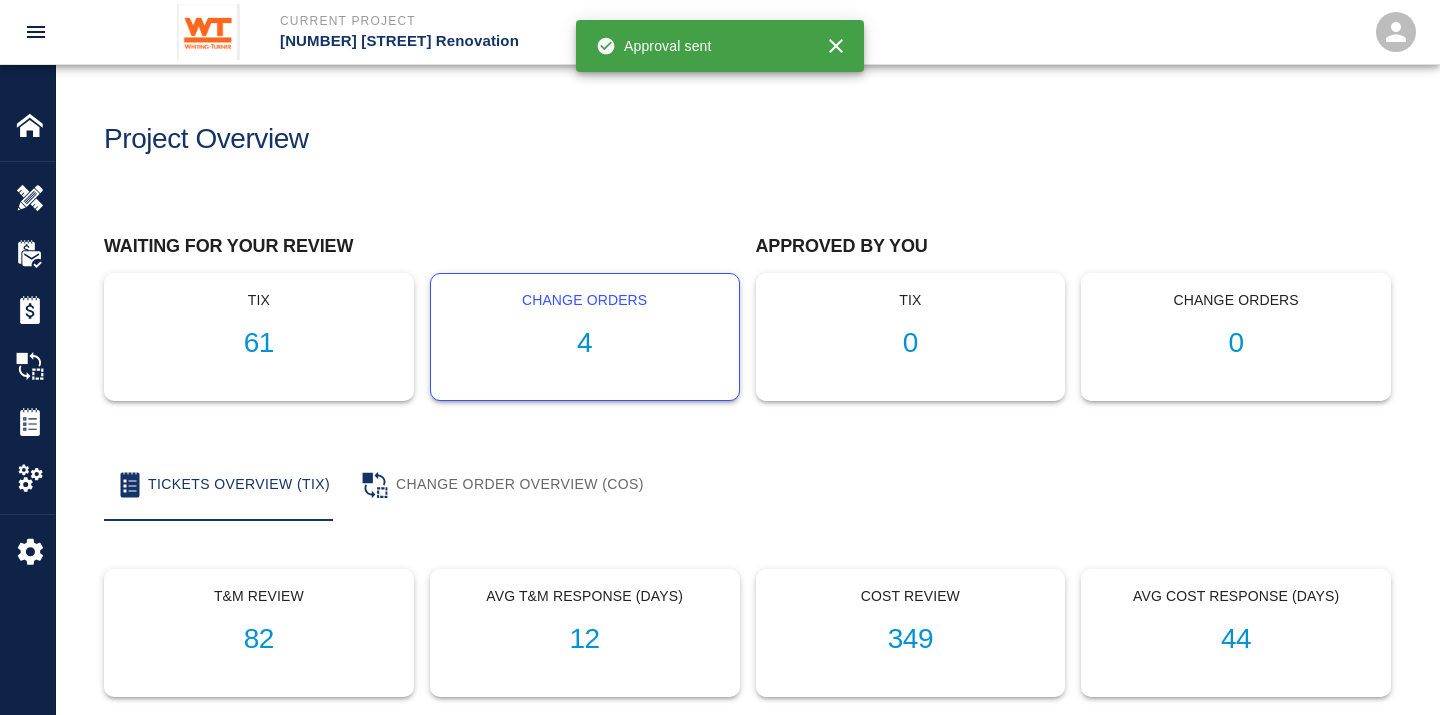 scroll, scrollTop: 0, scrollLeft: 0, axis: both 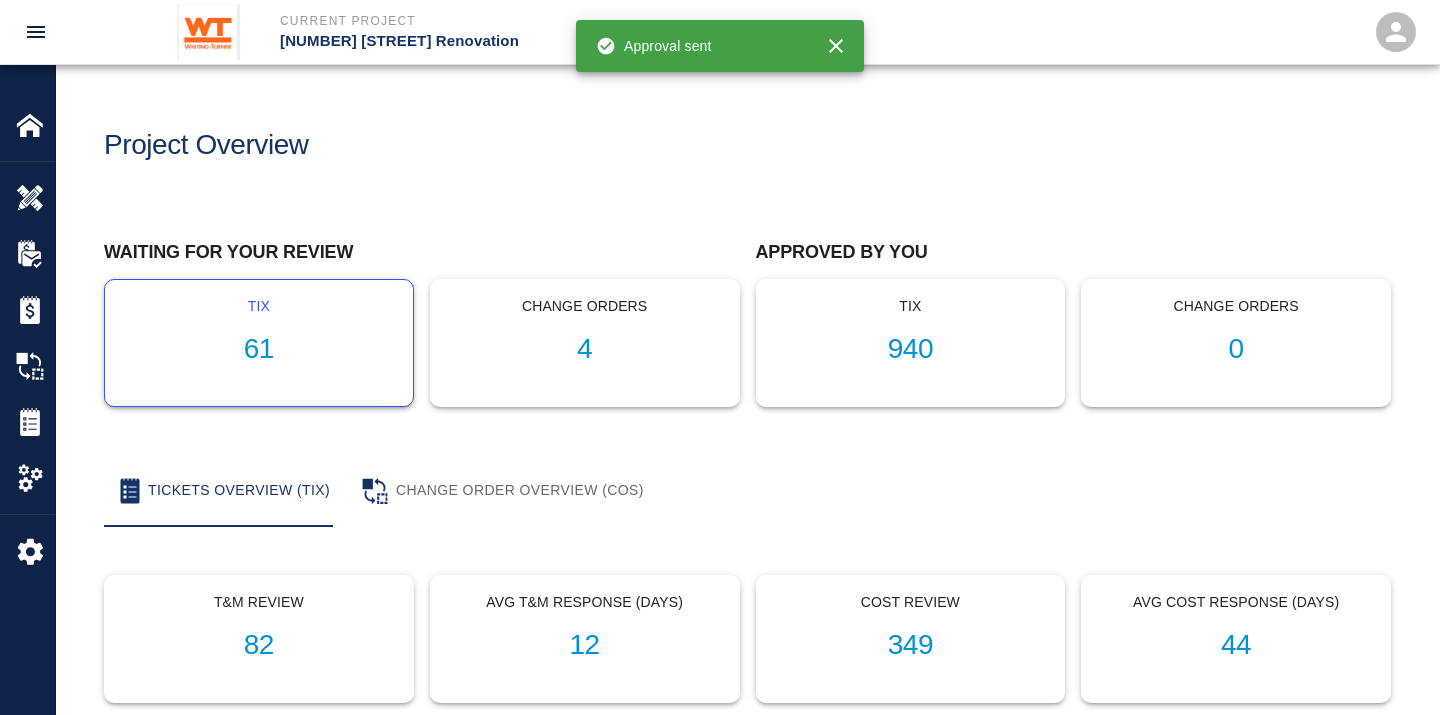 click on "61" at bounding box center (259, 349) 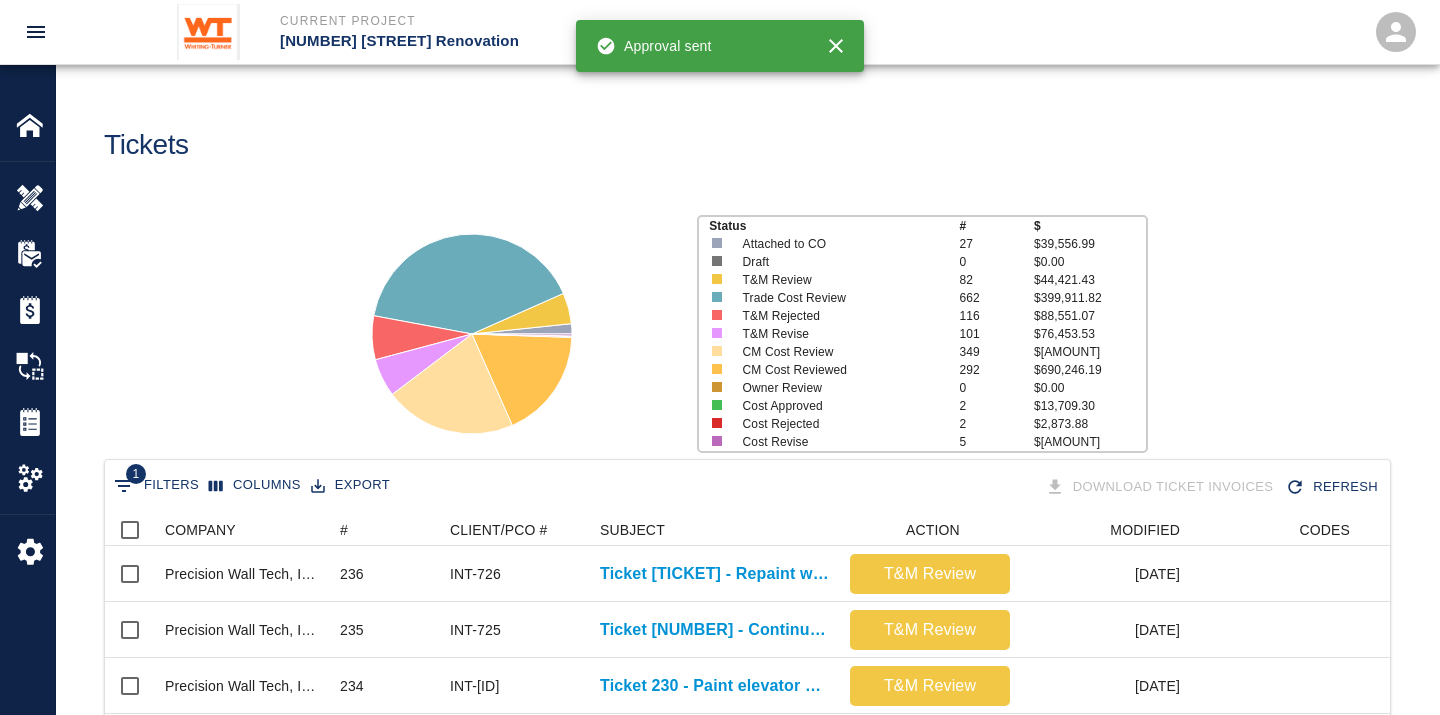 scroll, scrollTop: 17, scrollLeft: 17, axis: both 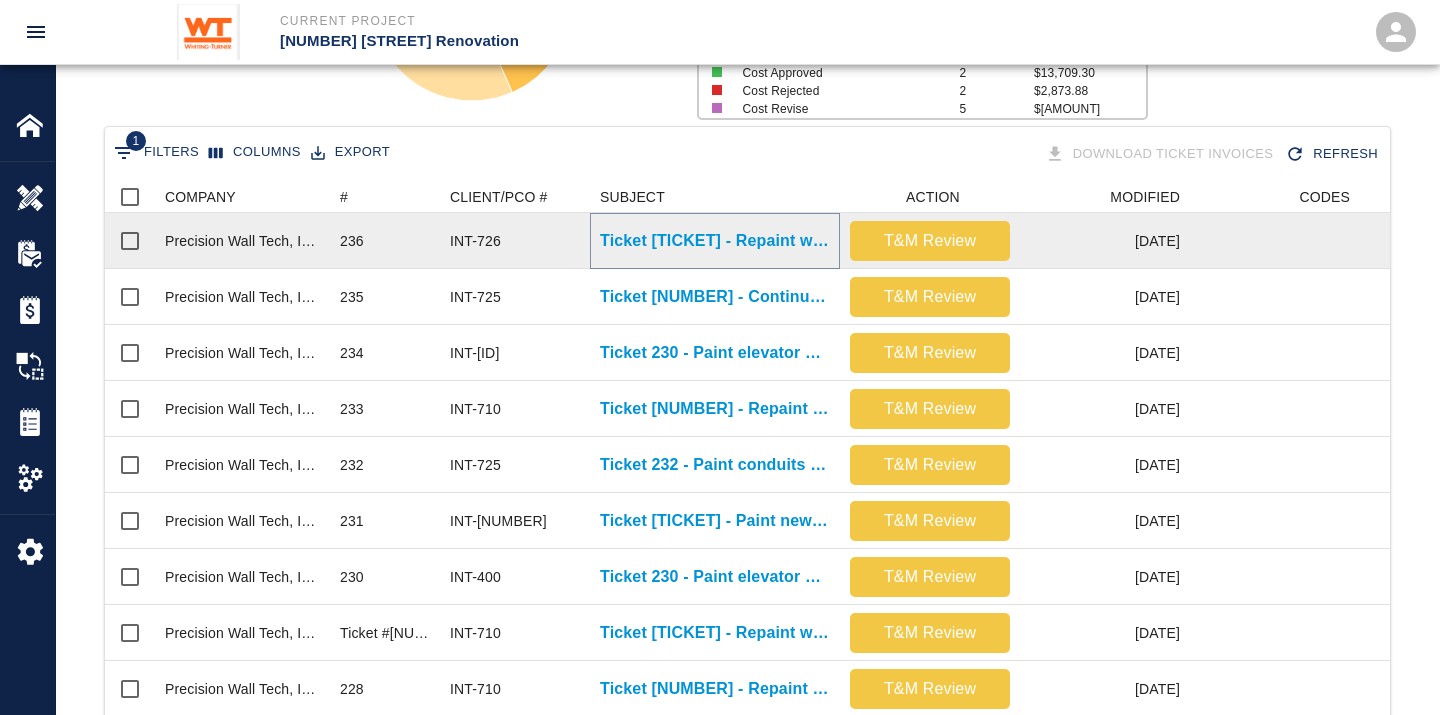 click on "Ticket [TICKET] - Repaint walls on floors [NUMBER],[NUMBER],[NUMBER],[NUMBER],[NUMBER]" at bounding box center (715, 241) 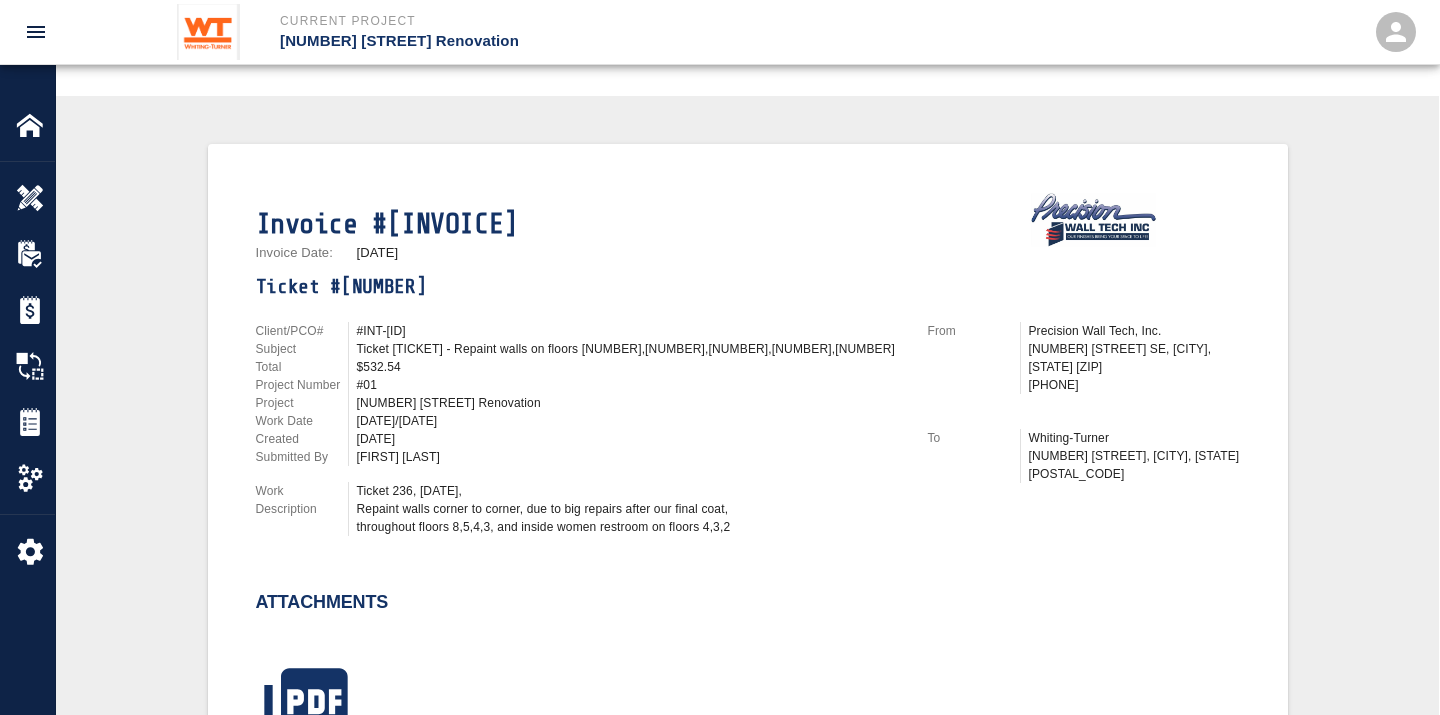 scroll, scrollTop: 666, scrollLeft: 0, axis: vertical 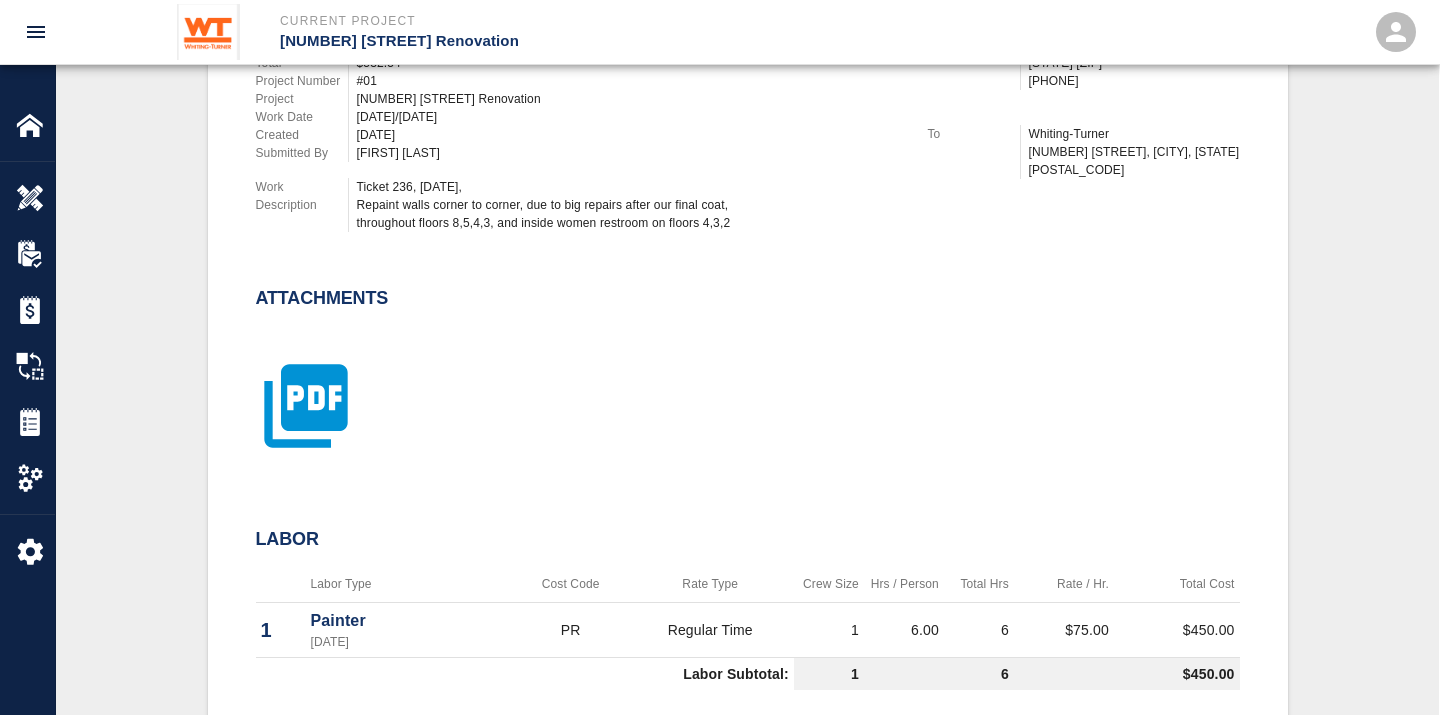 click 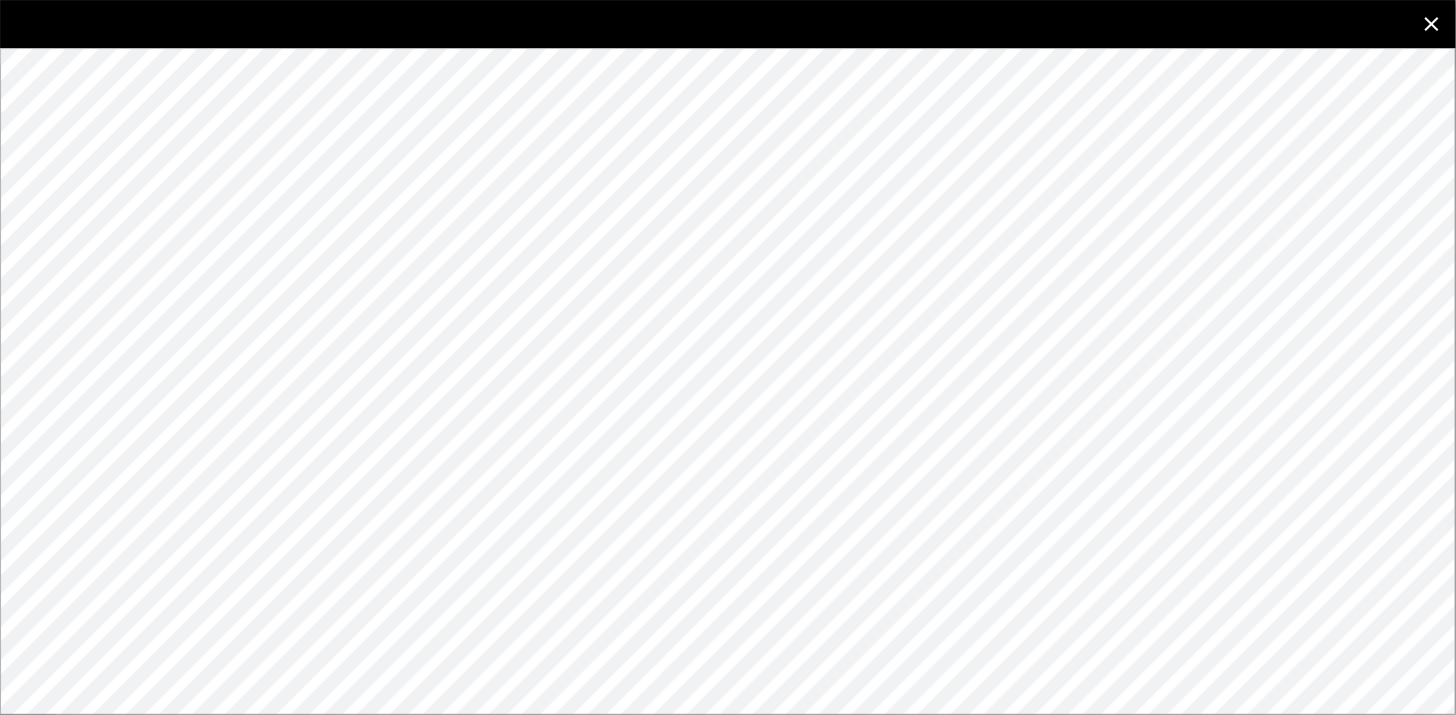 click 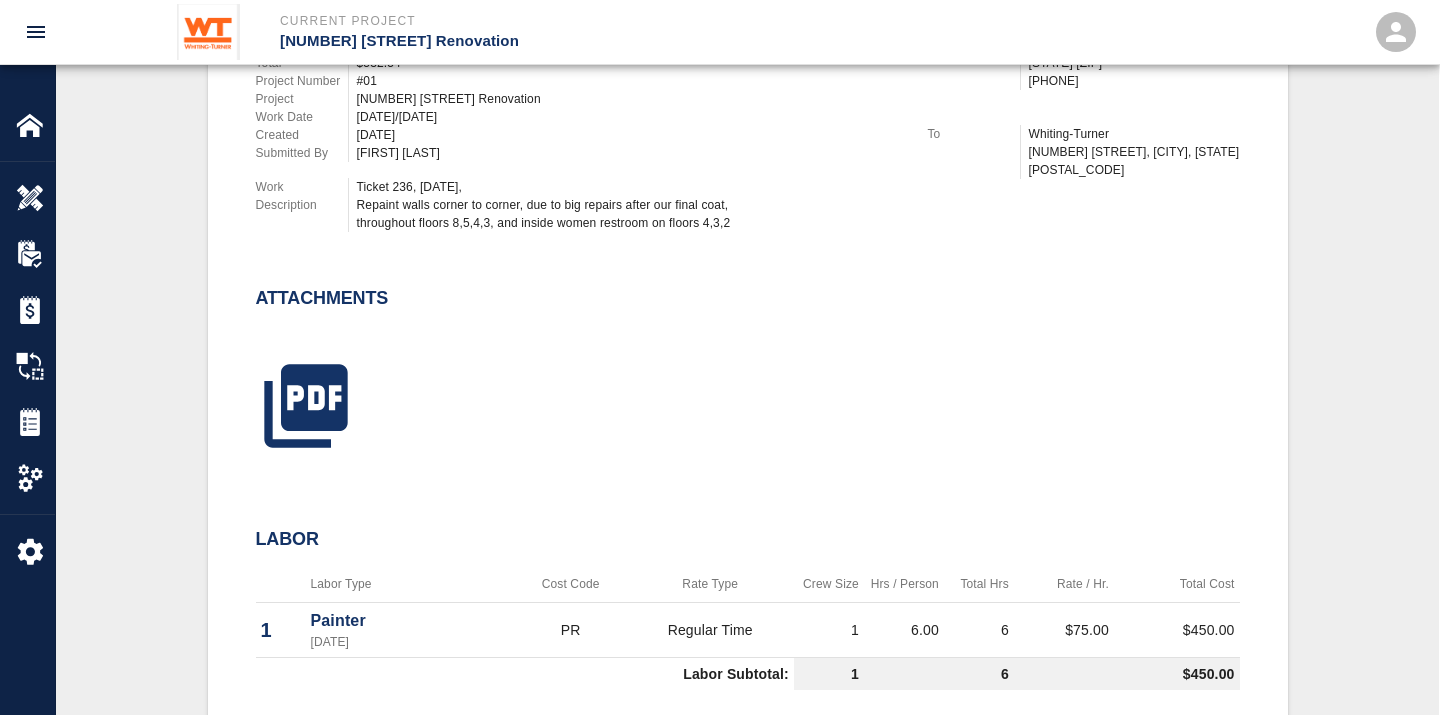 scroll, scrollTop: 0, scrollLeft: 0, axis: both 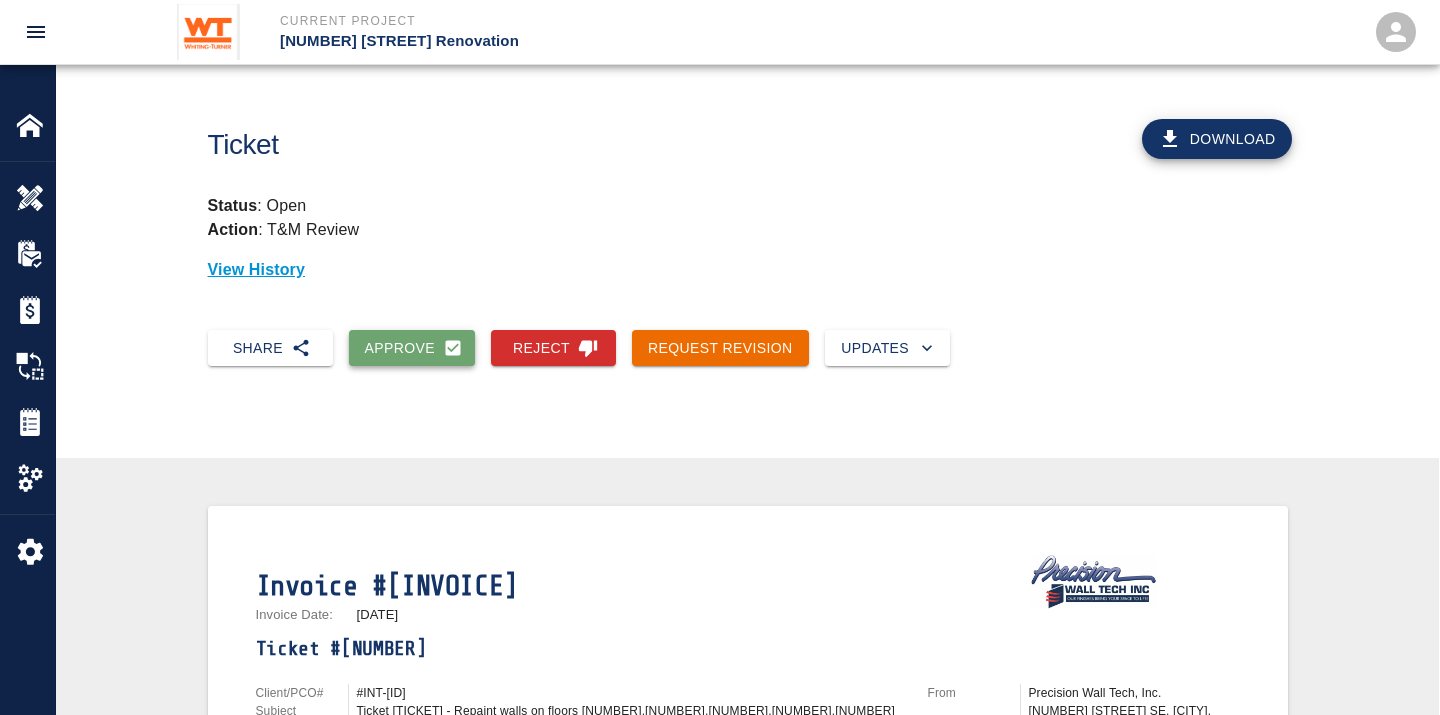 click on "Approve" at bounding box center [412, 348] 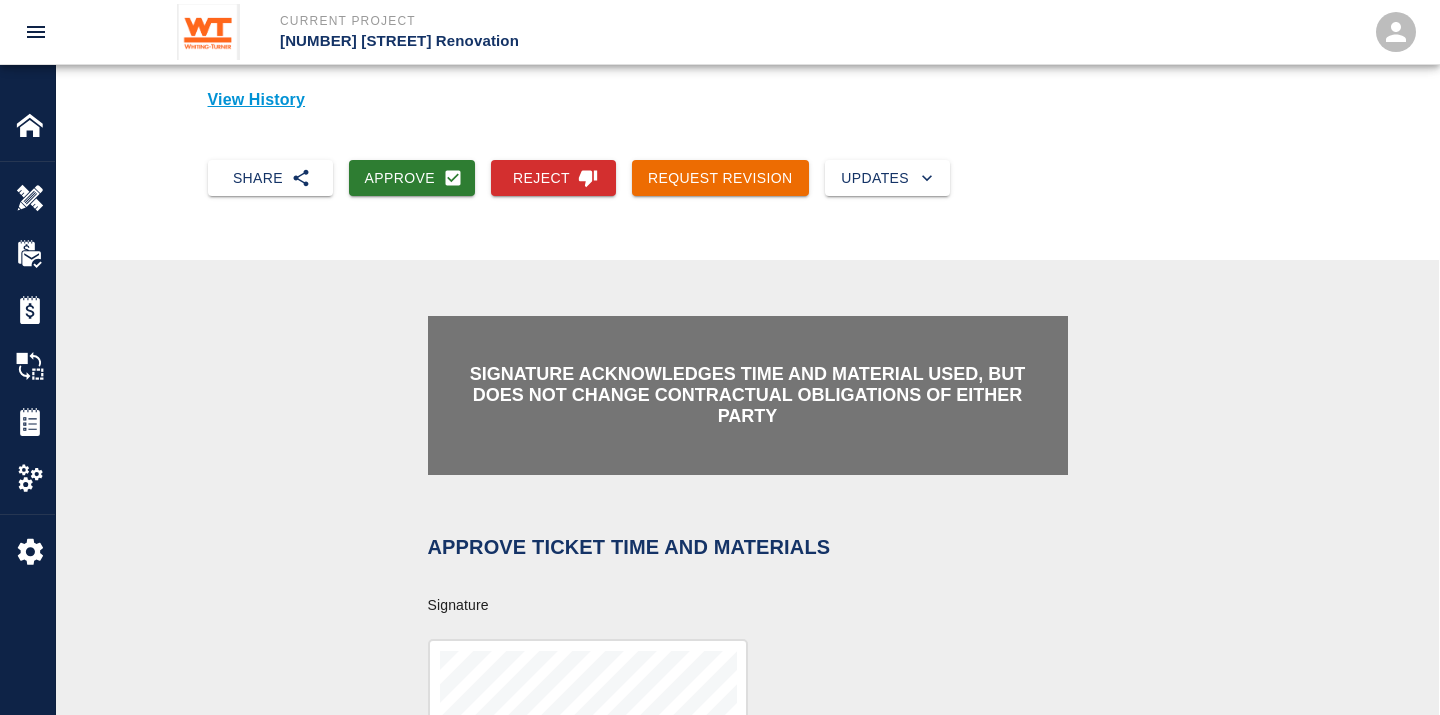 scroll, scrollTop: 555, scrollLeft: 0, axis: vertical 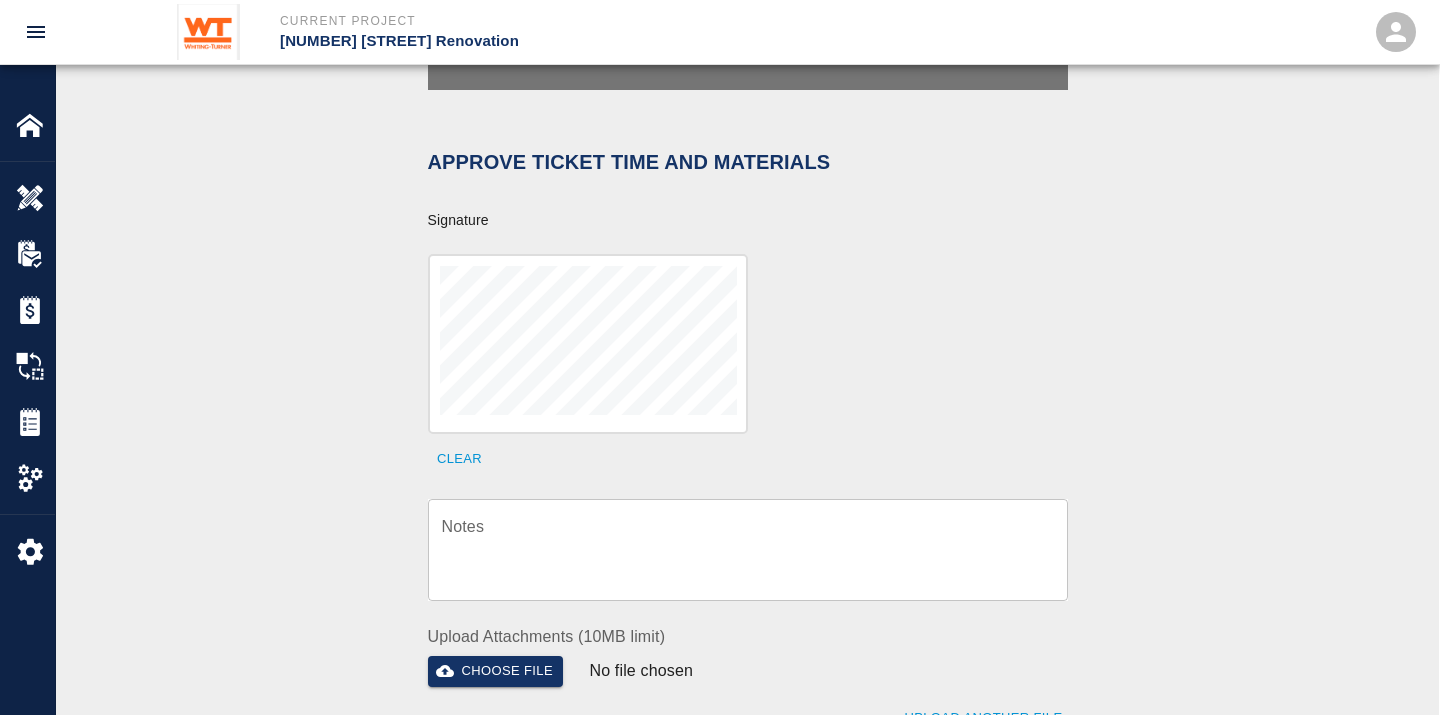 click on "Notes" at bounding box center [748, 549] 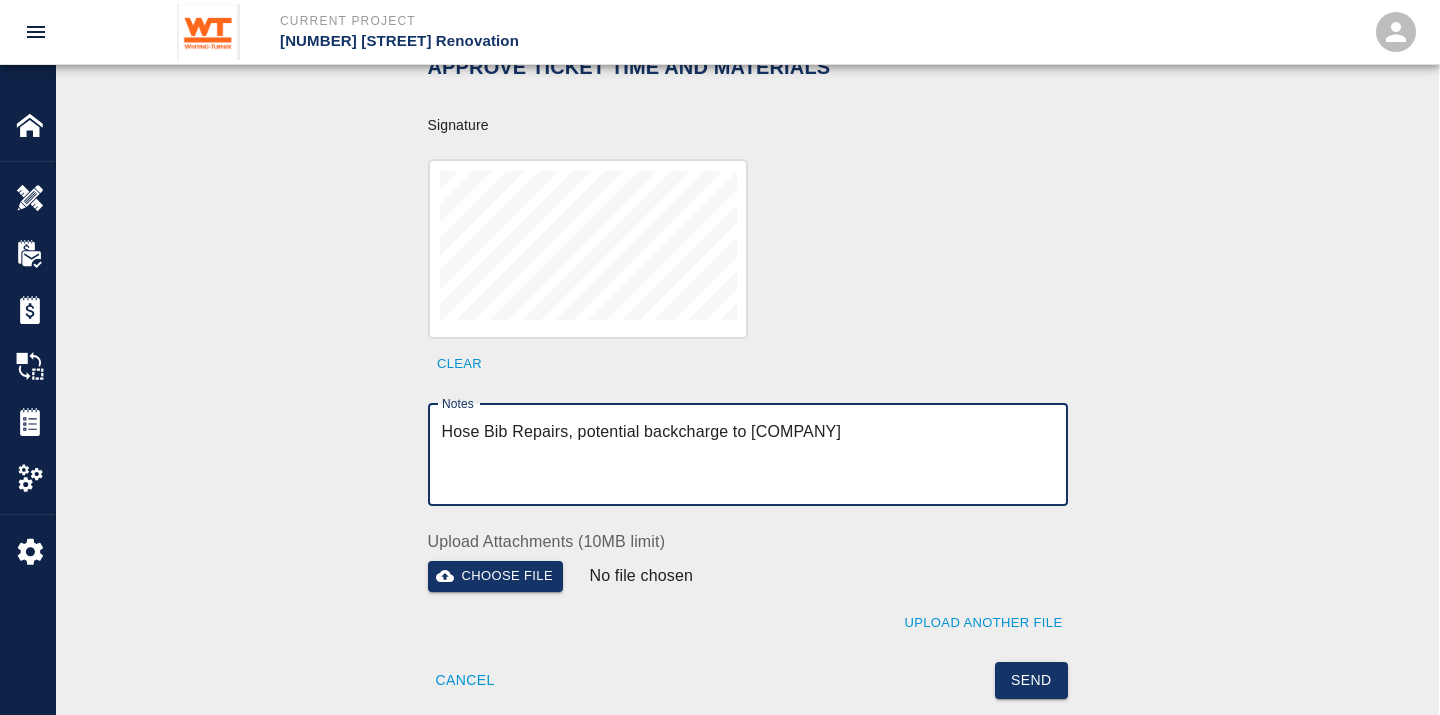 scroll, scrollTop: 777, scrollLeft: 0, axis: vertical 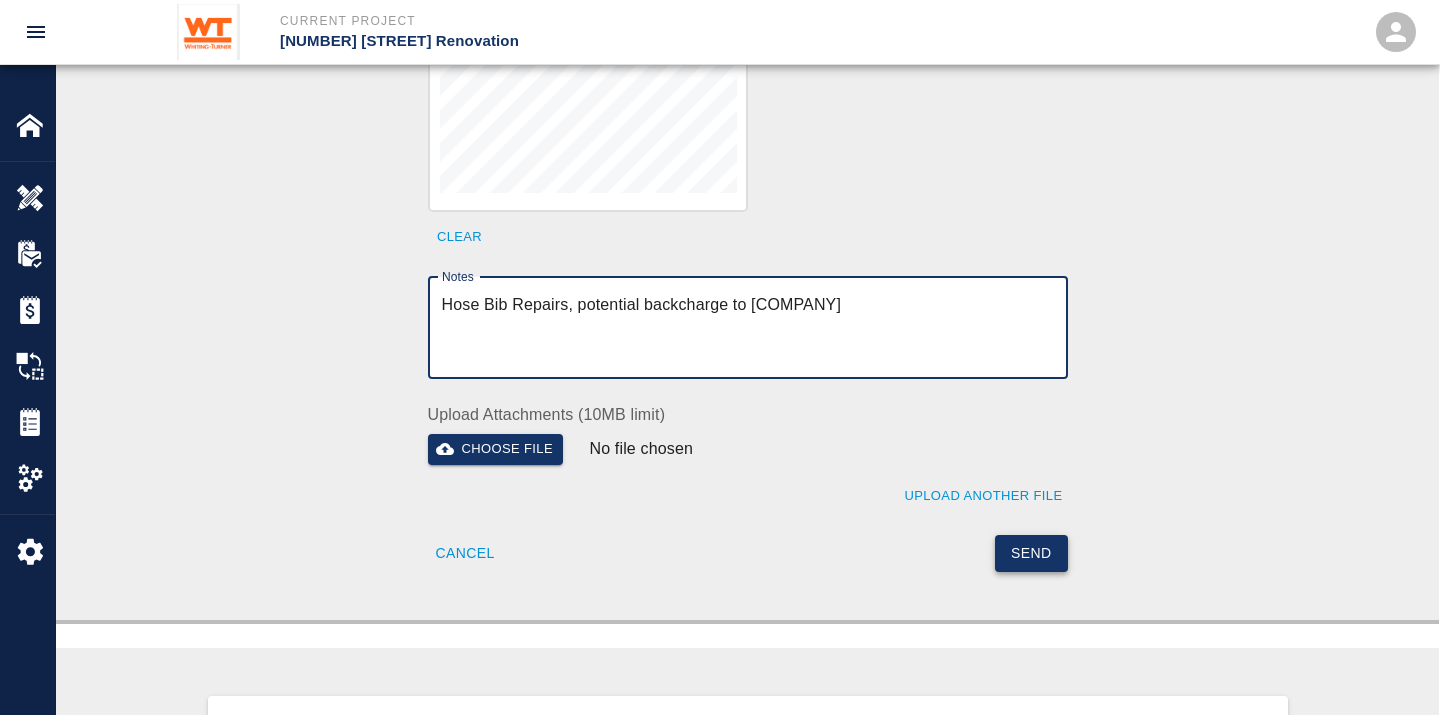 type on "Hose Bib Repairs, potential backcharge to [COMPANY]" 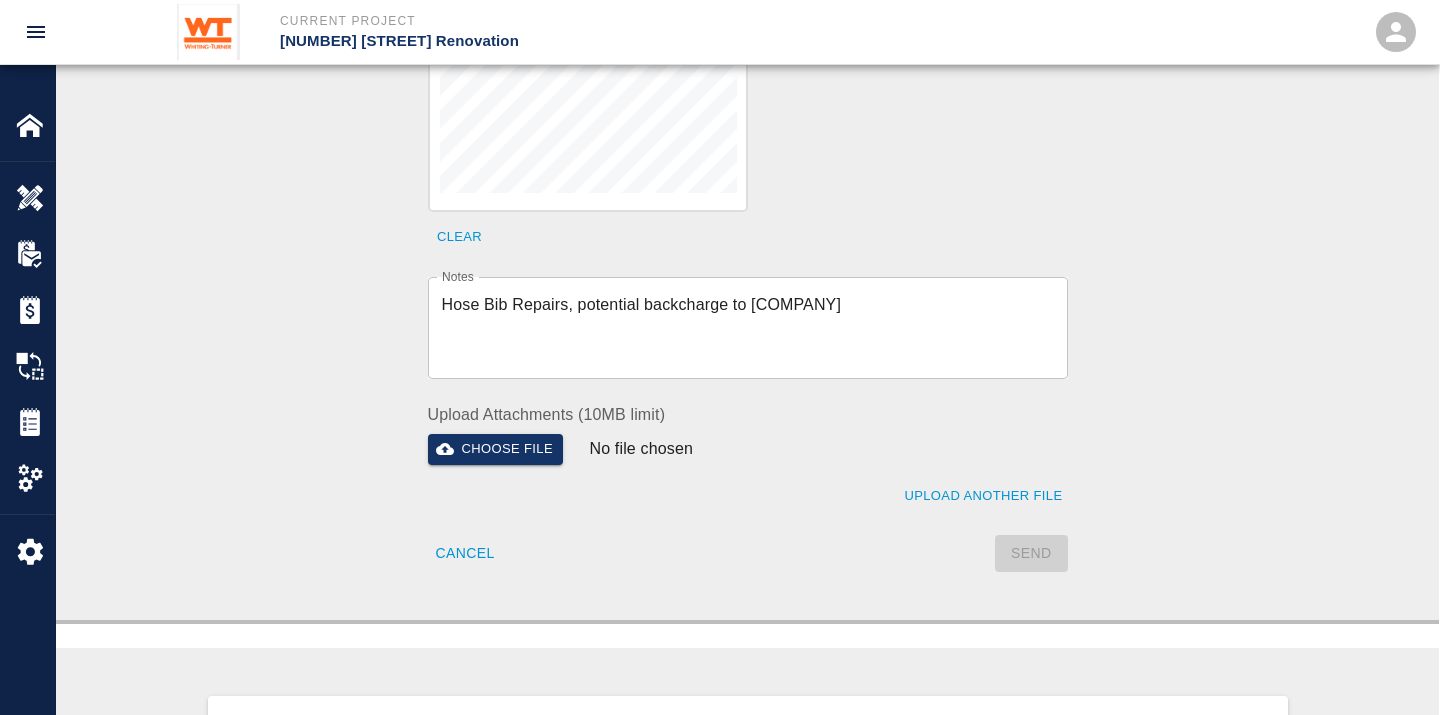 type 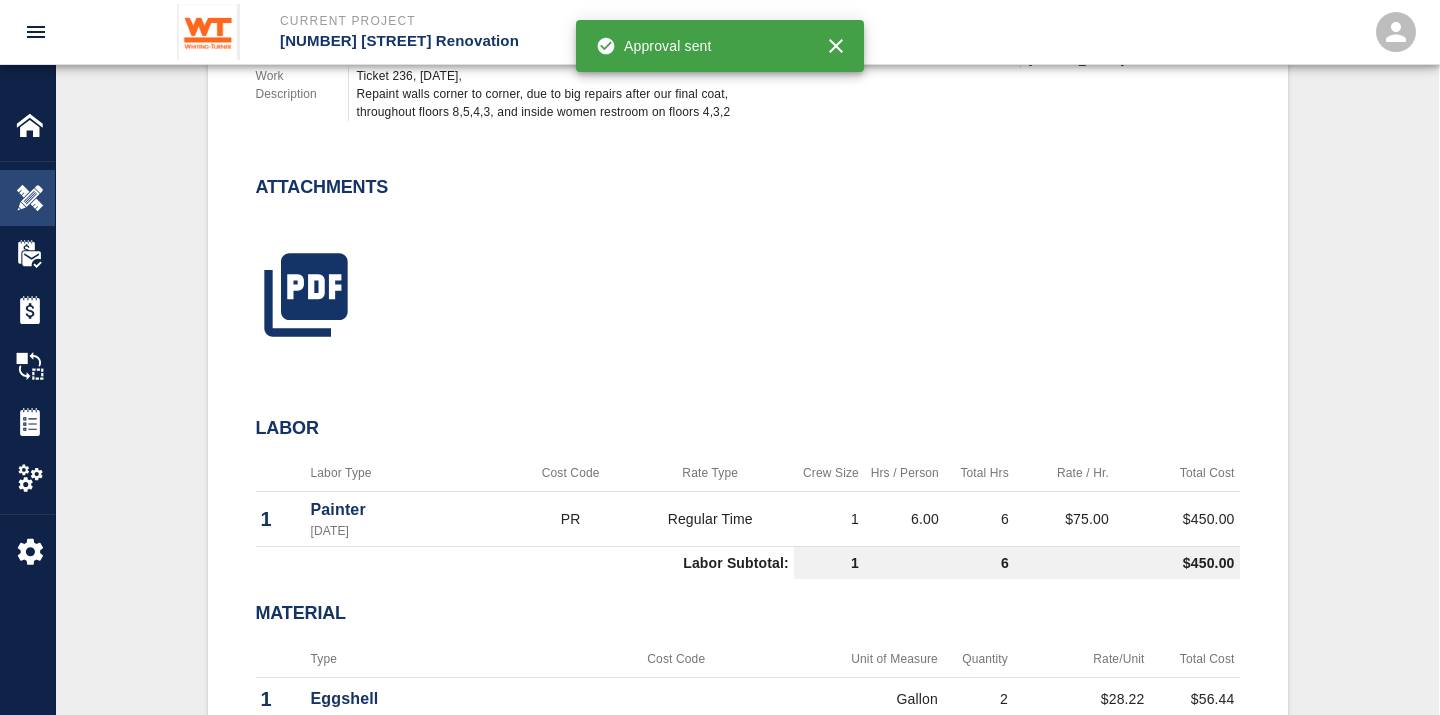 click at bounding box center (30, 198) 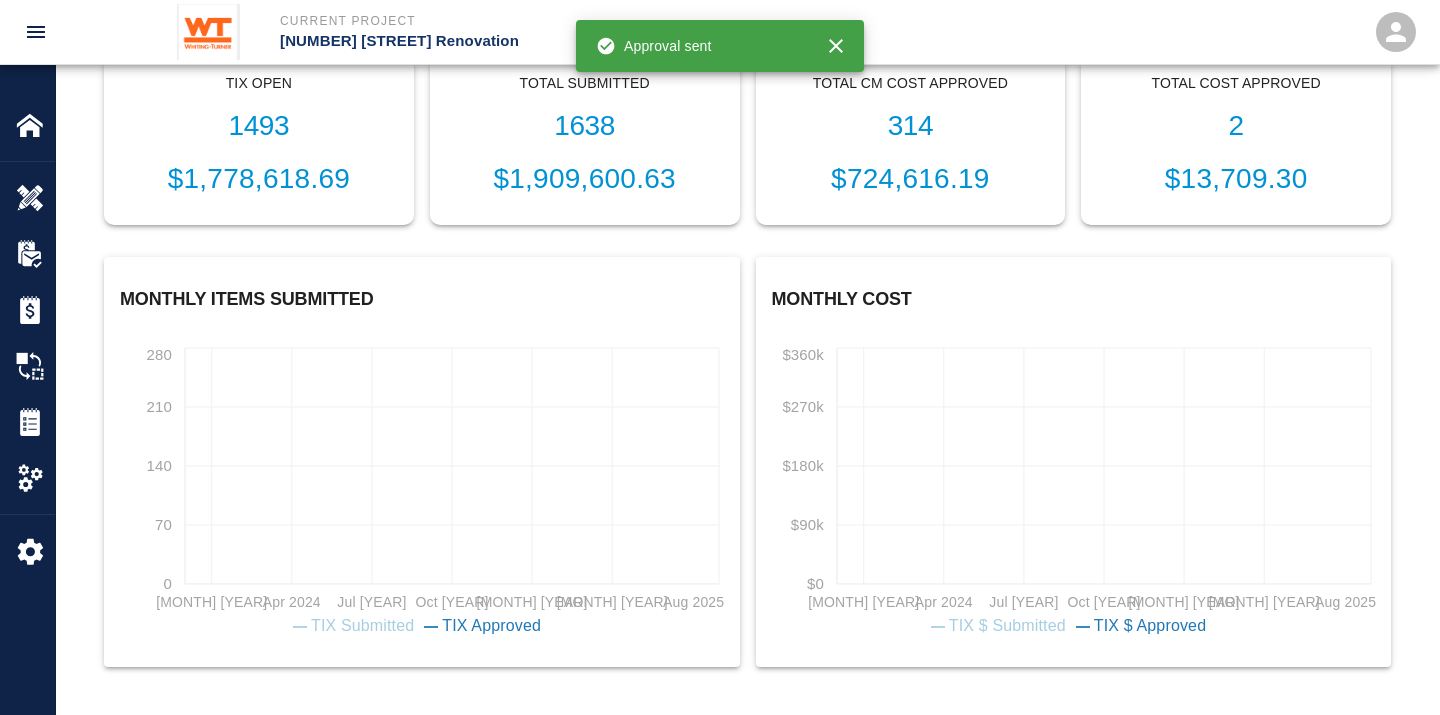 scroll, scrollTop: 678, scrollLeft: 0, axis: vertical 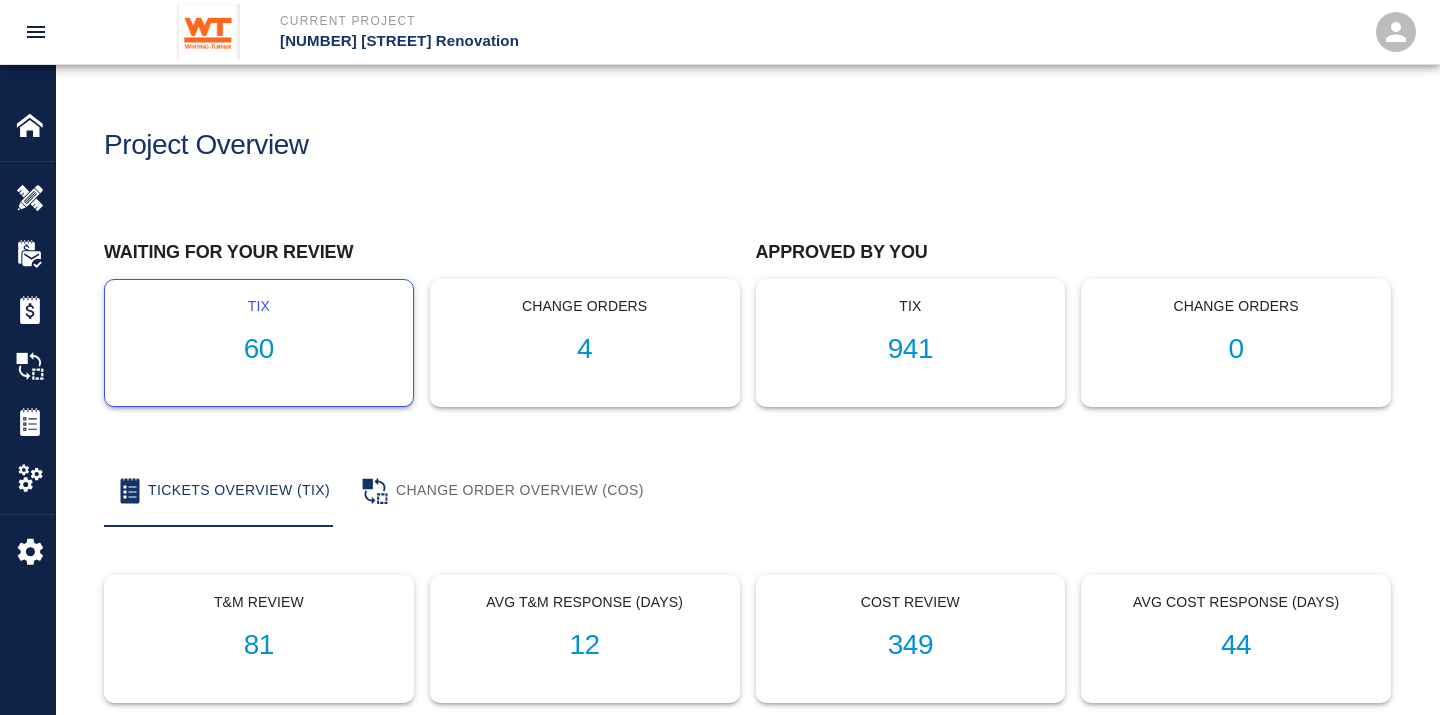 click on "60" at bounding box center (259, 349) 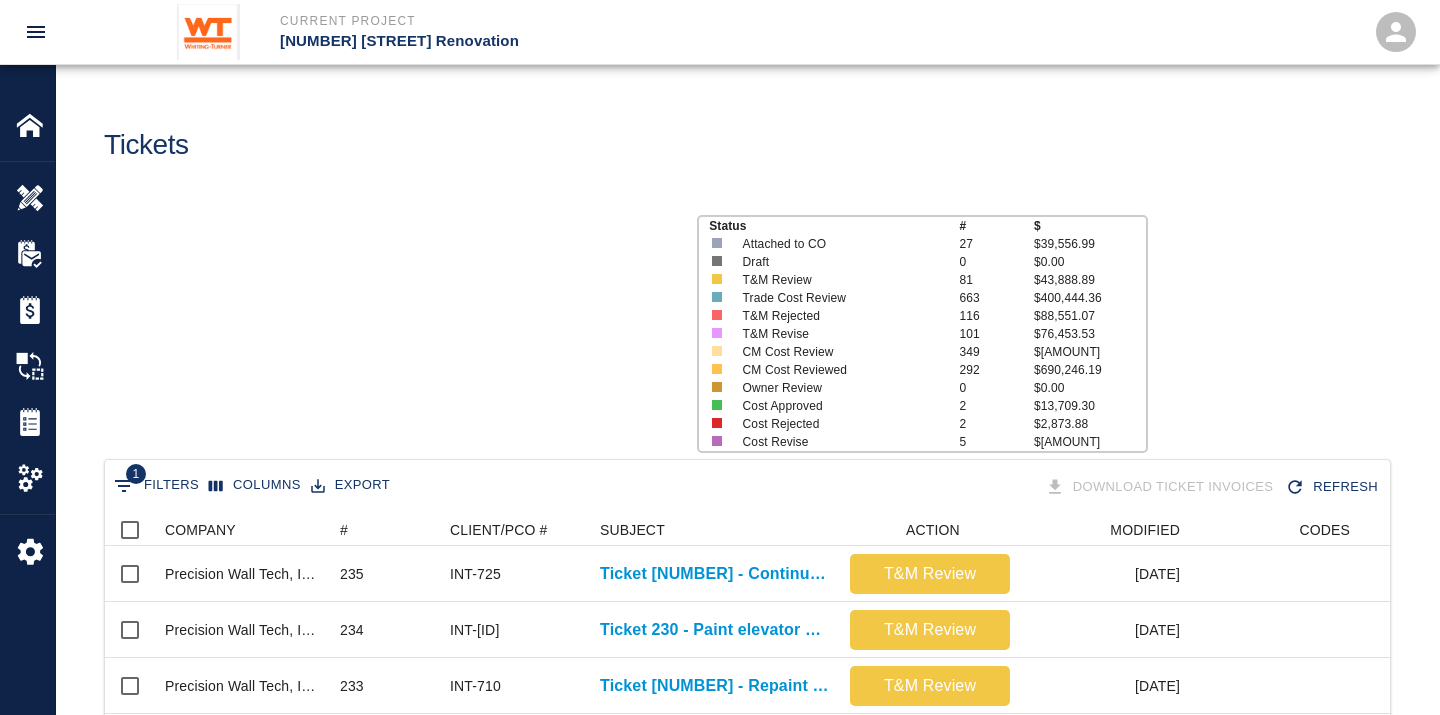 scroll, scrollTop: 17, scrollLeft: 17, axis: both 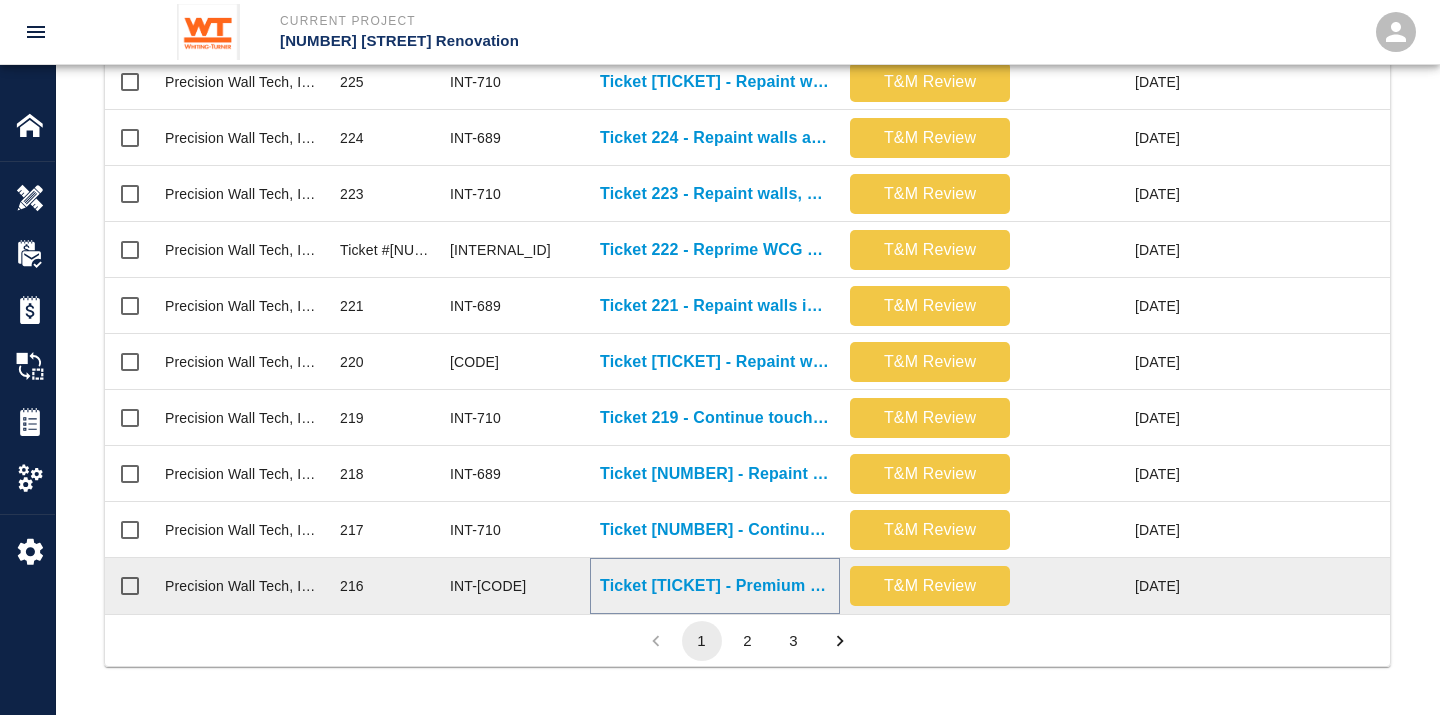 click on "Ticket [TICKET] - Premium time work, paint louver and apply epoxy to [NUMBER] rooms" at bounding box center (715, 586) 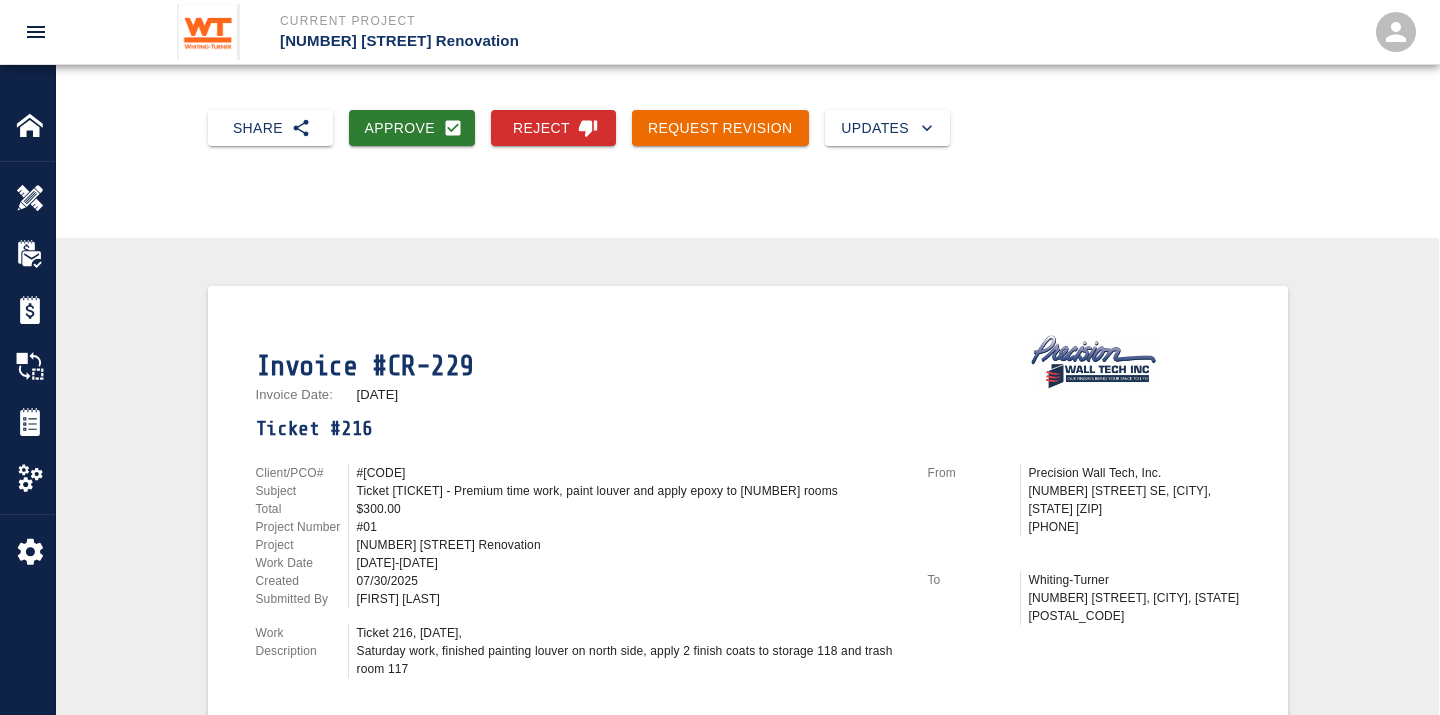 scroll, scrollTop: 222, scrollLeft: 0, axis: vertical 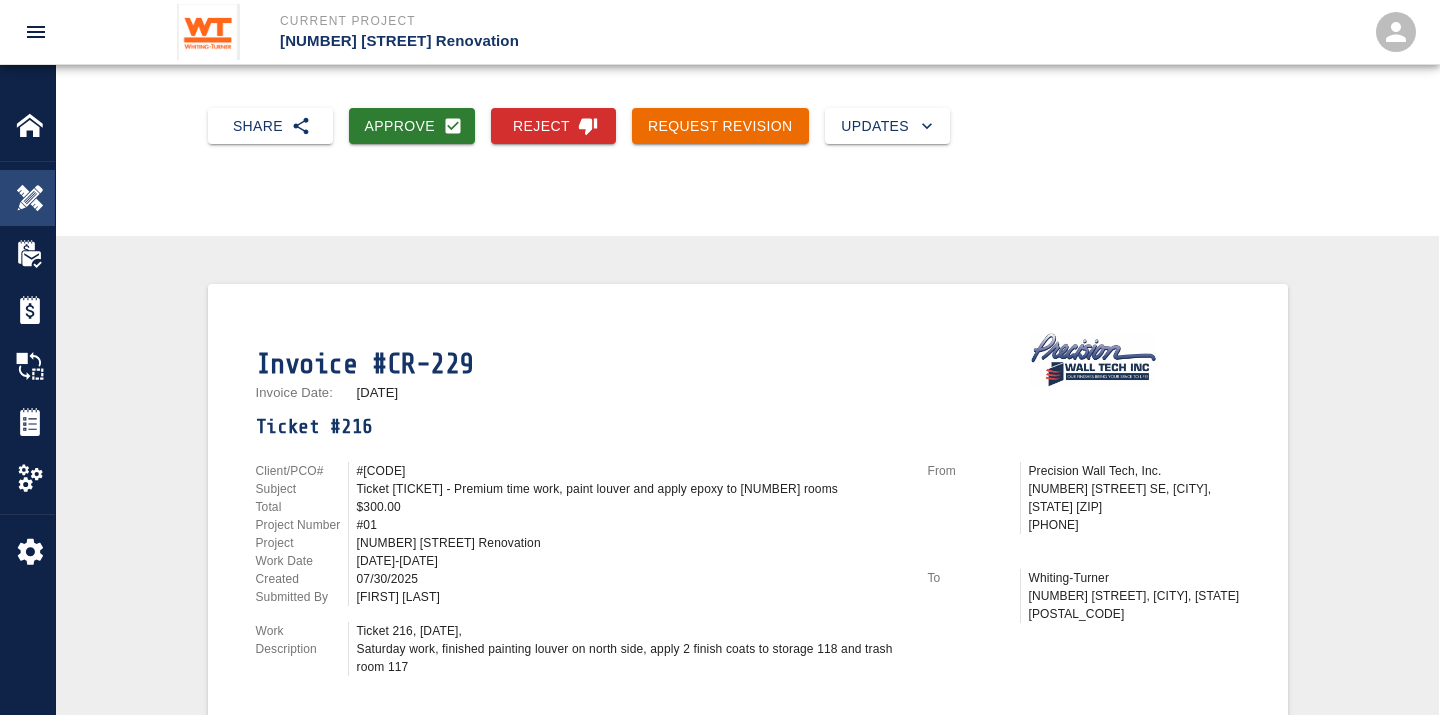 click at bounding box center [44, 198] 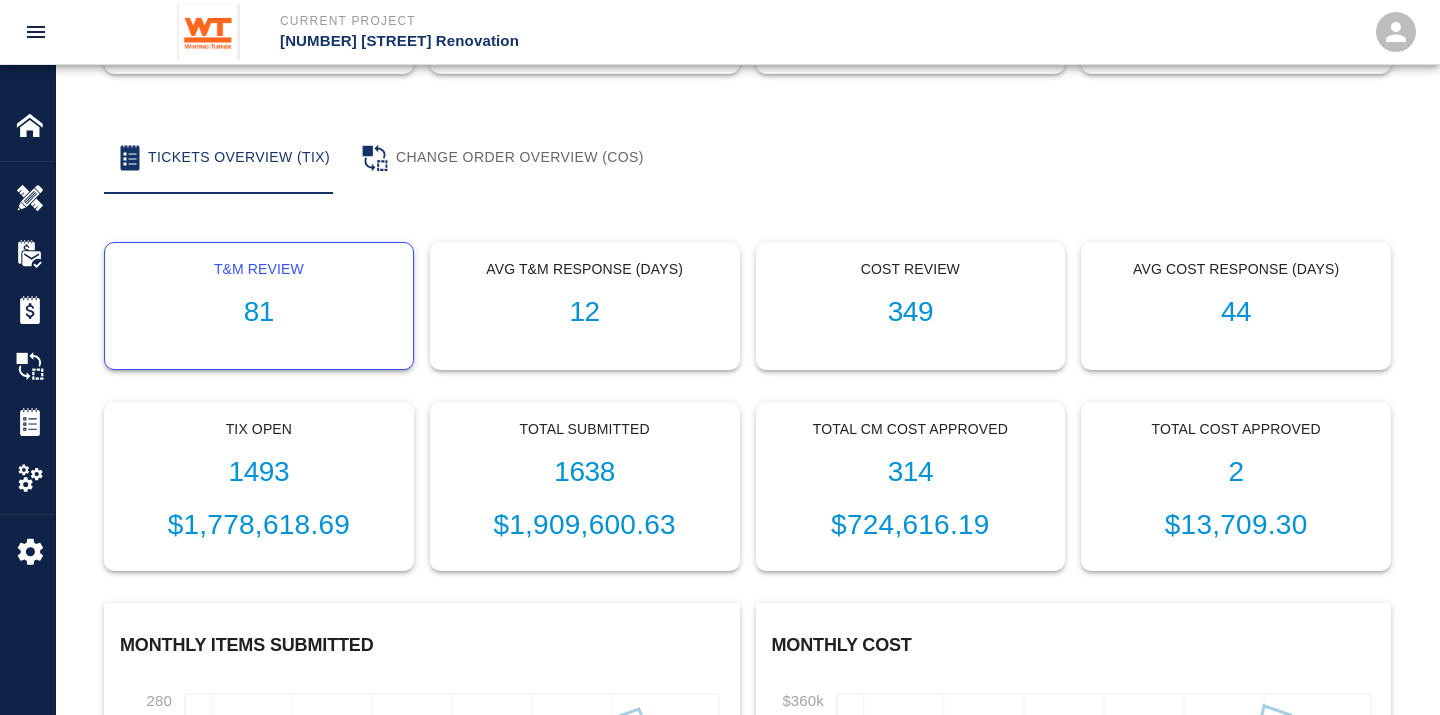 scroll, scrollTop: 0, scrollLeft: 0, axis: both 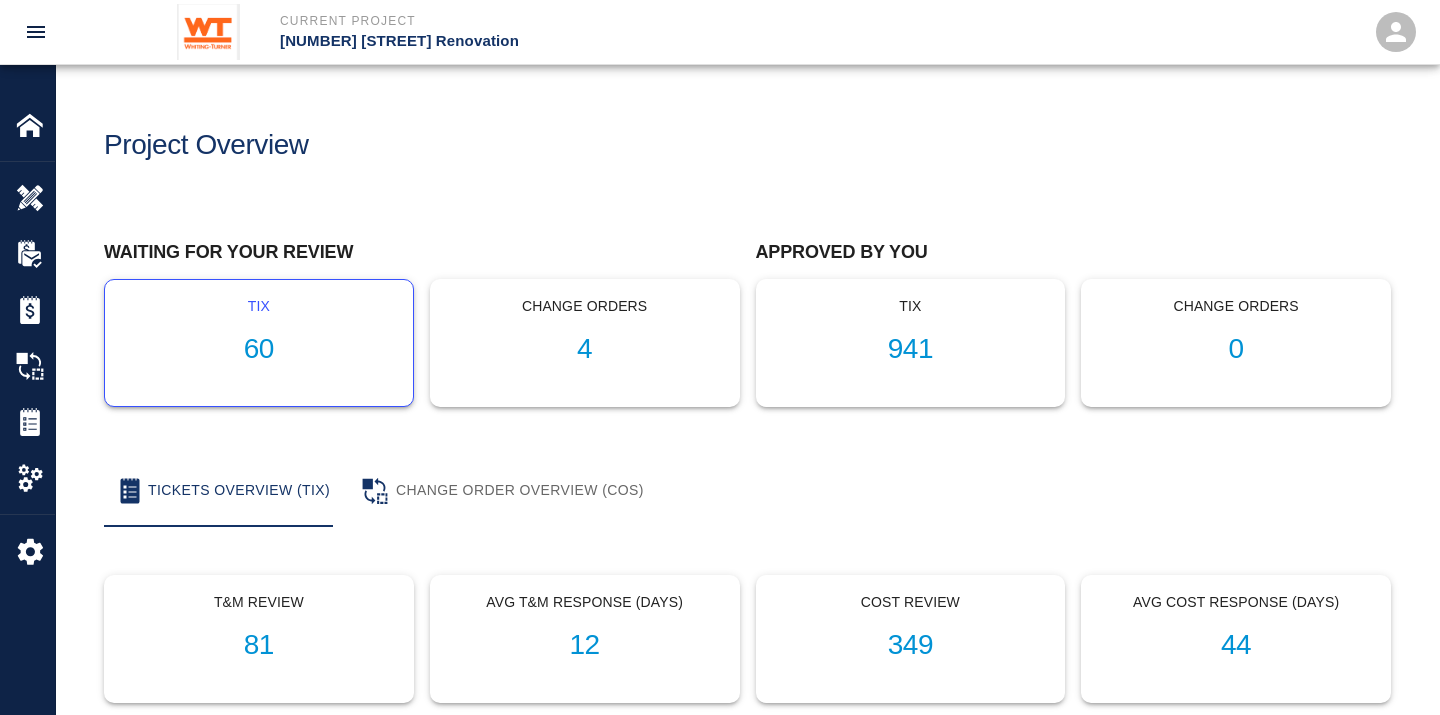 click on "60" at bounding box center [259, 349] 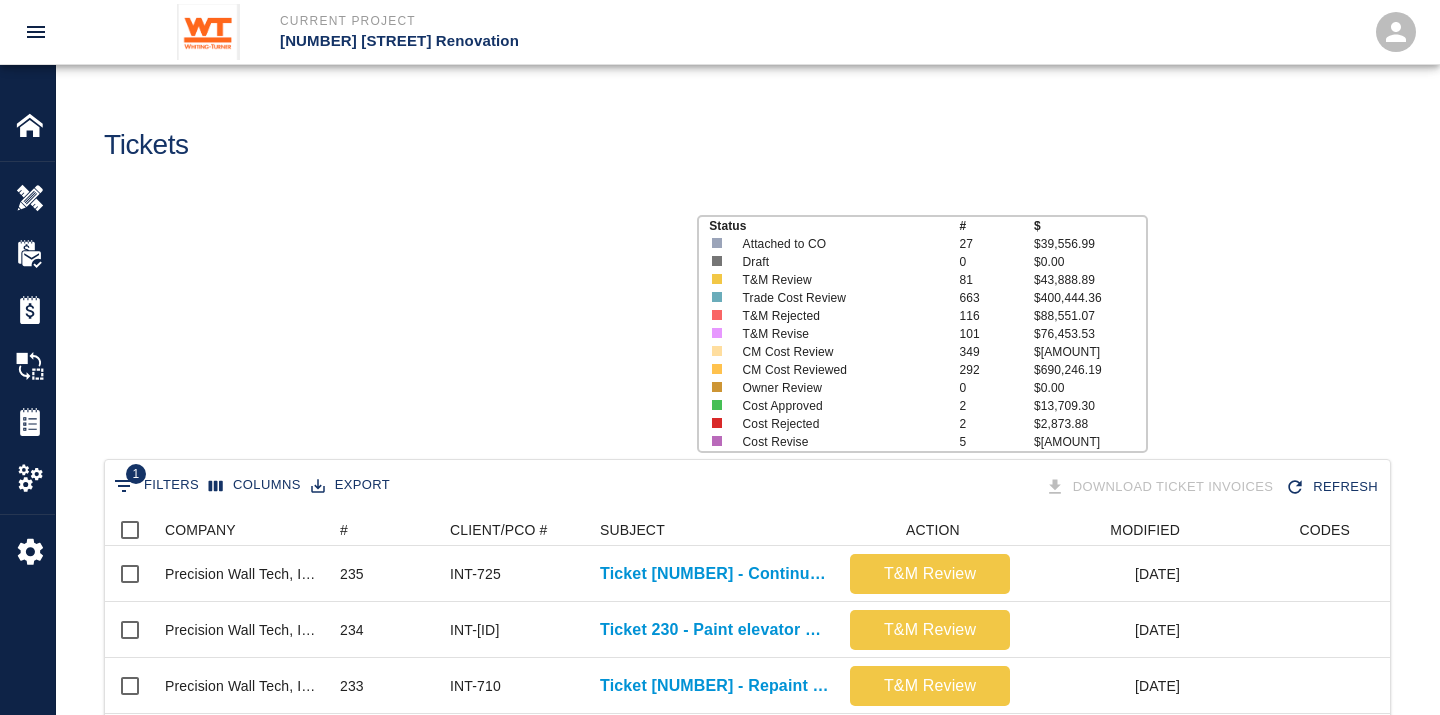 scroll, scrollTop: 17, scrollLeft: 17, axis: both 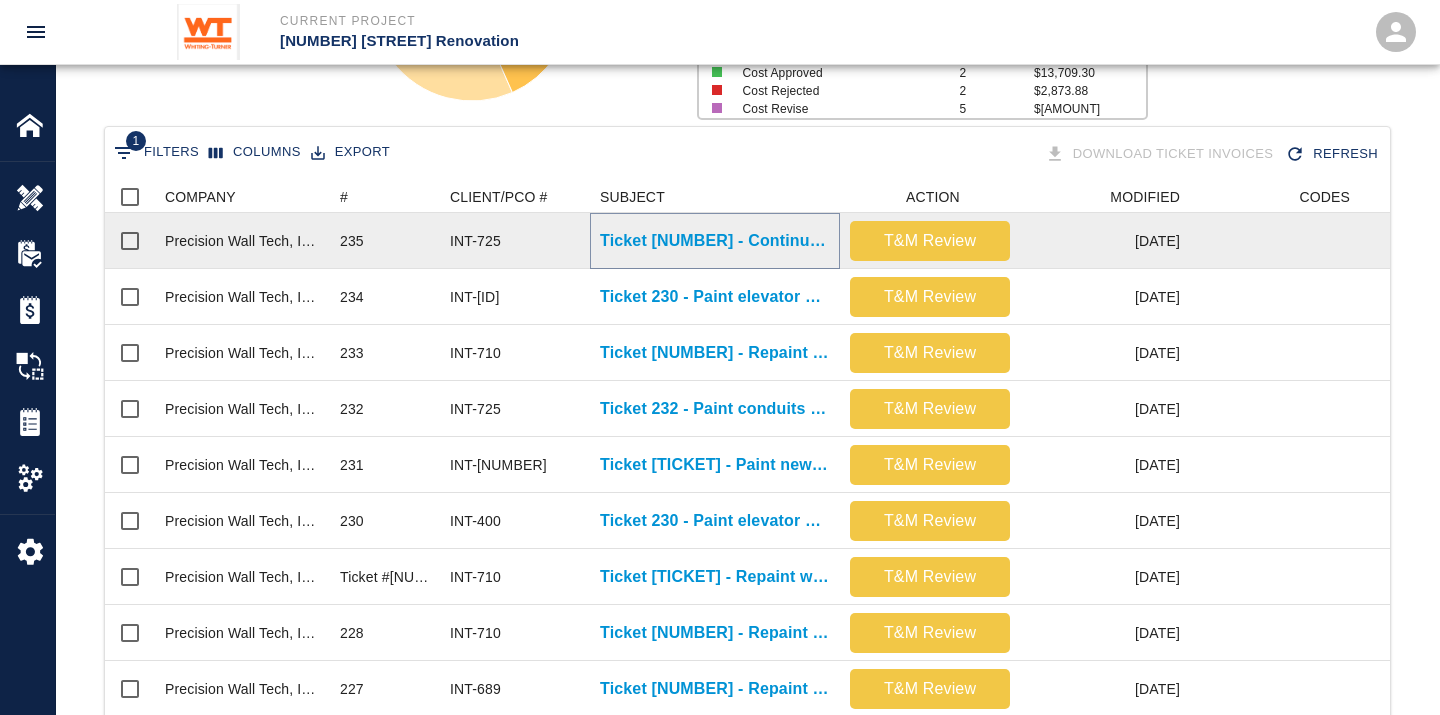 click on "Ticket [NUMBER] - Continue protecting and painting conduits on G2 level" at bounding box center [715, 241] 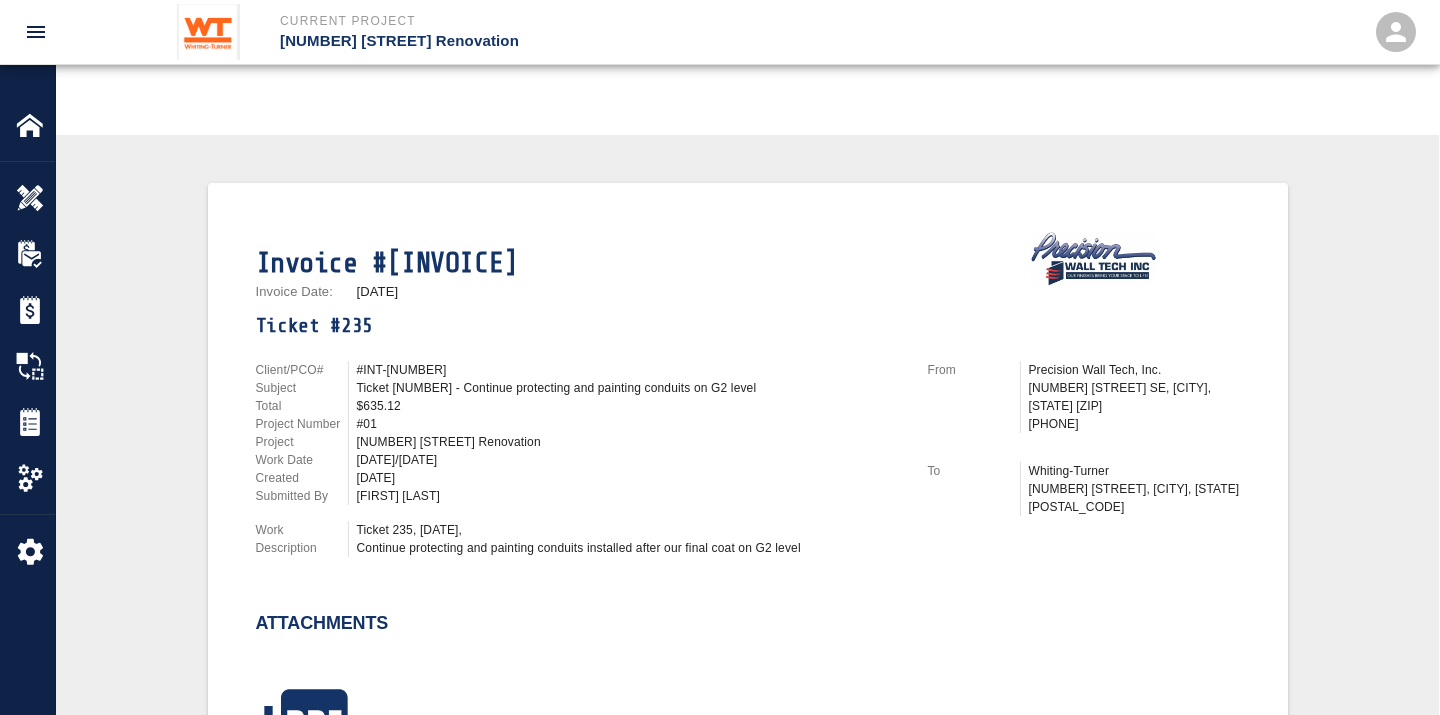 scroll, scrollTop: 333, scrollLeft: 0, axis: vertical 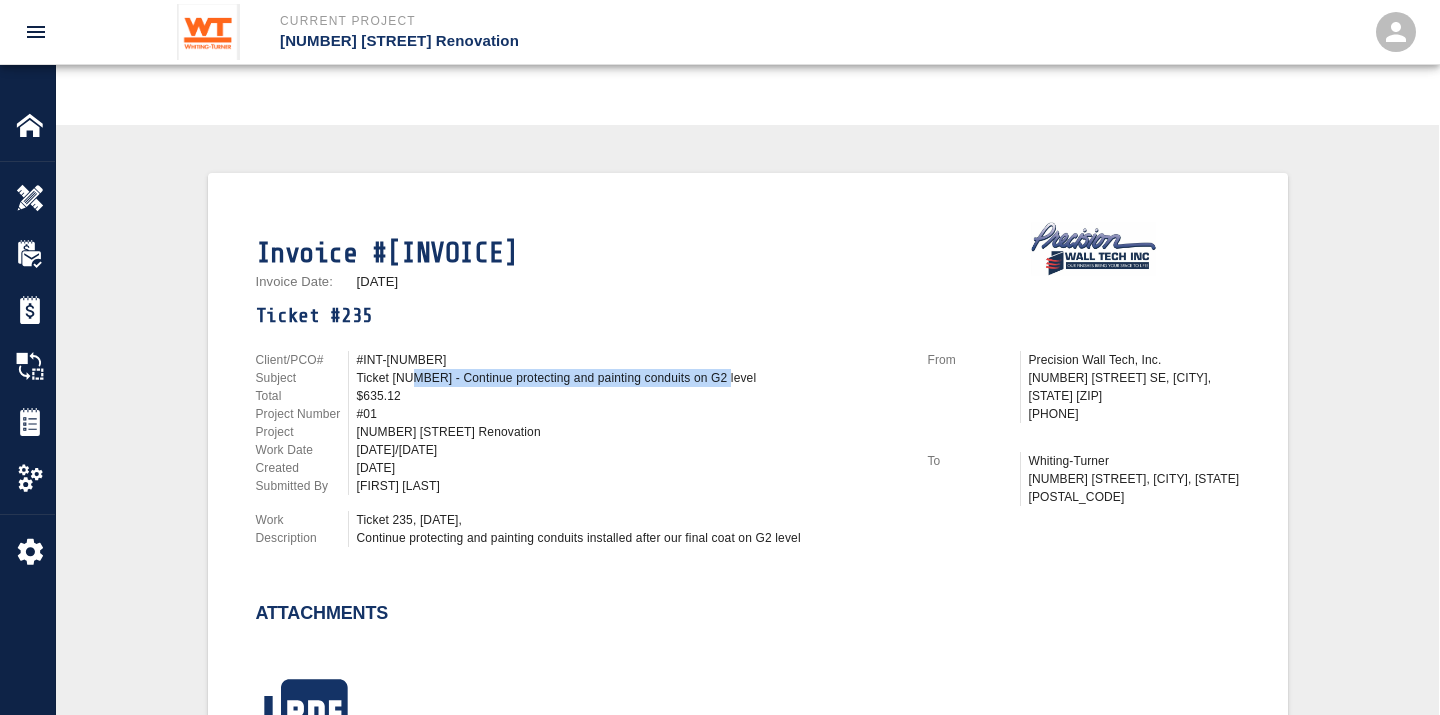 drag, startPoint x: 414, startPoint y: 366, endPoint x: 714, endPoint y: 365, distance: 300.00168 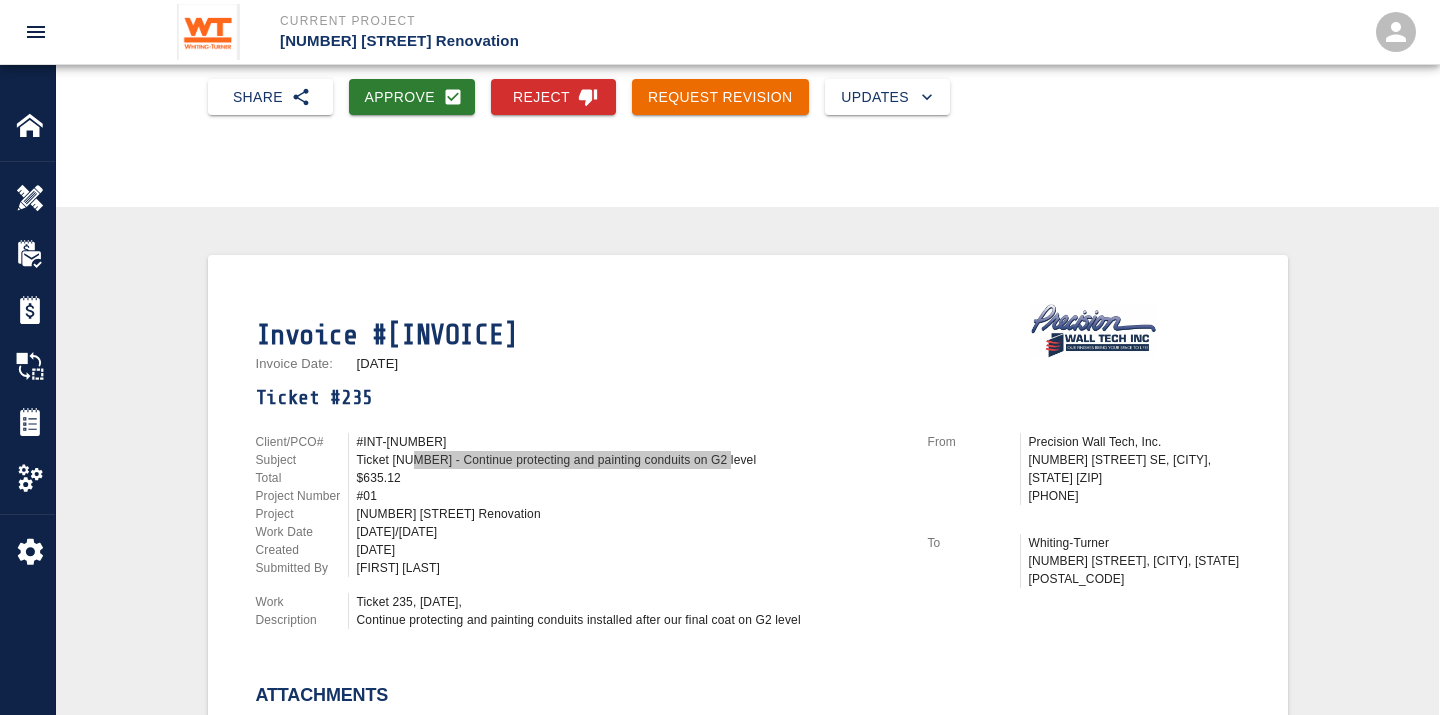 scroll, scrollTop: 0, scrollLeft: 0, axis: both 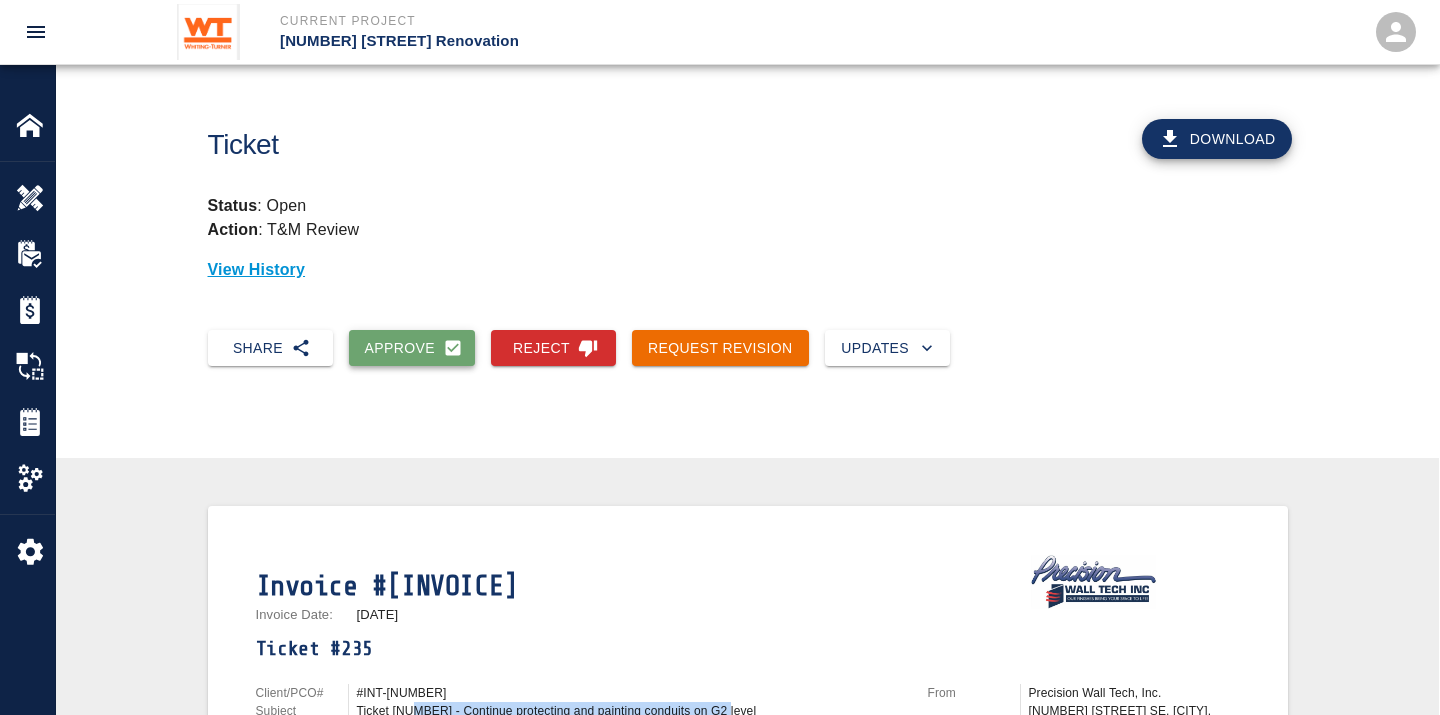 click on "Approve" at bounding box center [412, 348] 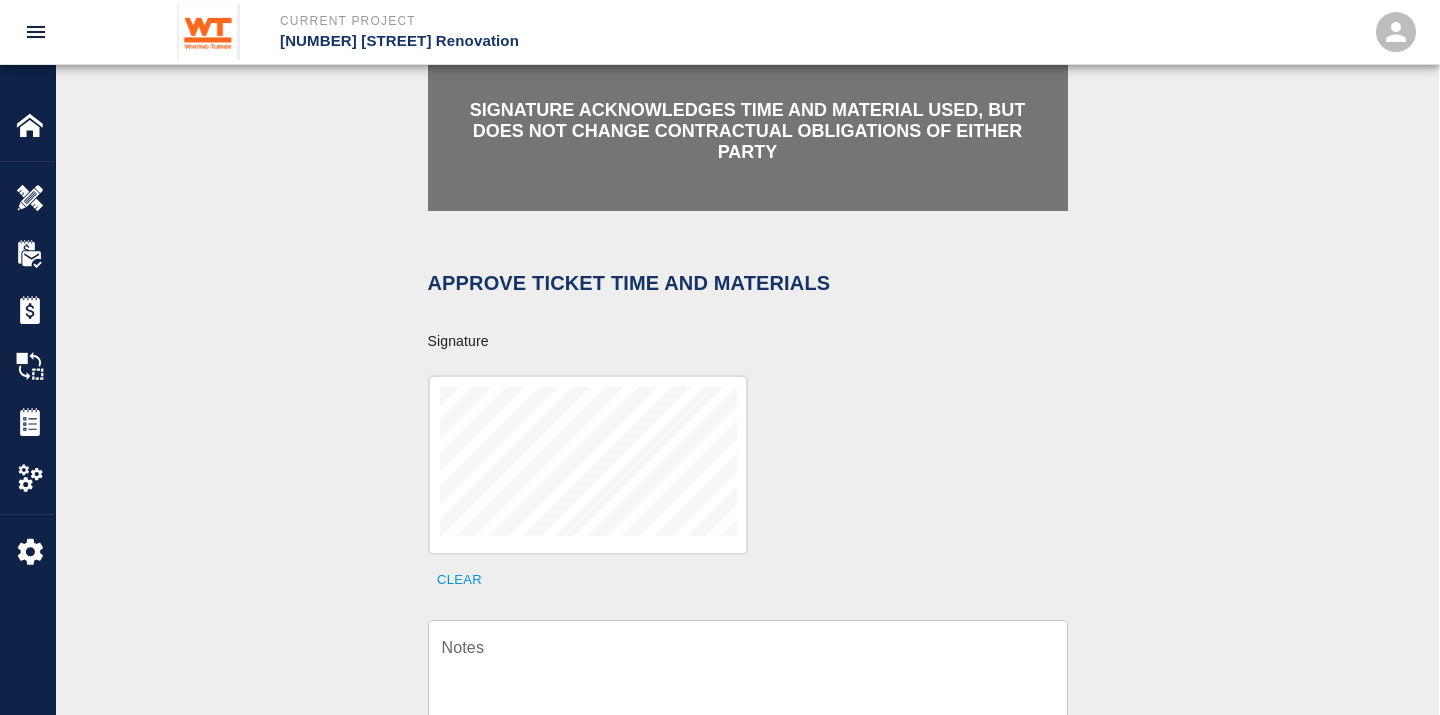 scroll, scrollTop: 555, scrollLeft: 0, axis: vertical 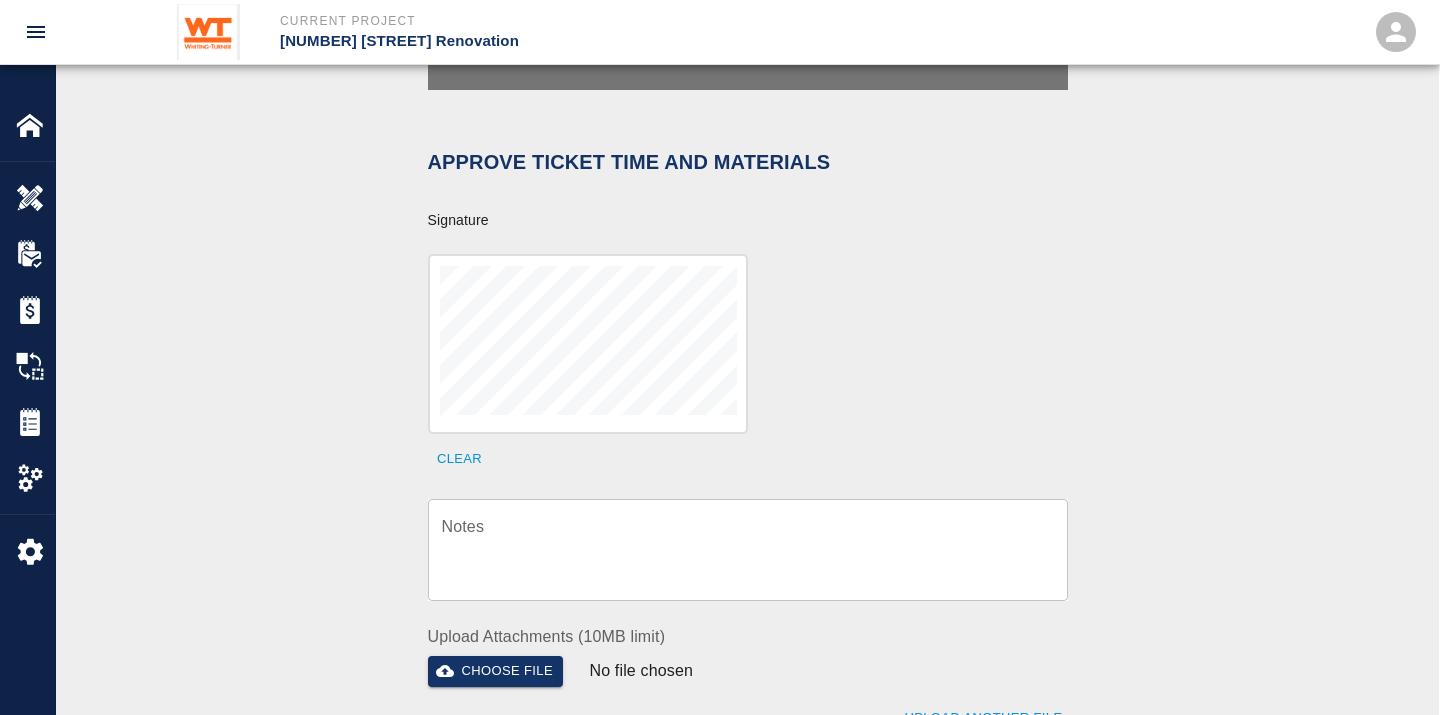 click on "Notes" at bounding box center (748, 549) 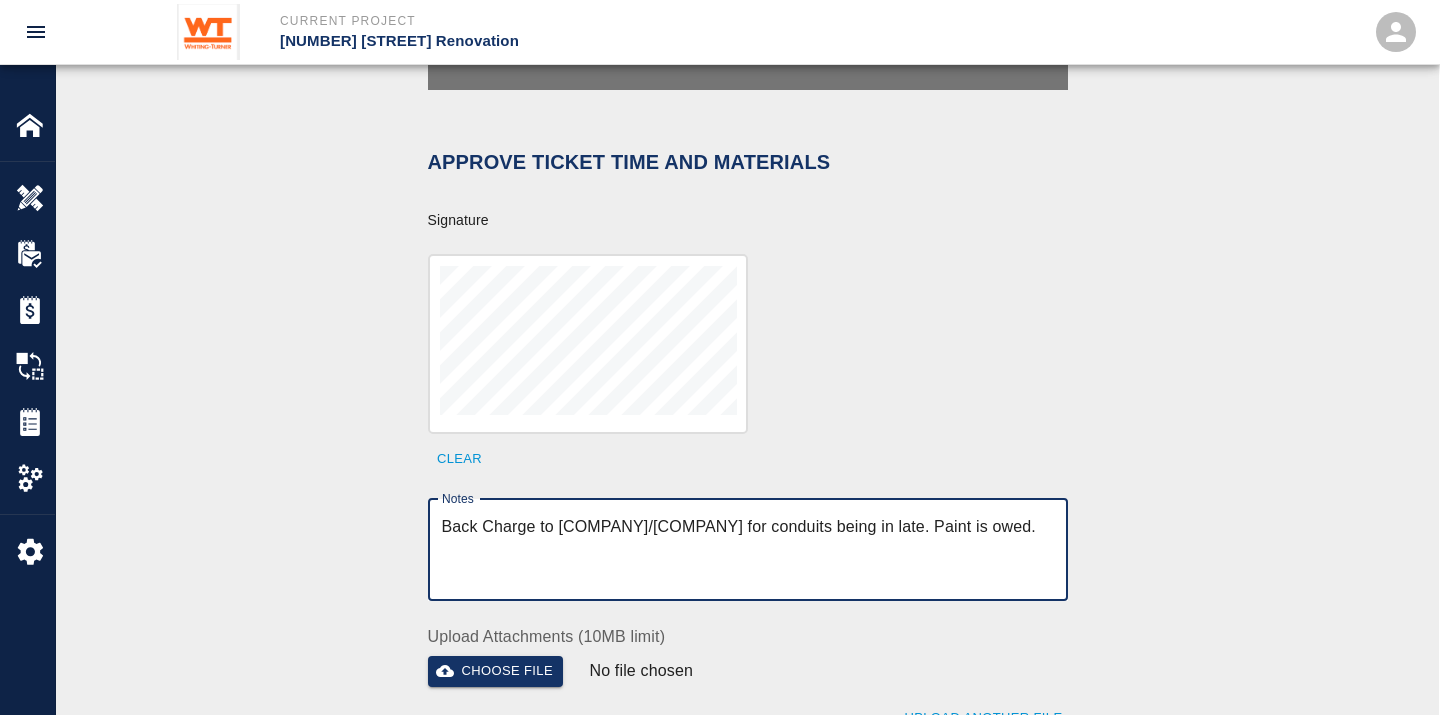 click on "Back Charge to [COMPANY]/[COMPANY] for conduits being in late. Paint is owed." at bounding box center (748, 549) 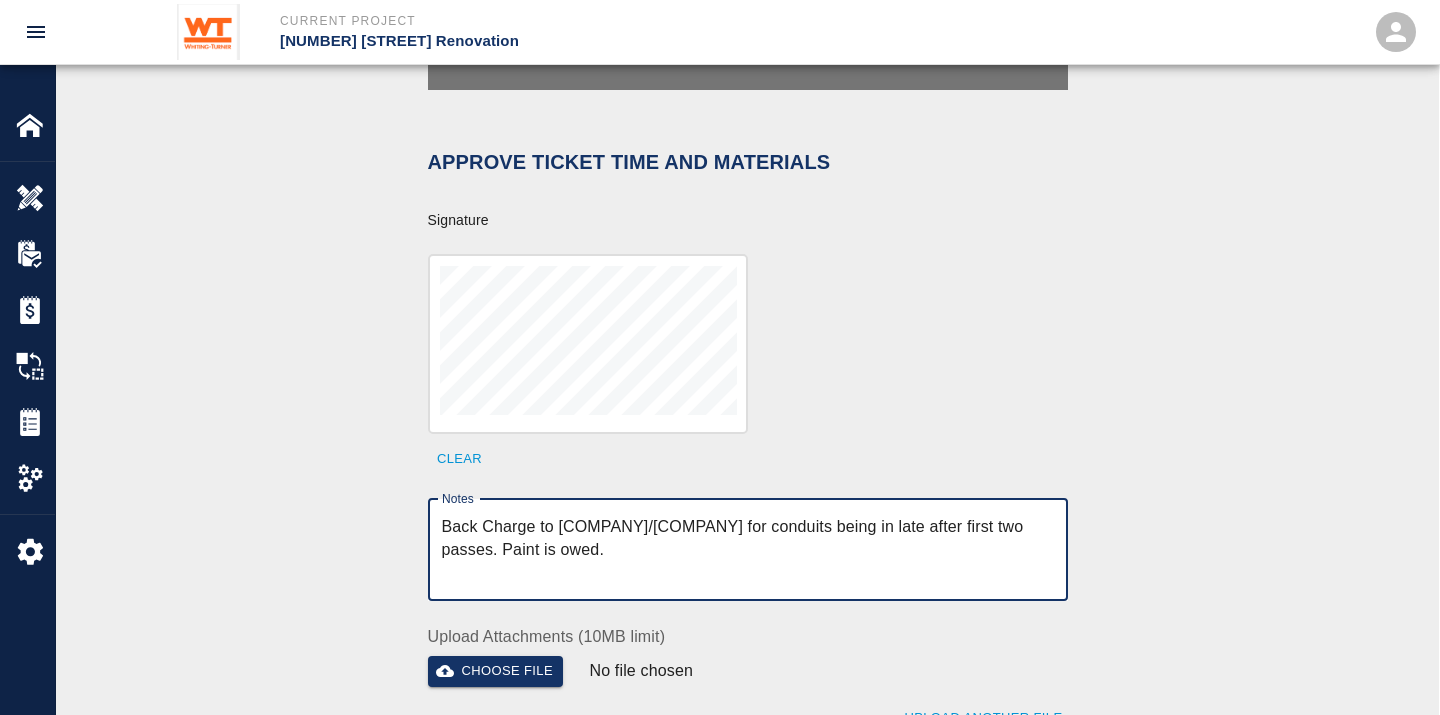 click on "Back Charge to [COMPANY]/[COMPANY] for conduits being in late after first two passes. Paint is owed." at bounding box center [748, 549] 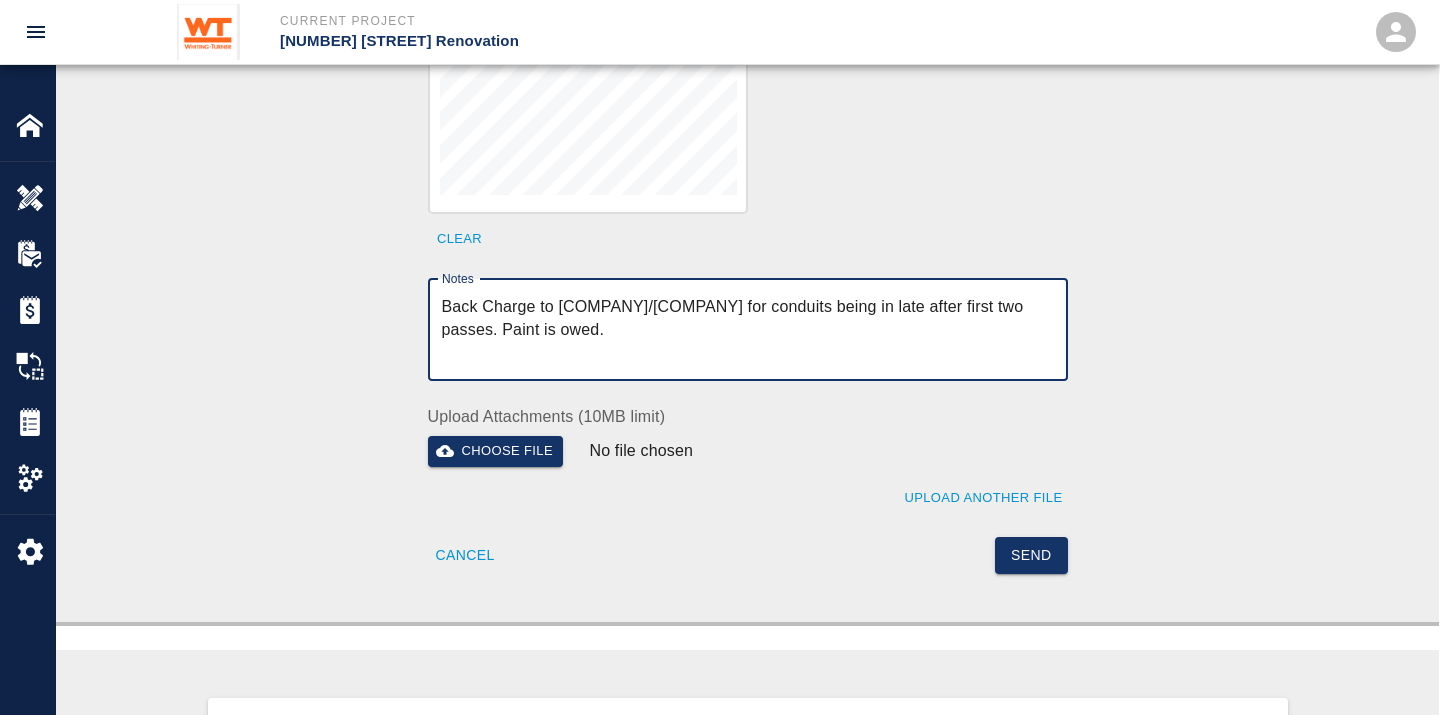 scroll, scrollTop: 777, scrollLeft: 0, axis: vertical 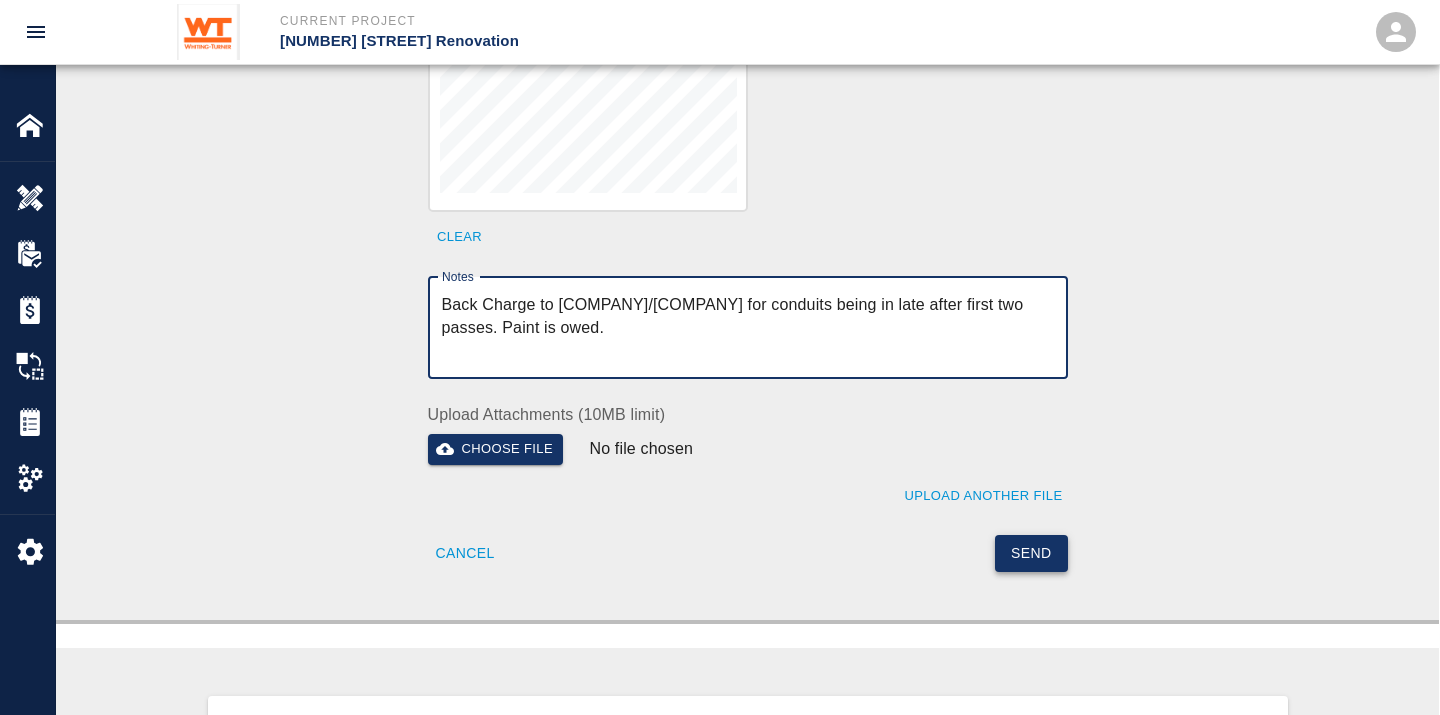 type on "Back Charge to [COMPANY]/[COMPANY] for conduits being in late after first two passes. Paint is owed." 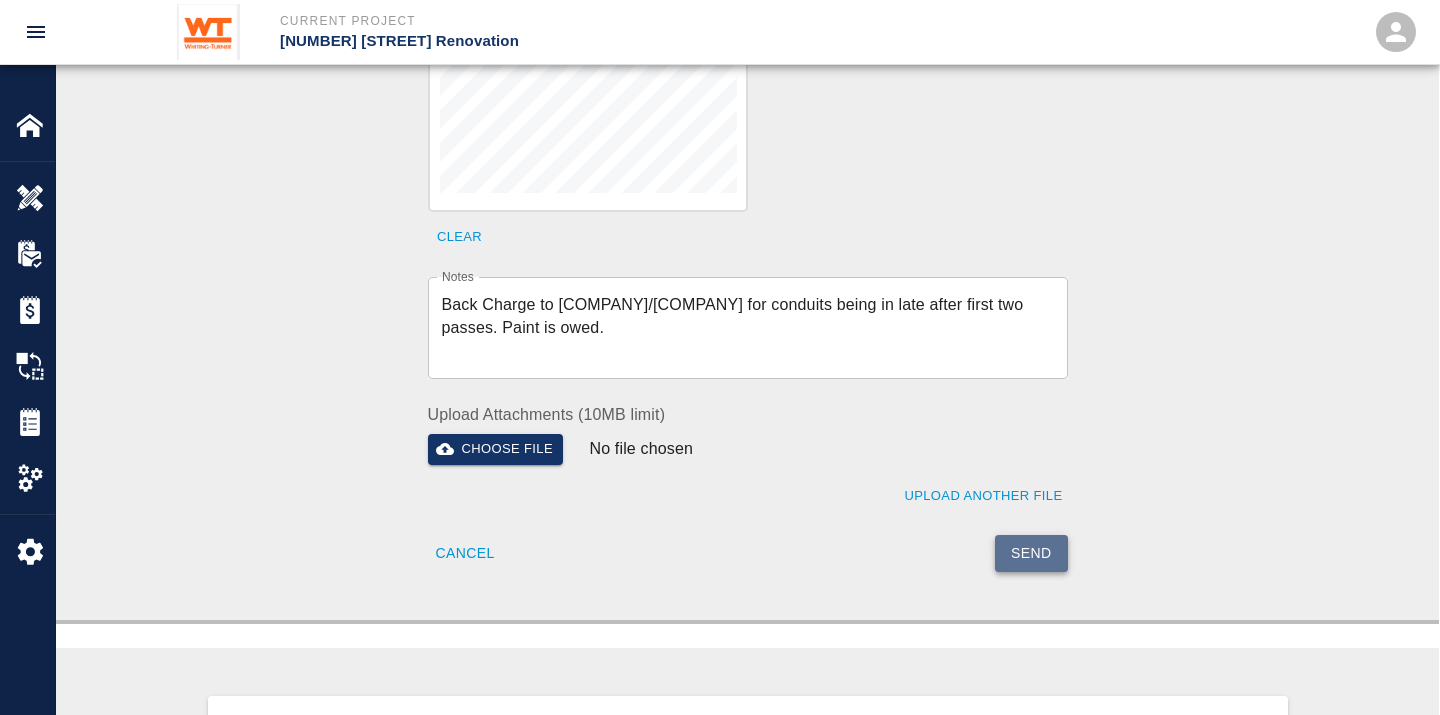 click on "Send" at bounding box center (1031, 553) 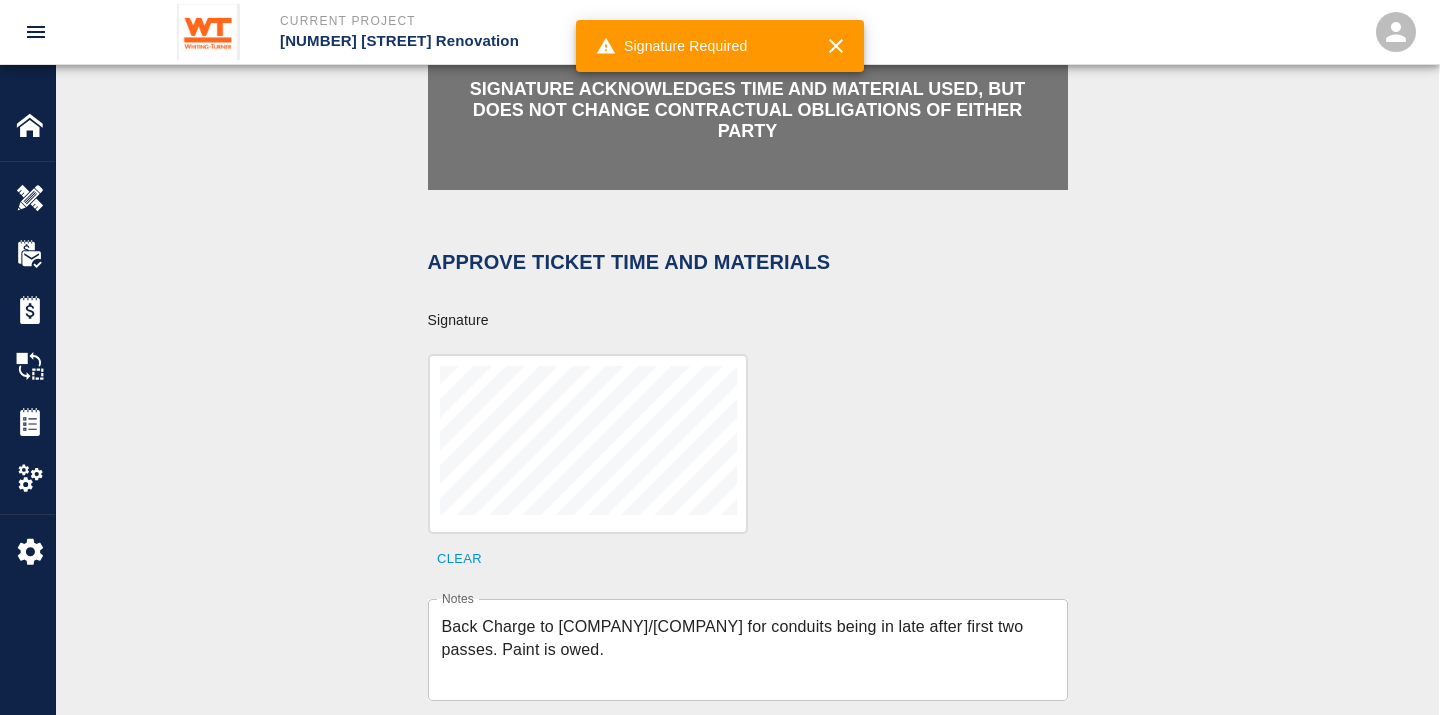 scroll, scrollTop: 444, scrollLeft: 0, axis: vertical 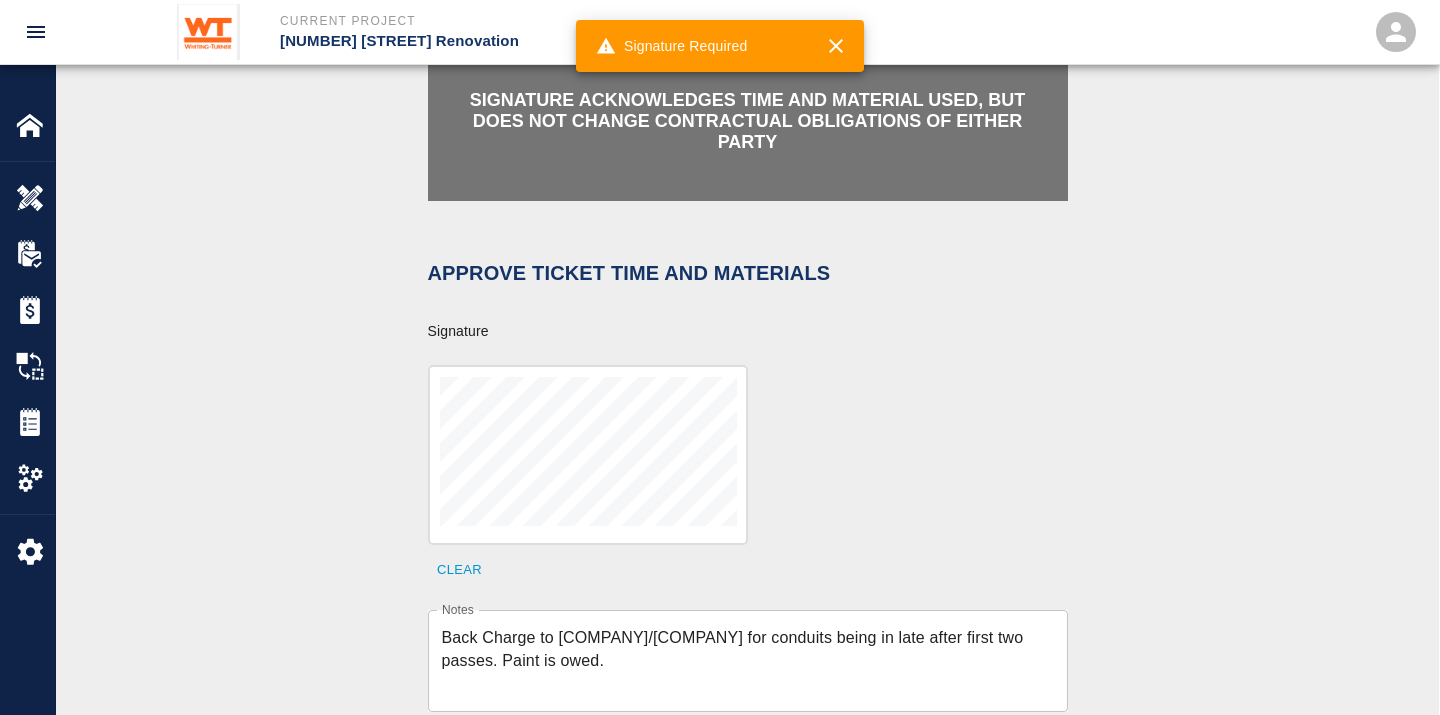 click on "Clear" at bounding box center (736, 463) 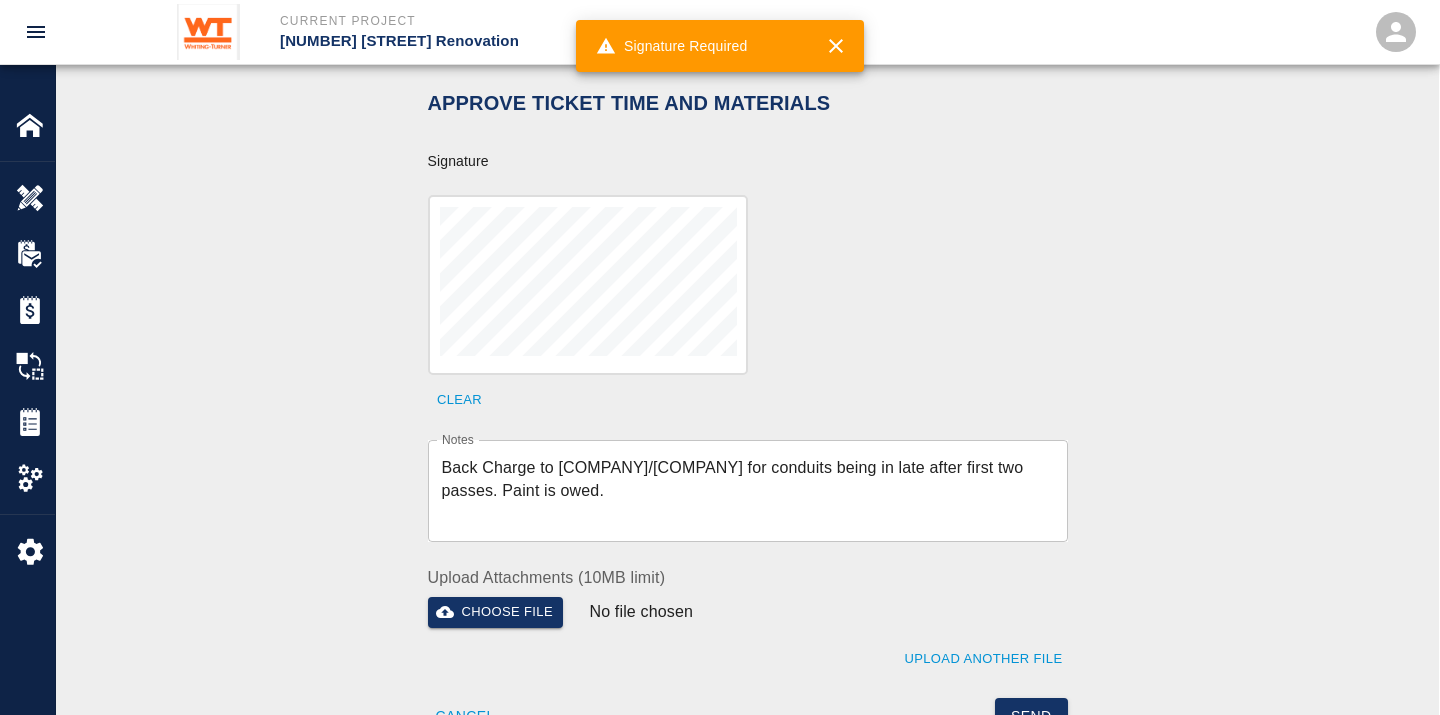 scroll, scrollTop: 777, scrollLeft: 0, axis: vertical 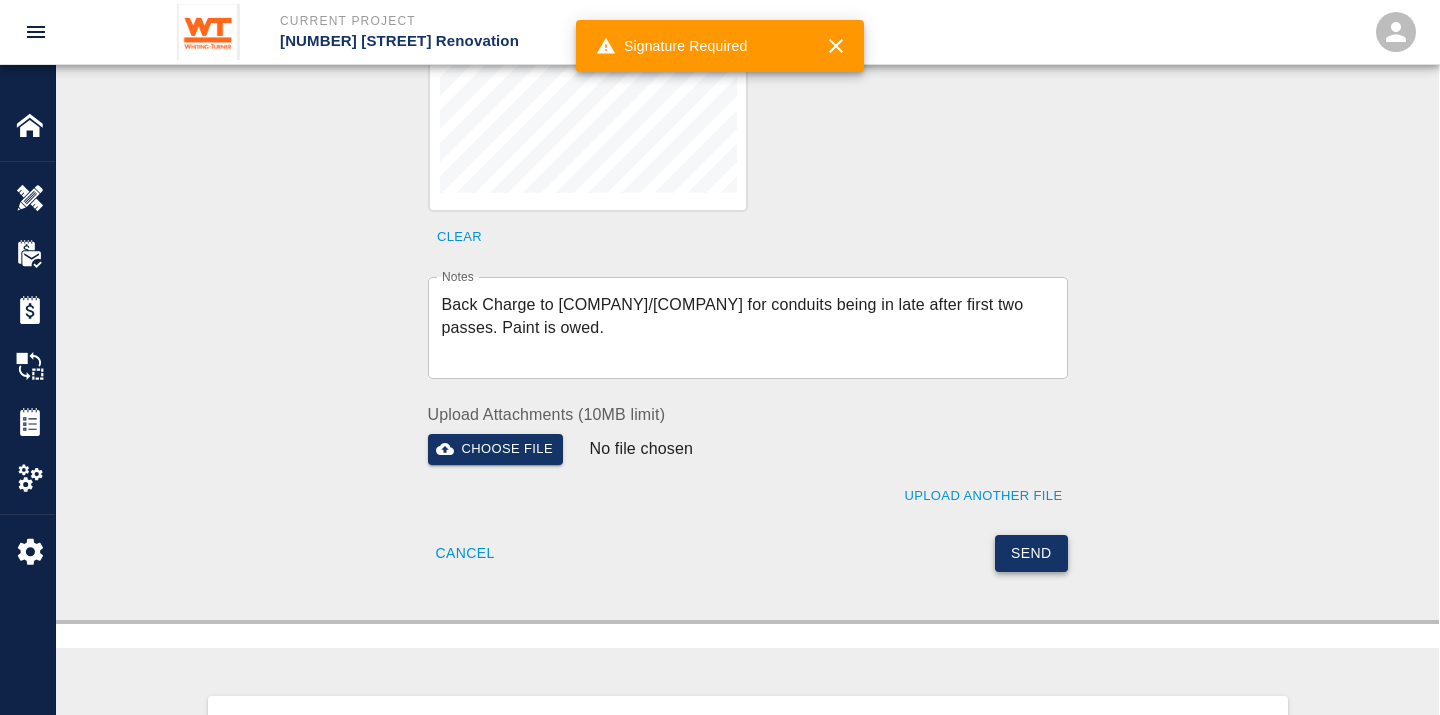 click on "Send" at bounding box center (1031, 553) 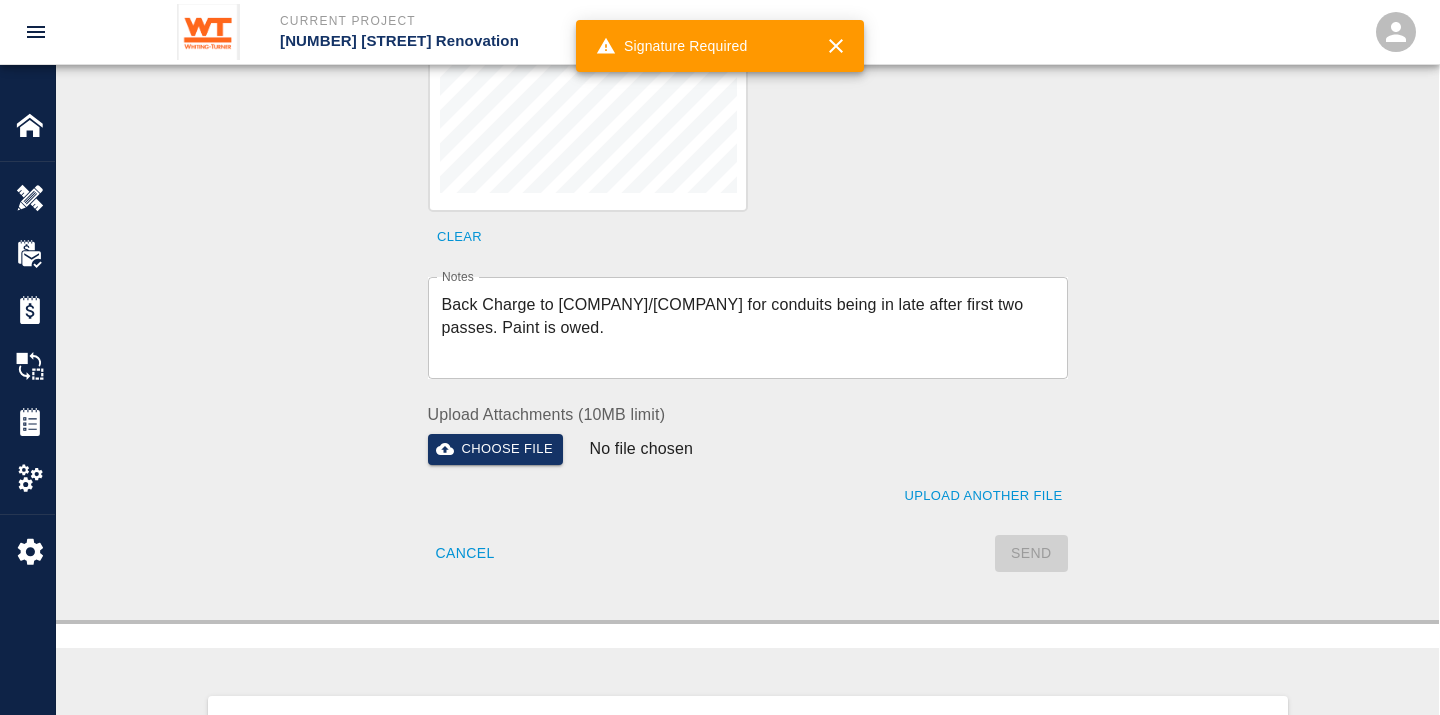 type 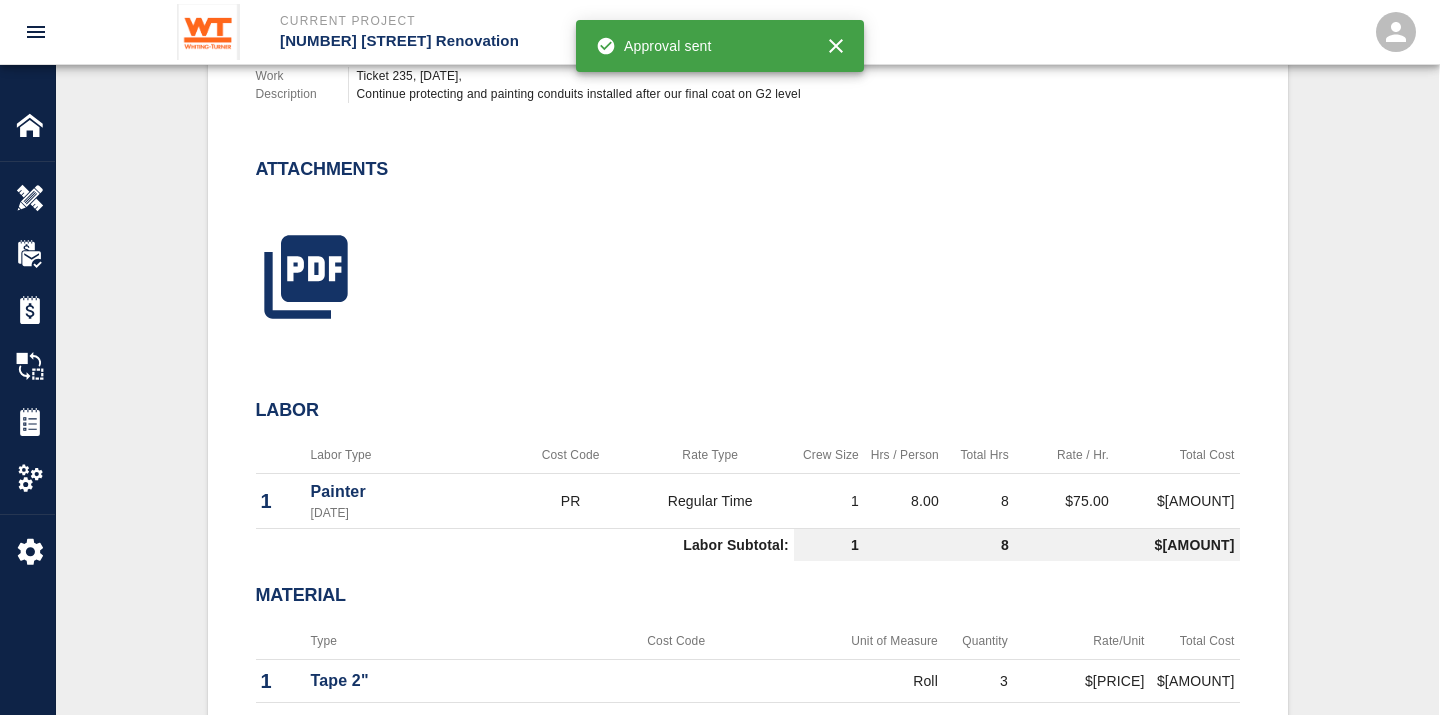 scroll, scrollTop: 0, scrollLeft: 0, axis: both 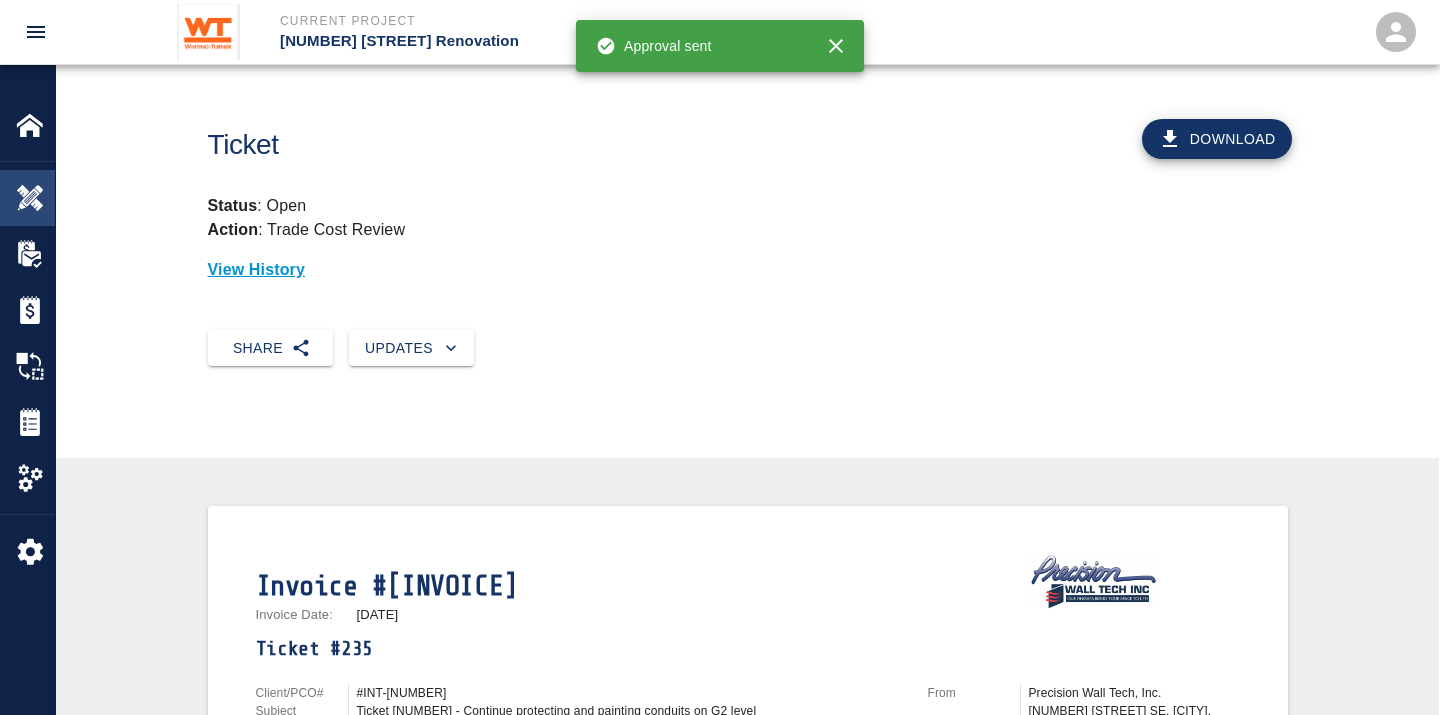 click at bounding box center [30, 198] 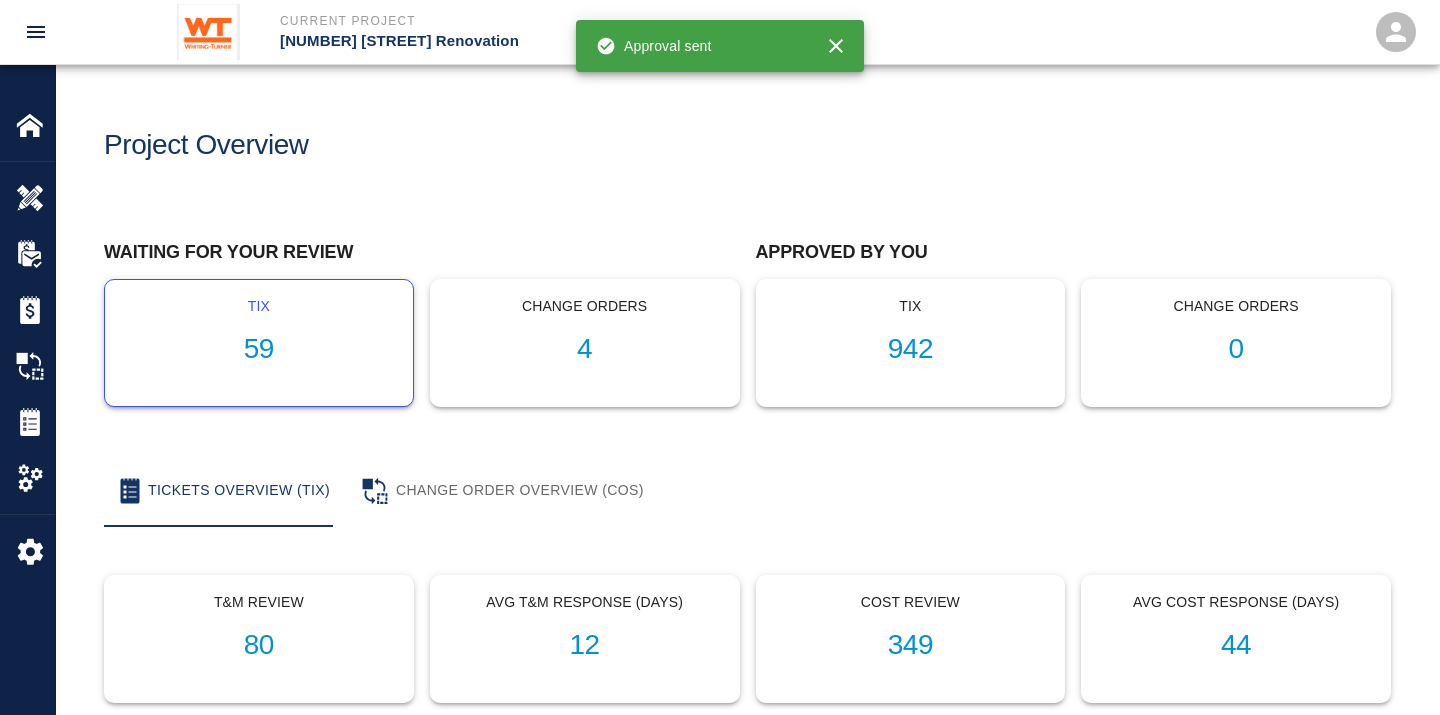 click on "59" at bounding box center (259, 349) 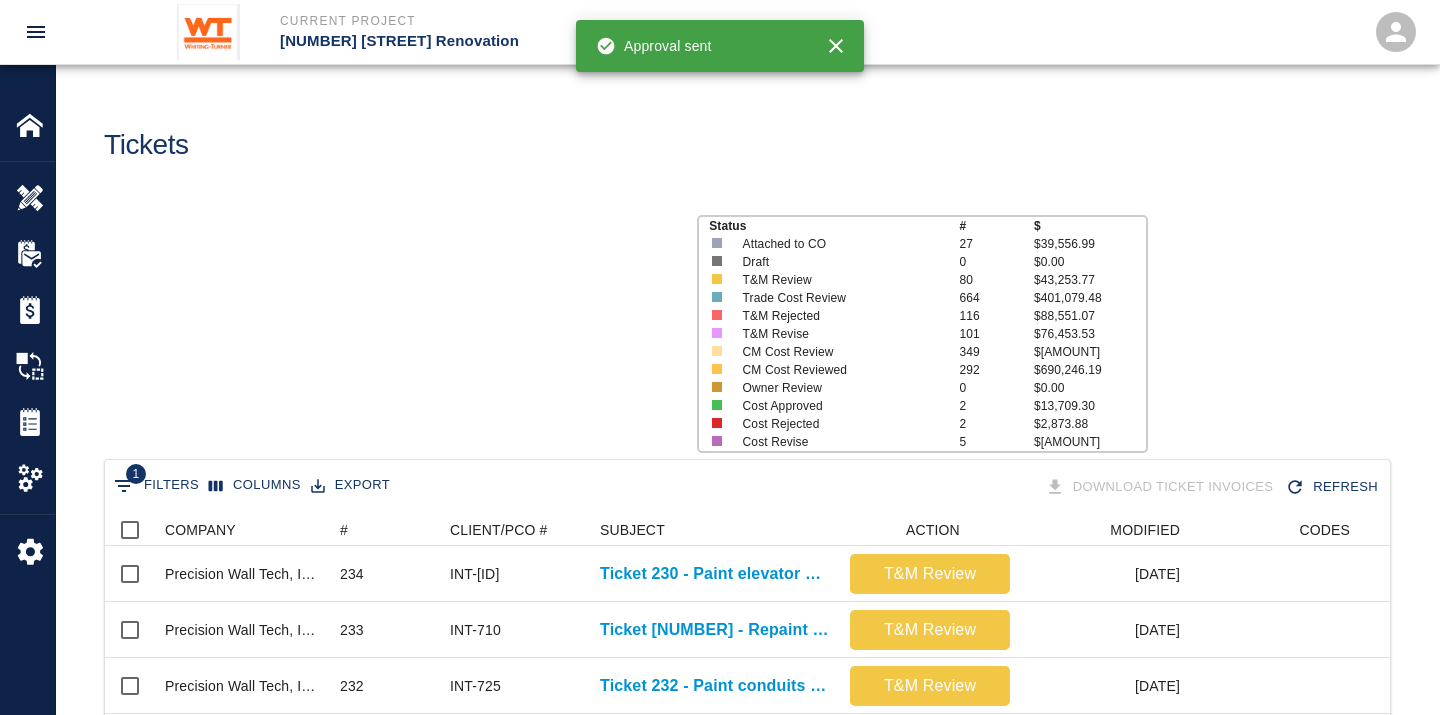 scroll, scrollTop: 17, scrollLeft: 17, axis: both 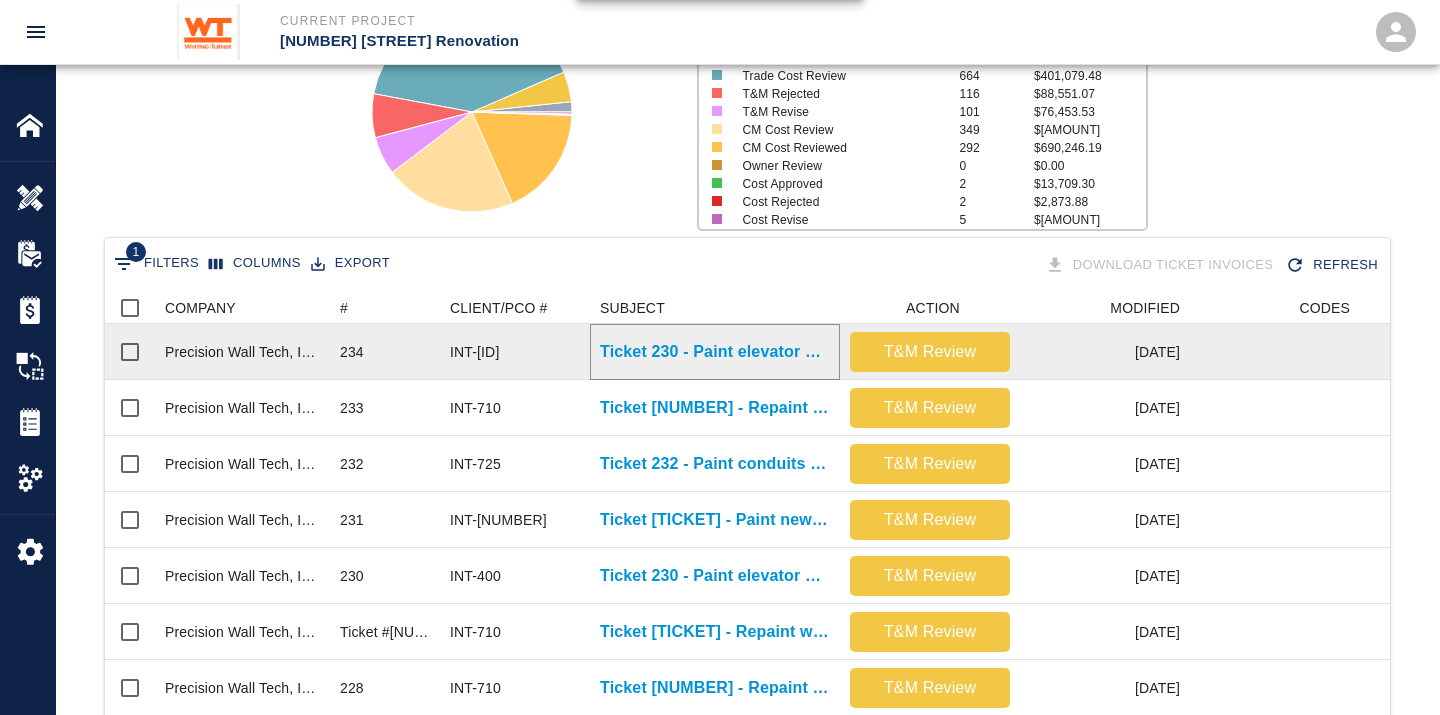 click on "Ticket 230 - Paint elevator doors on B1 level" at bounding box center [715, 352] 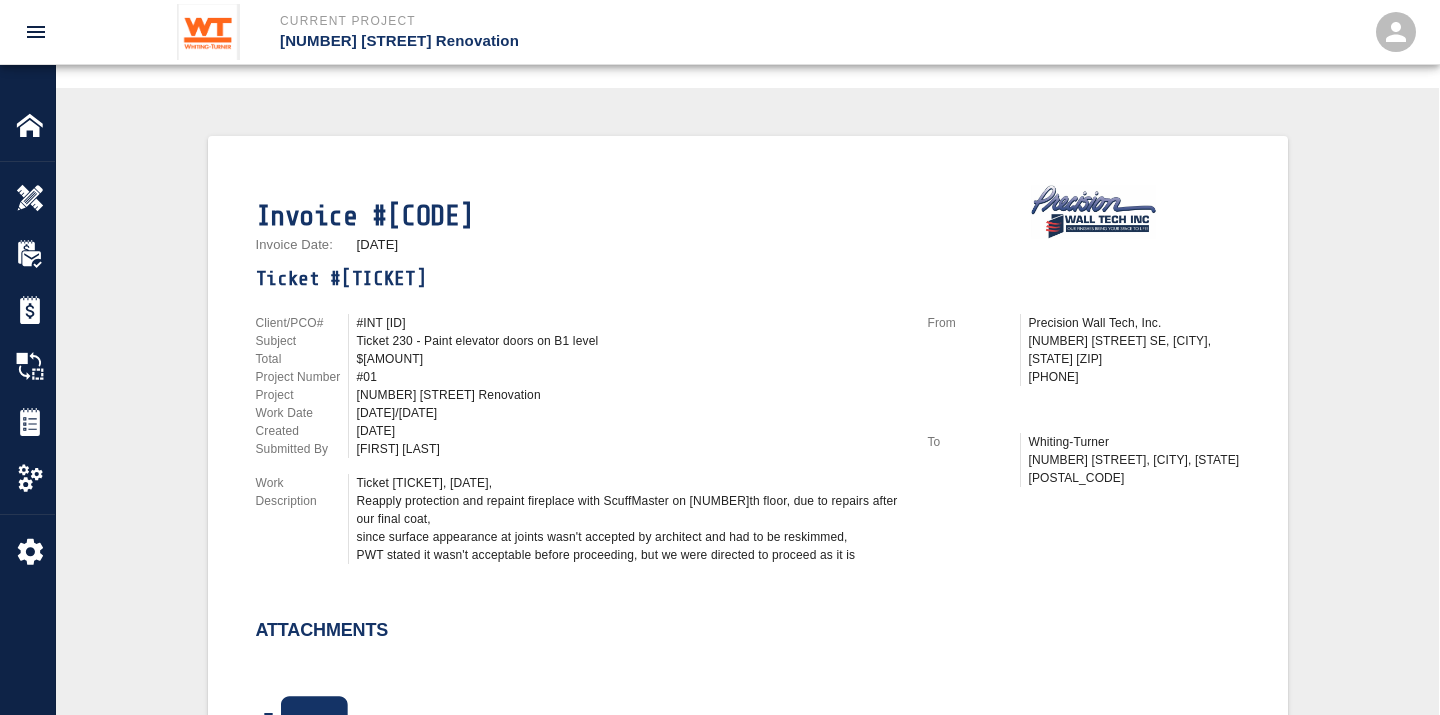 scroll, scrollTop: 111, scrollLeft: 0, axis: vertical 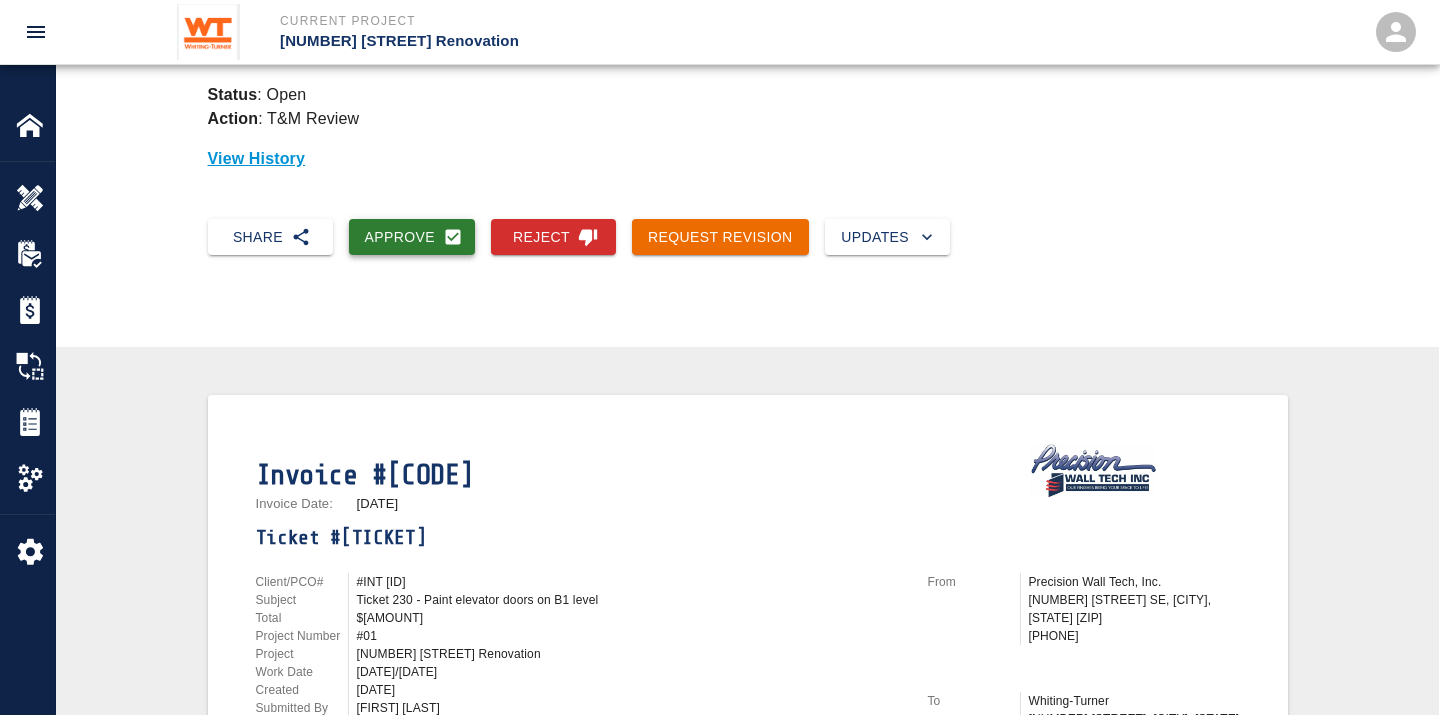 click on "Approve" at bounding box center (412, 237) 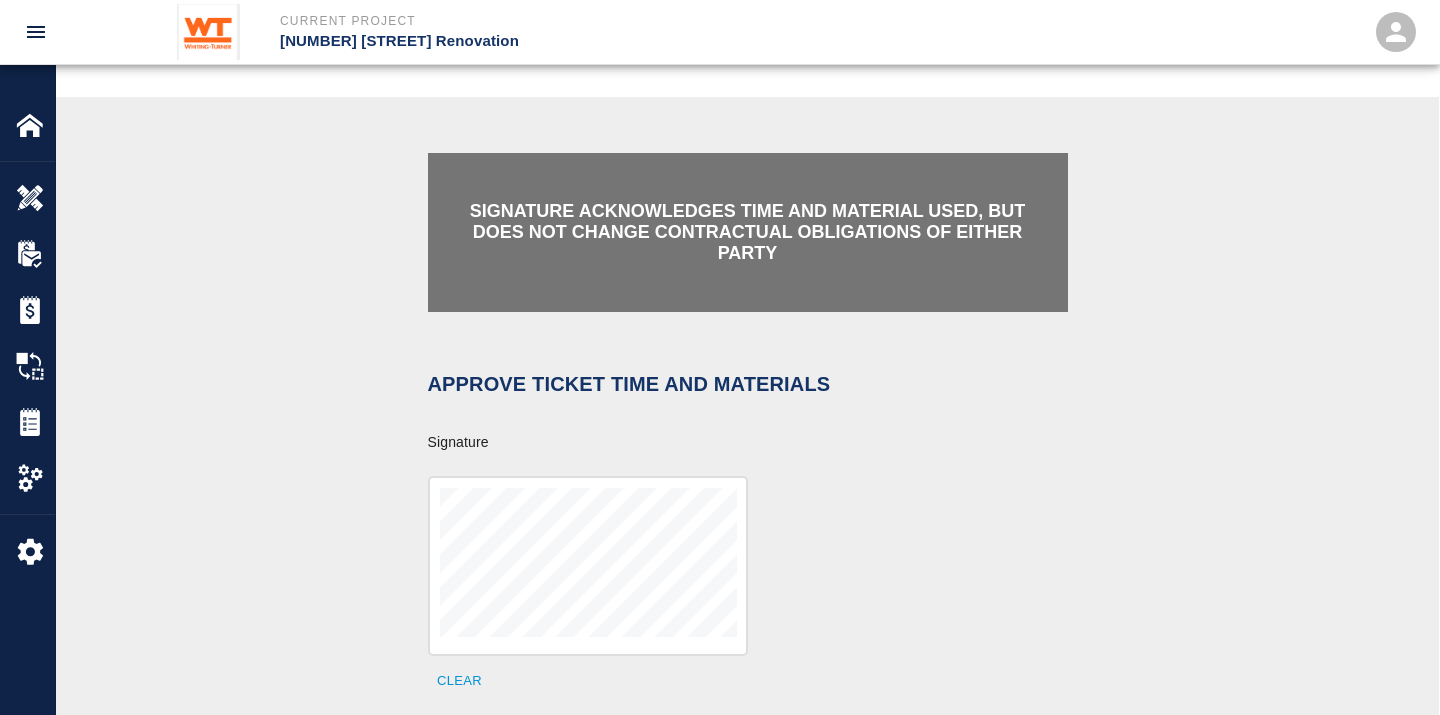 scroll, scrollTop: 555, scrollLeft: 0, axis: vertical 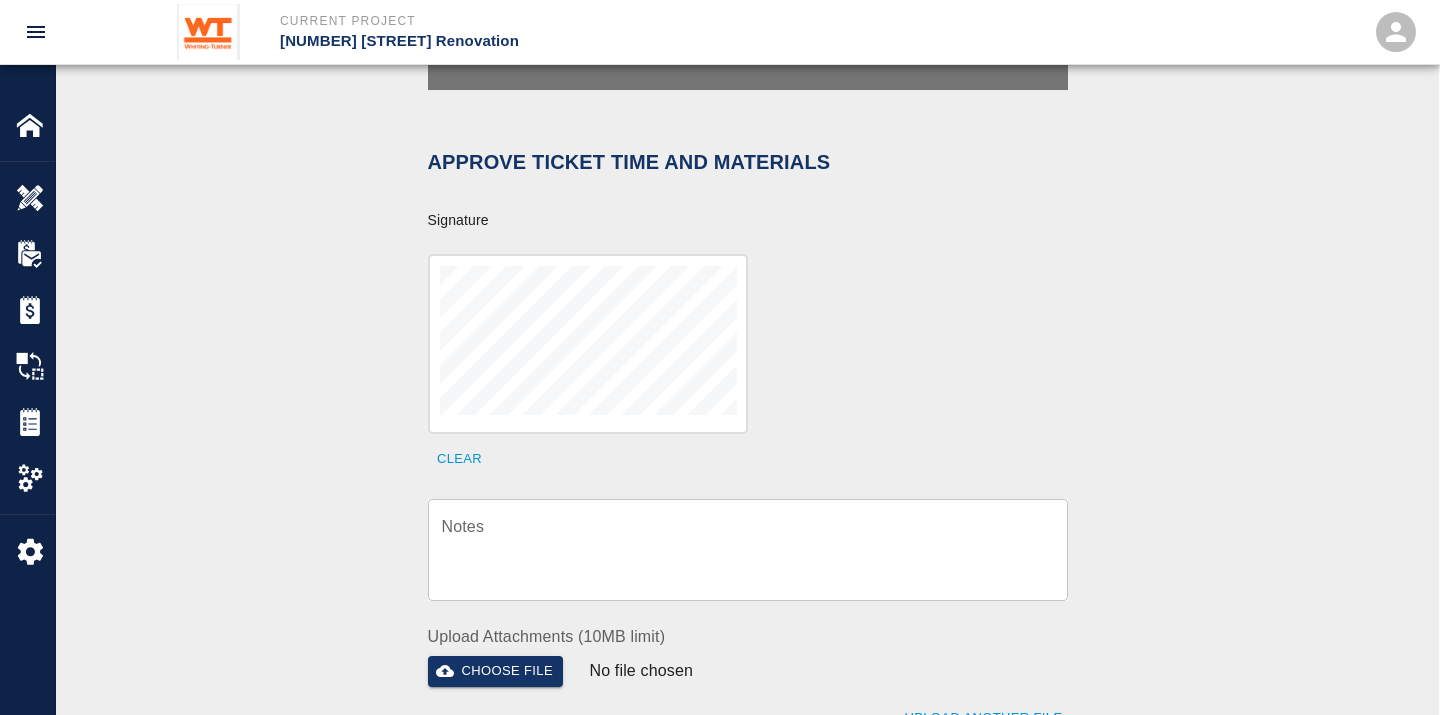 click at bounding box center [588, 344] 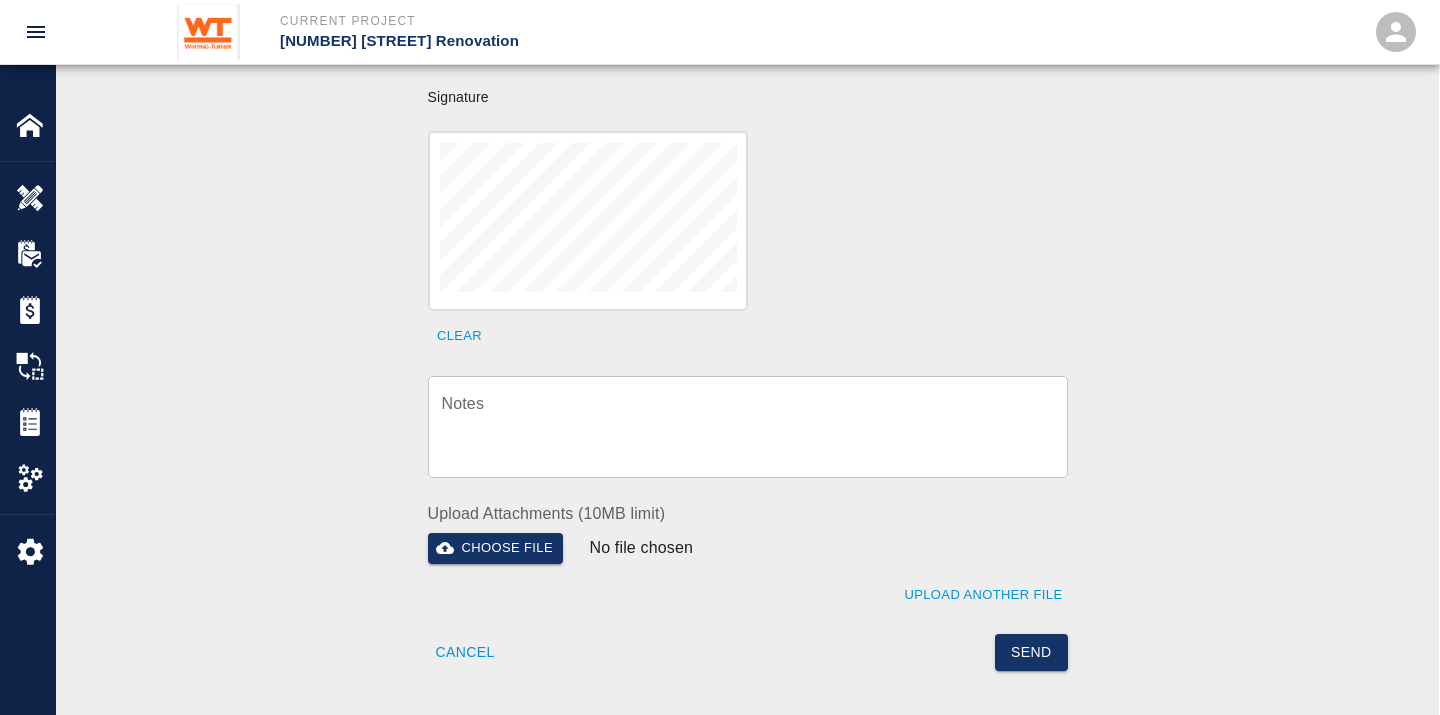 scroll, scrollTop: 1000, scrollLeft: 0, axis: vertical 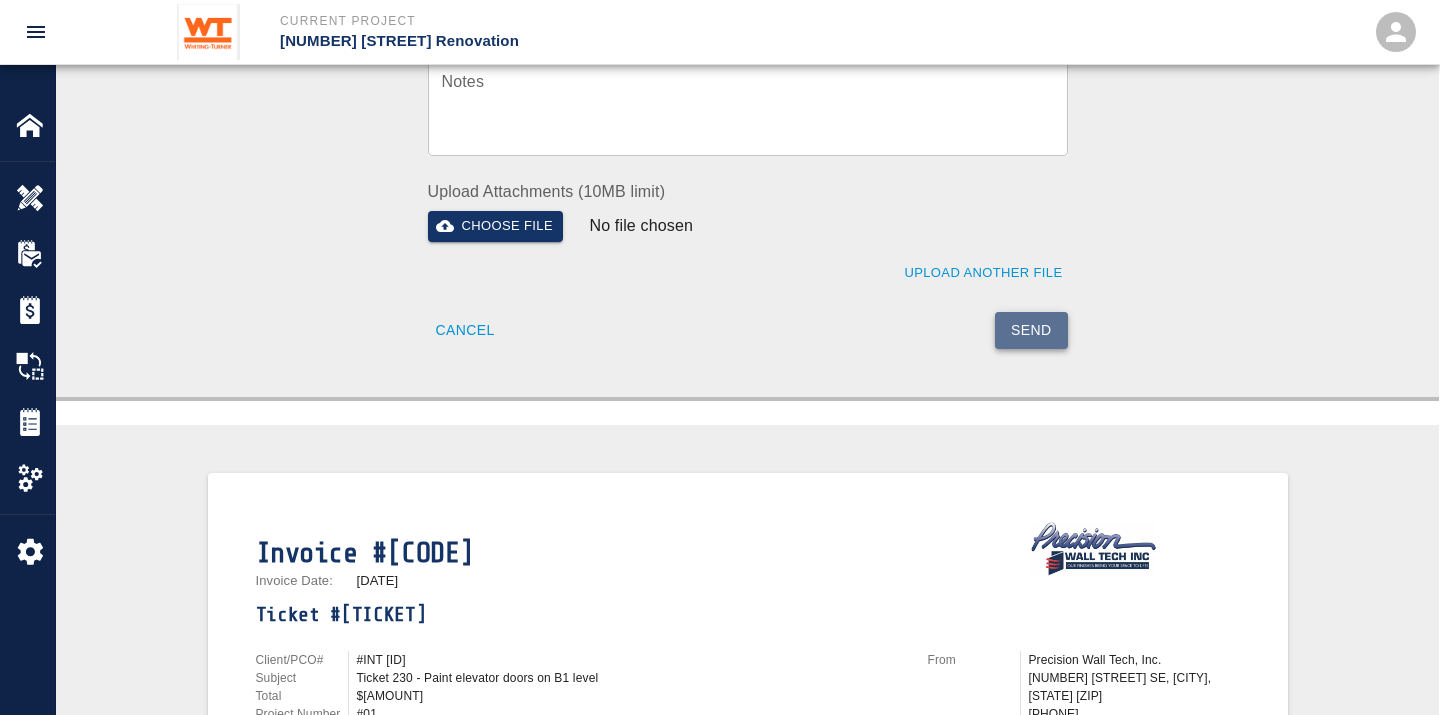 click on "Send" at bounding box center [1031, 330] 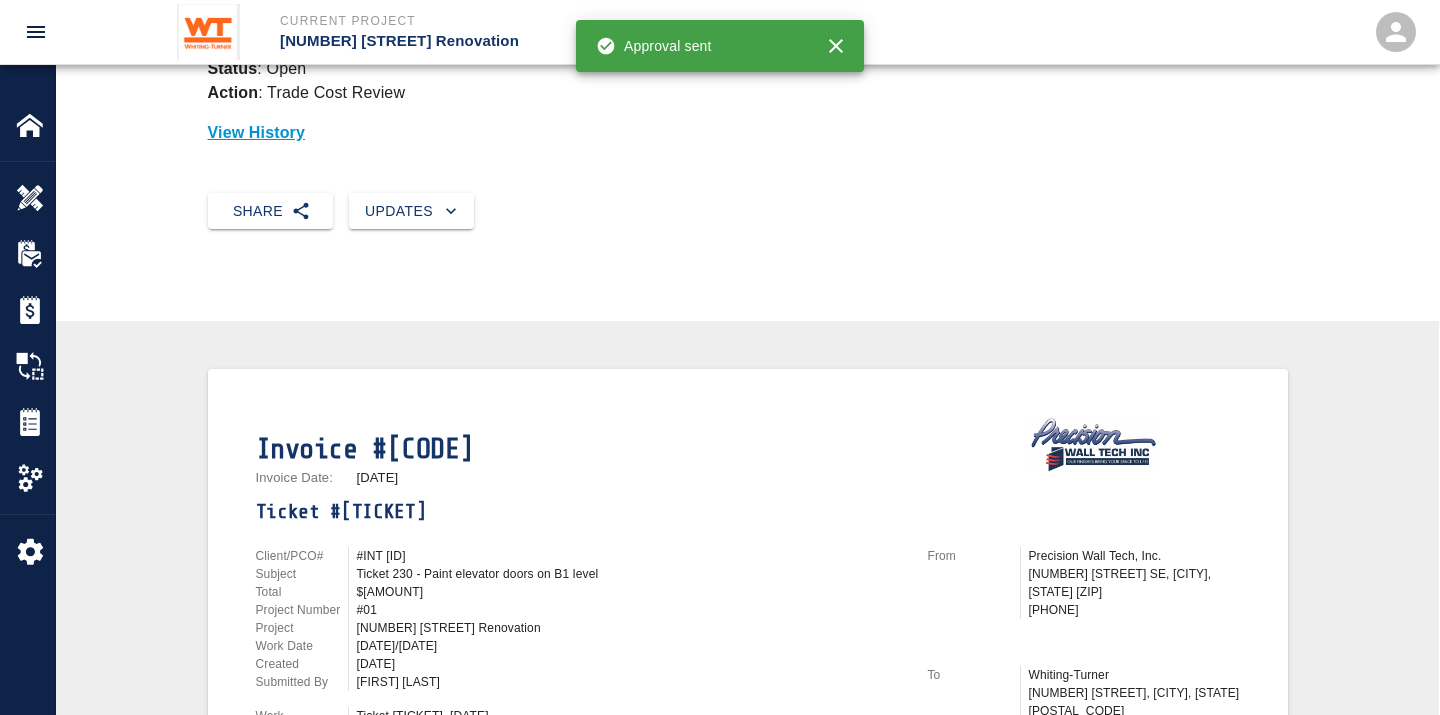 scroll, scrollTop: 0, scrollLeft: 0, axis: both 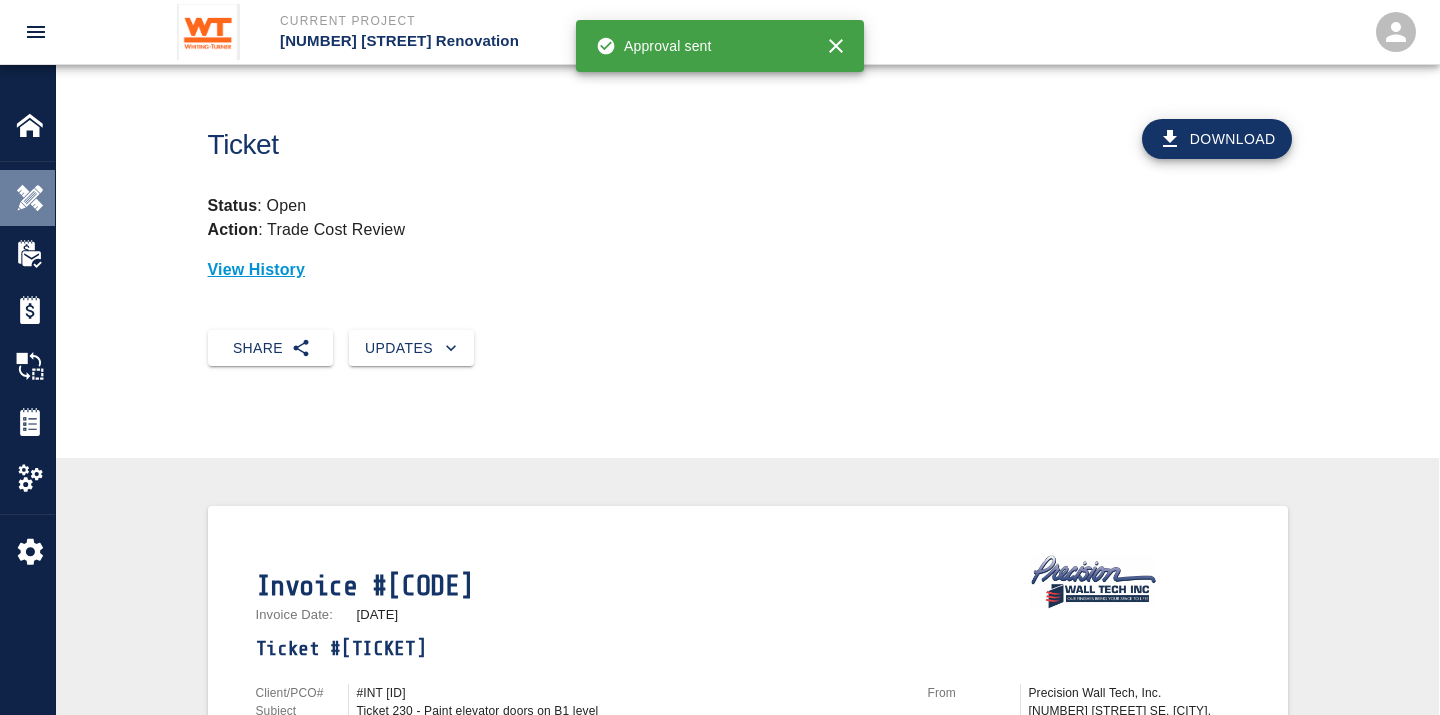 click at bounding box center [30, 198] 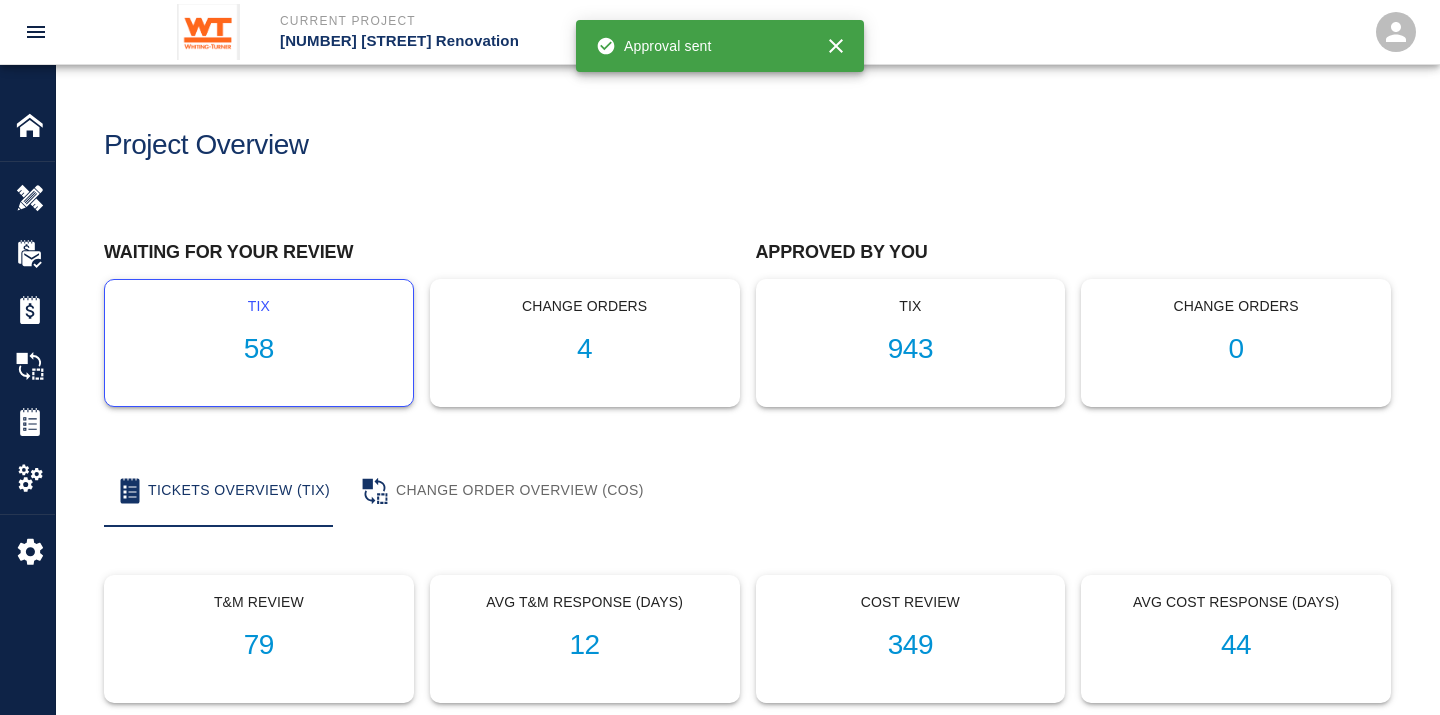 click on "58" at bounding box center (259, 349) 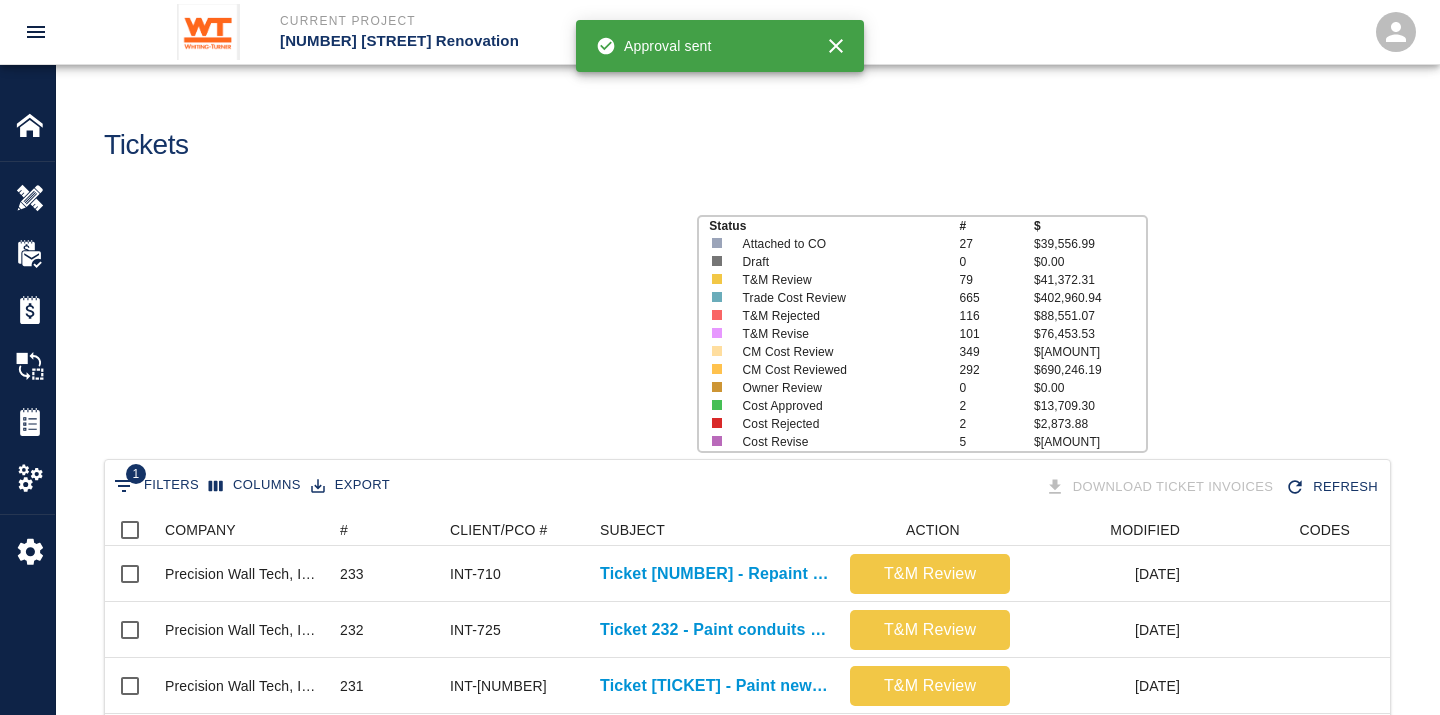 scroll, scrollTop: 17, scrollLeft: 17, axis: both 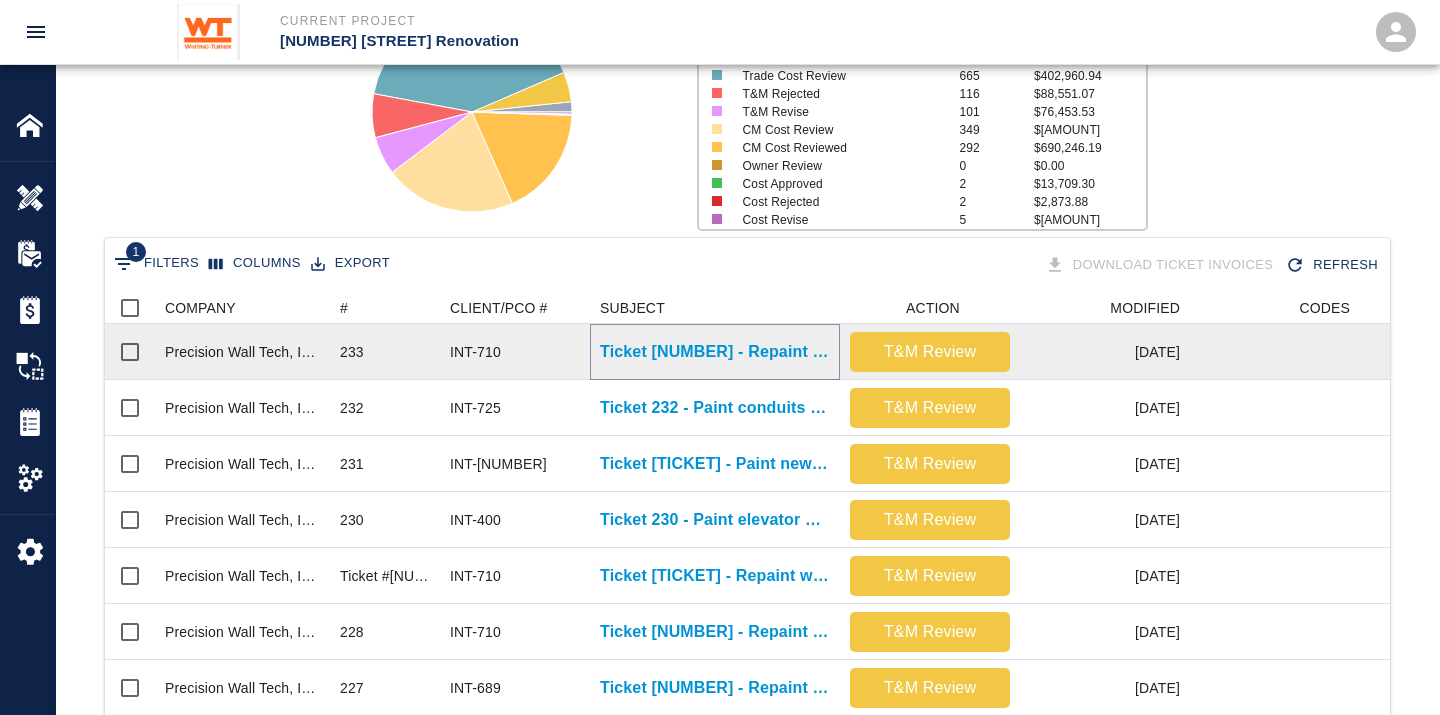 click on "Ticket [NUMBER] - Repaint walls, ceilings, doors, and frames on 2nd floor" at bounding box center [715, 352] 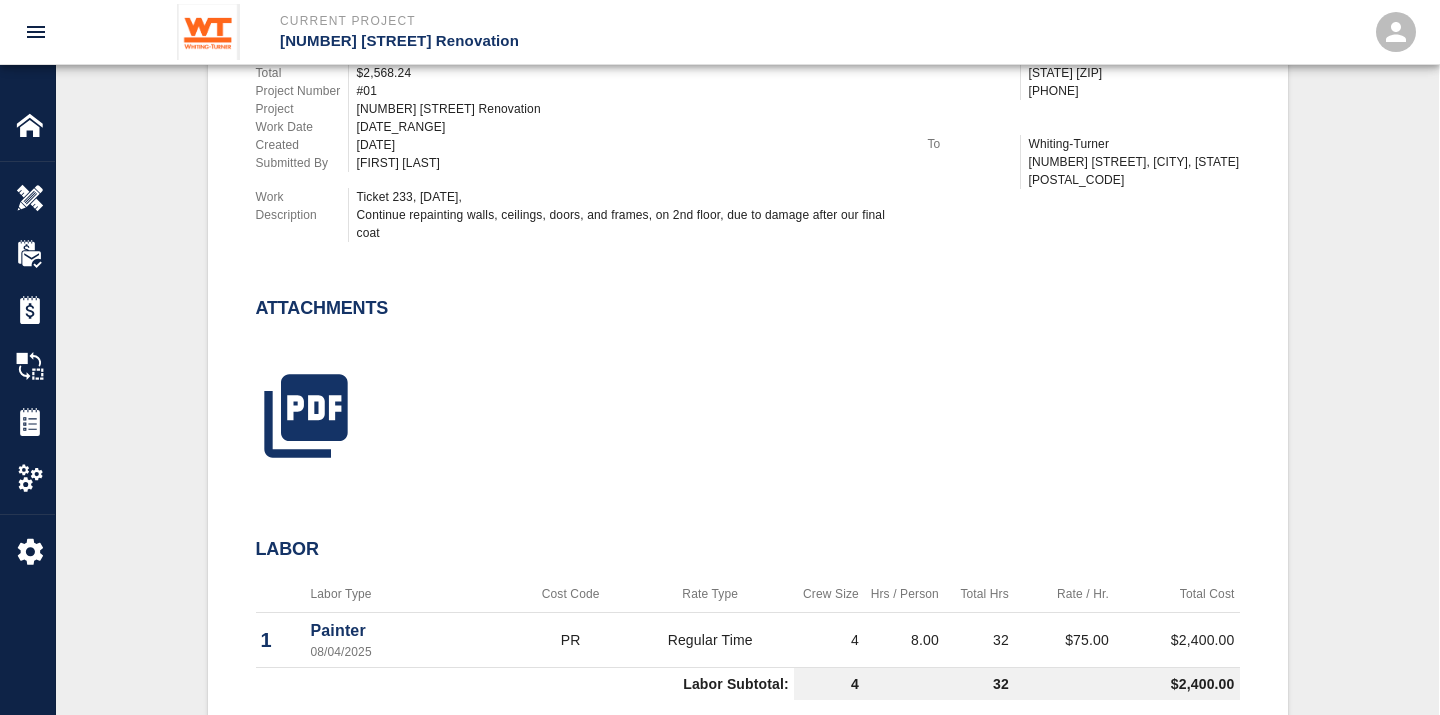 scroll, scrollTop: 666, scrollLeft: 0, axis: vertical 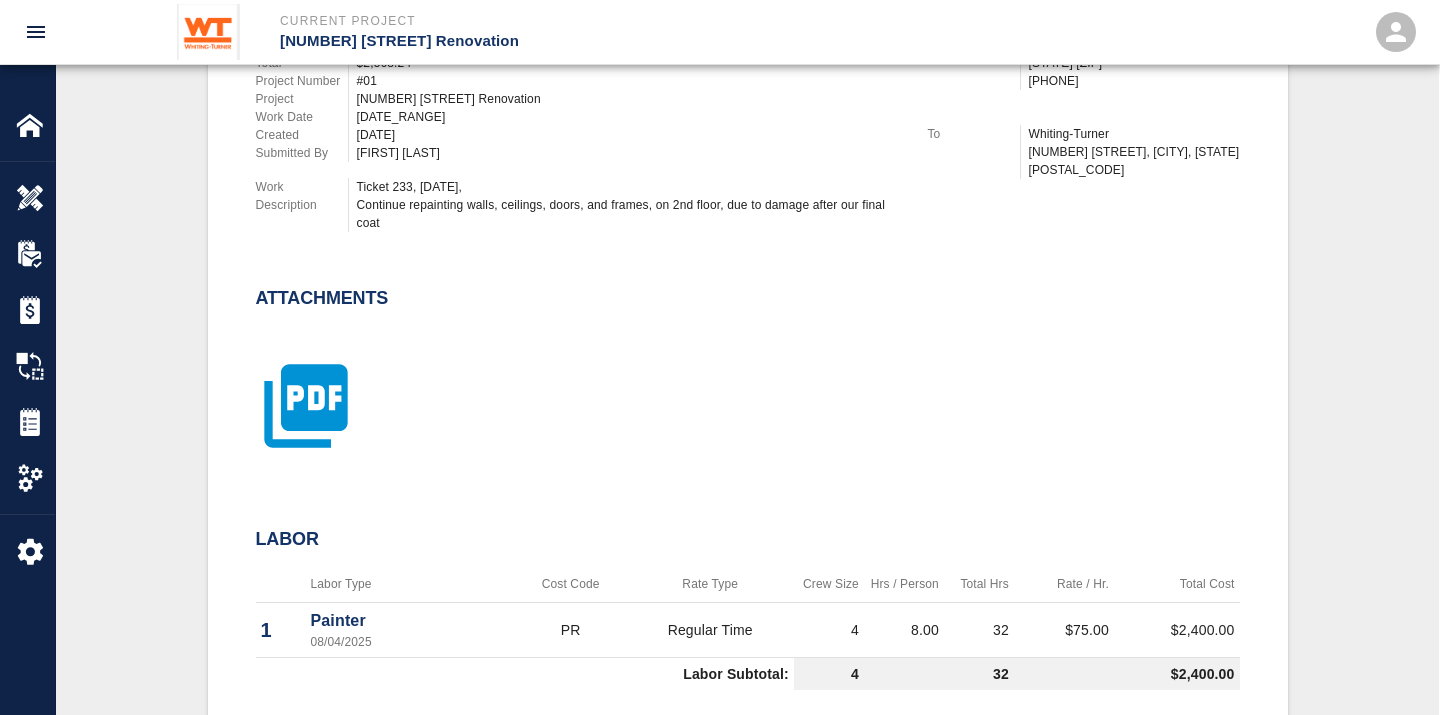 click 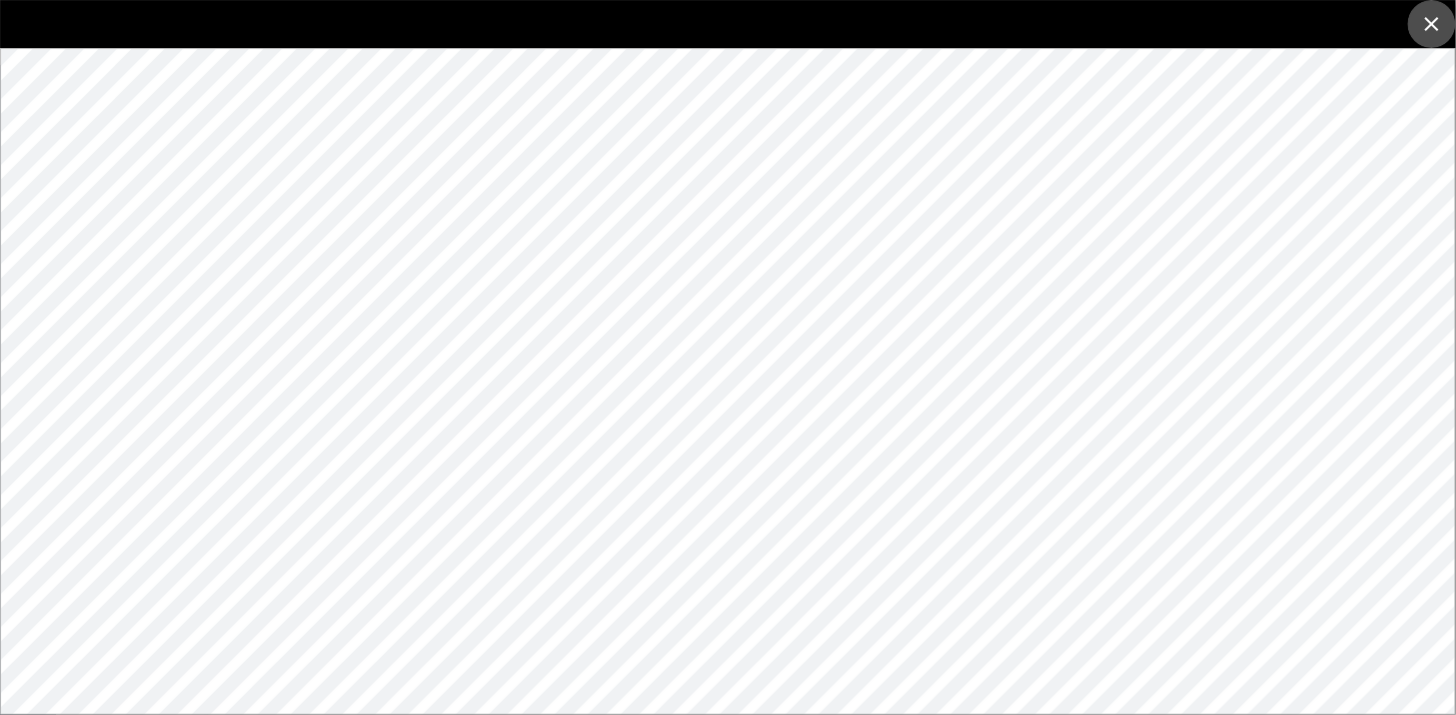 click 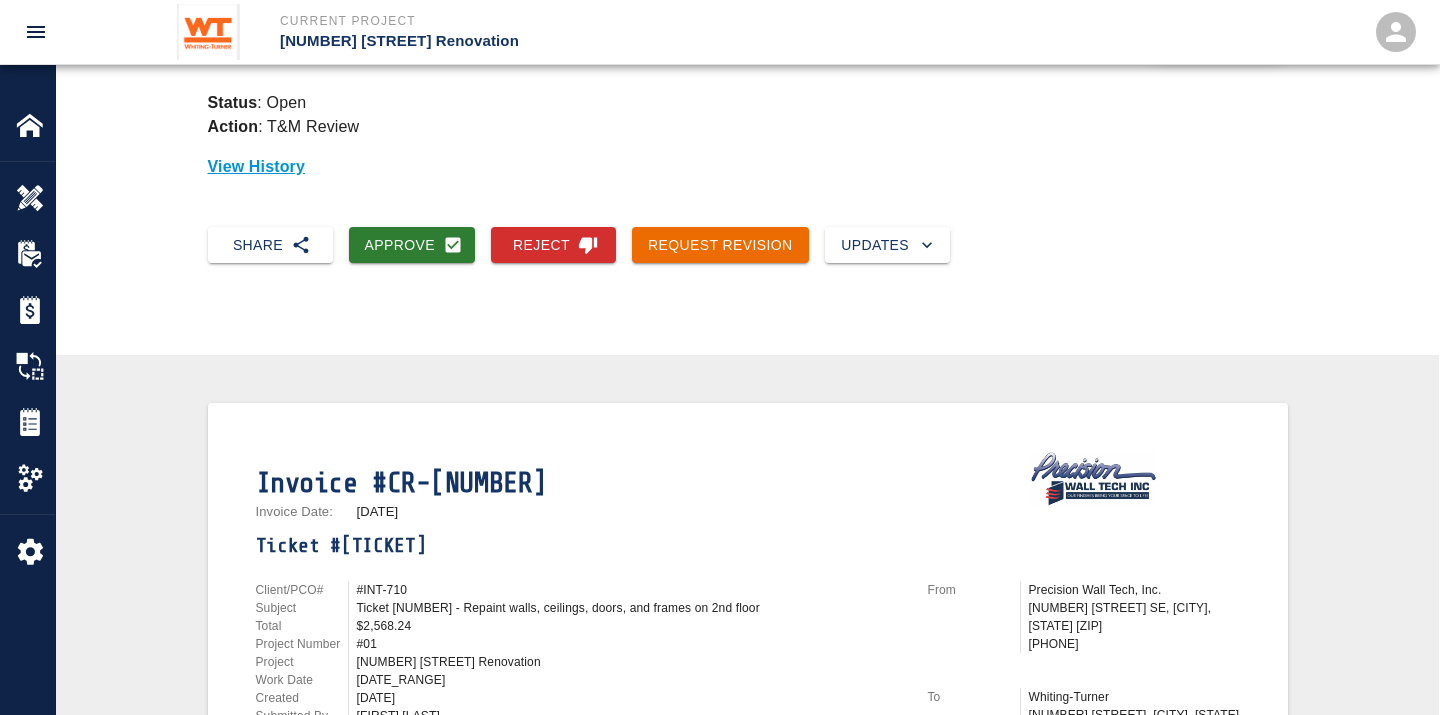 scroll, scrollTop: 0, scrollLeft: 0, axis: both 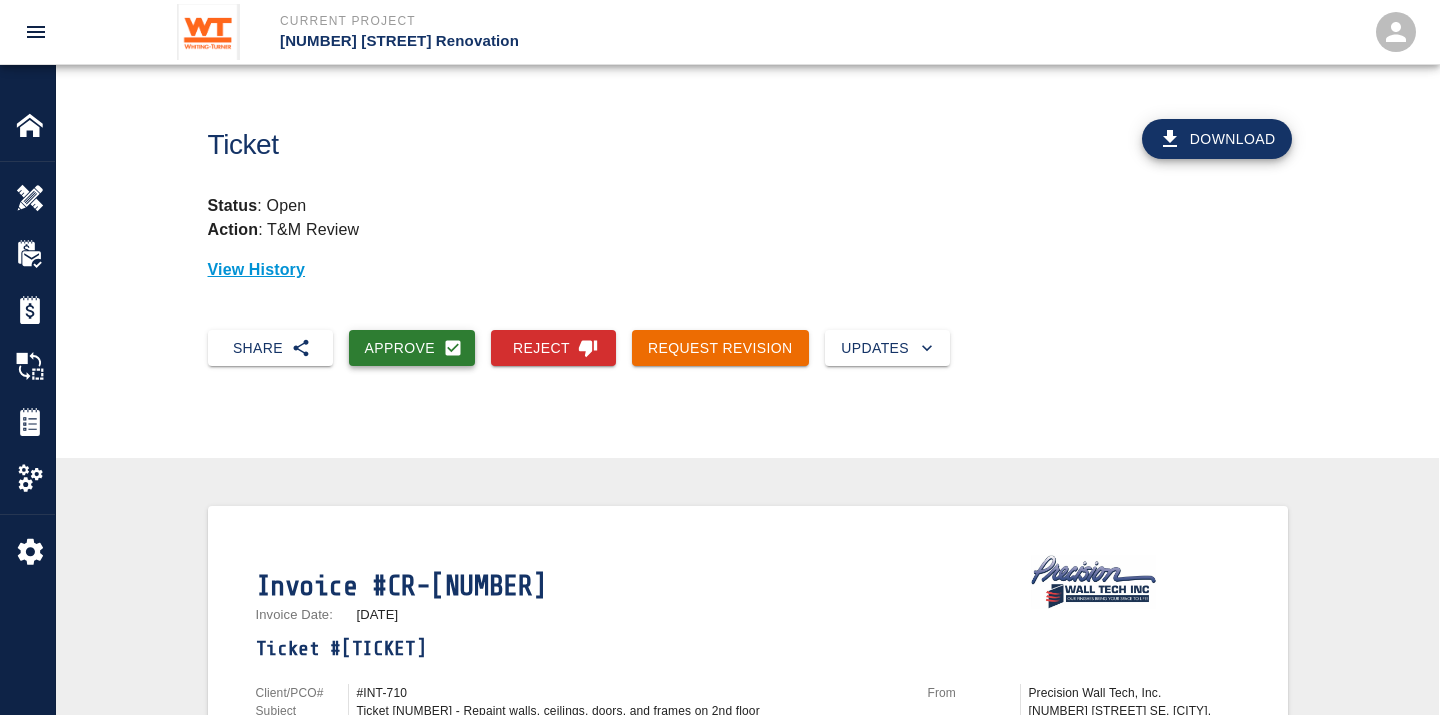 click on "Approve" at bounding box center (412, 348) 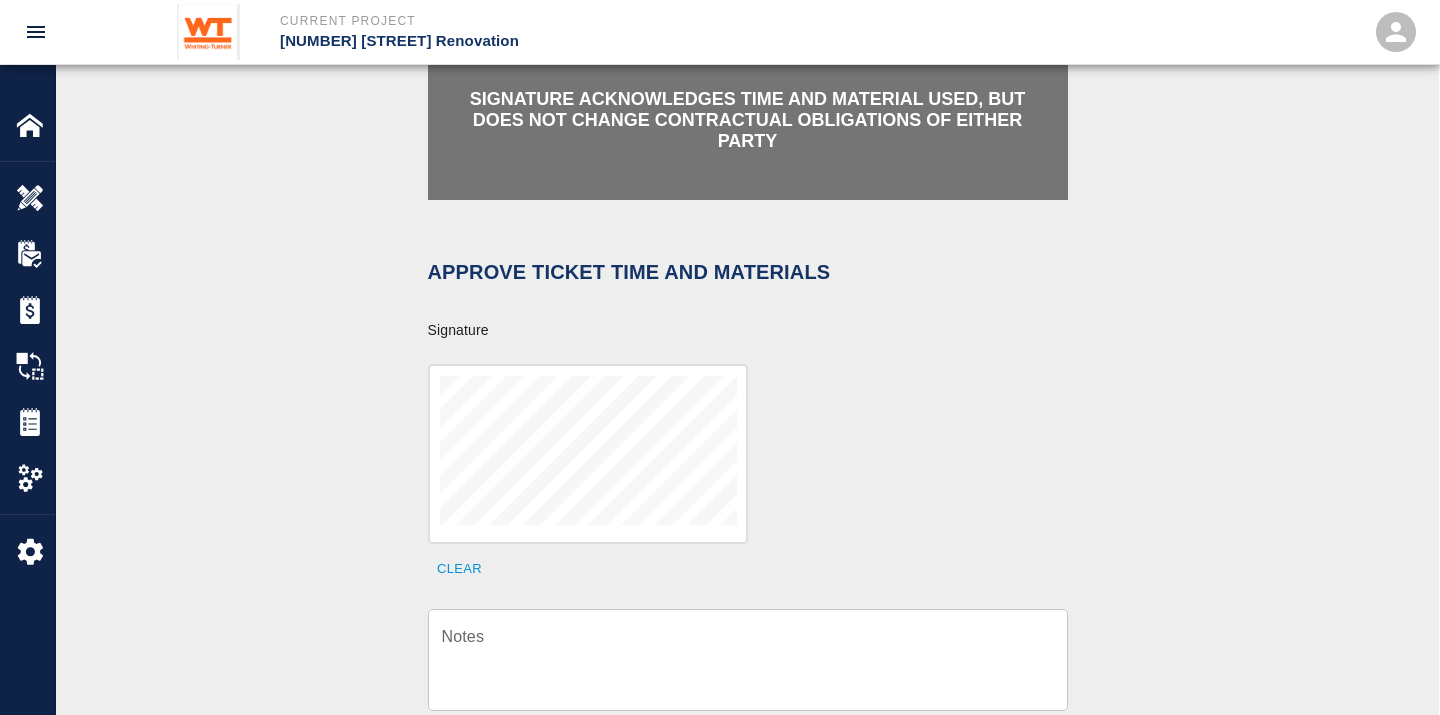 scroll, scrollTop: 444, scrollLeft: 0, axis: vertical 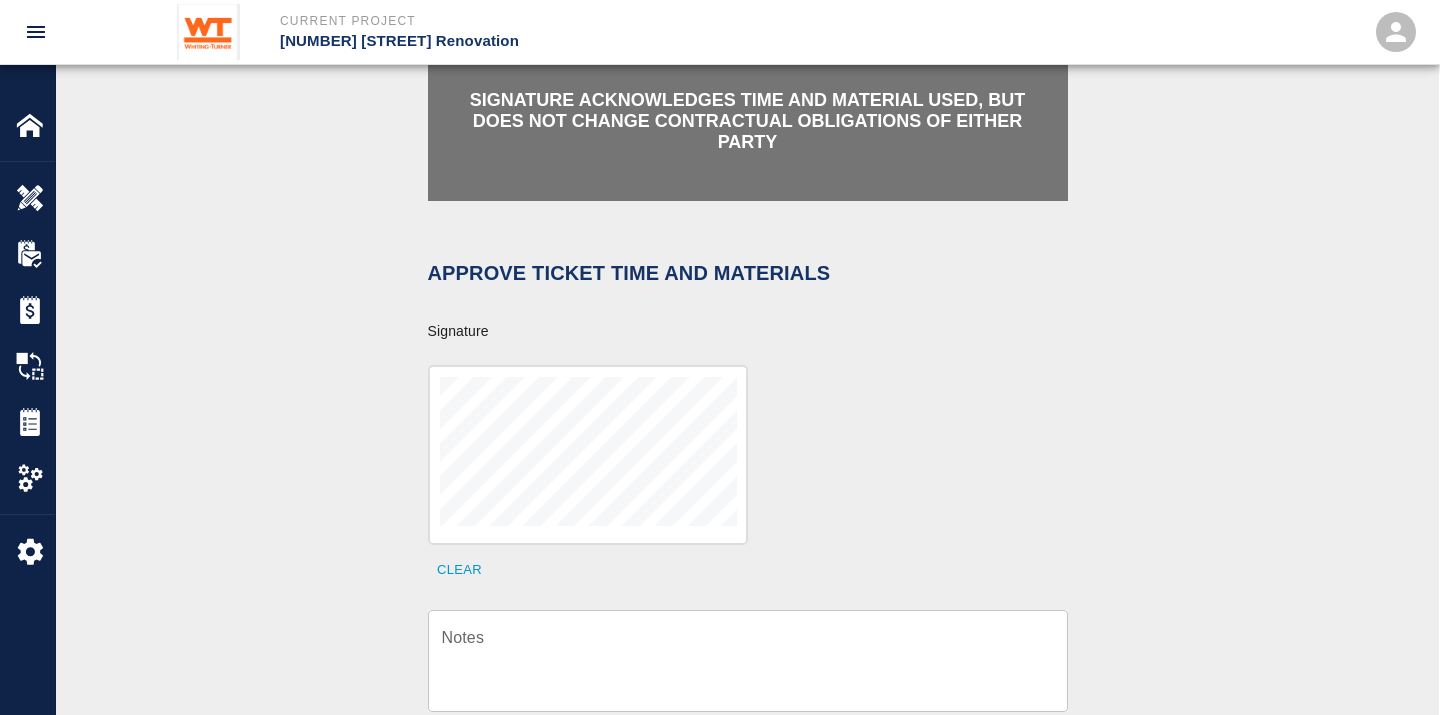 click on "Notes" at bounding box center (748, 660) 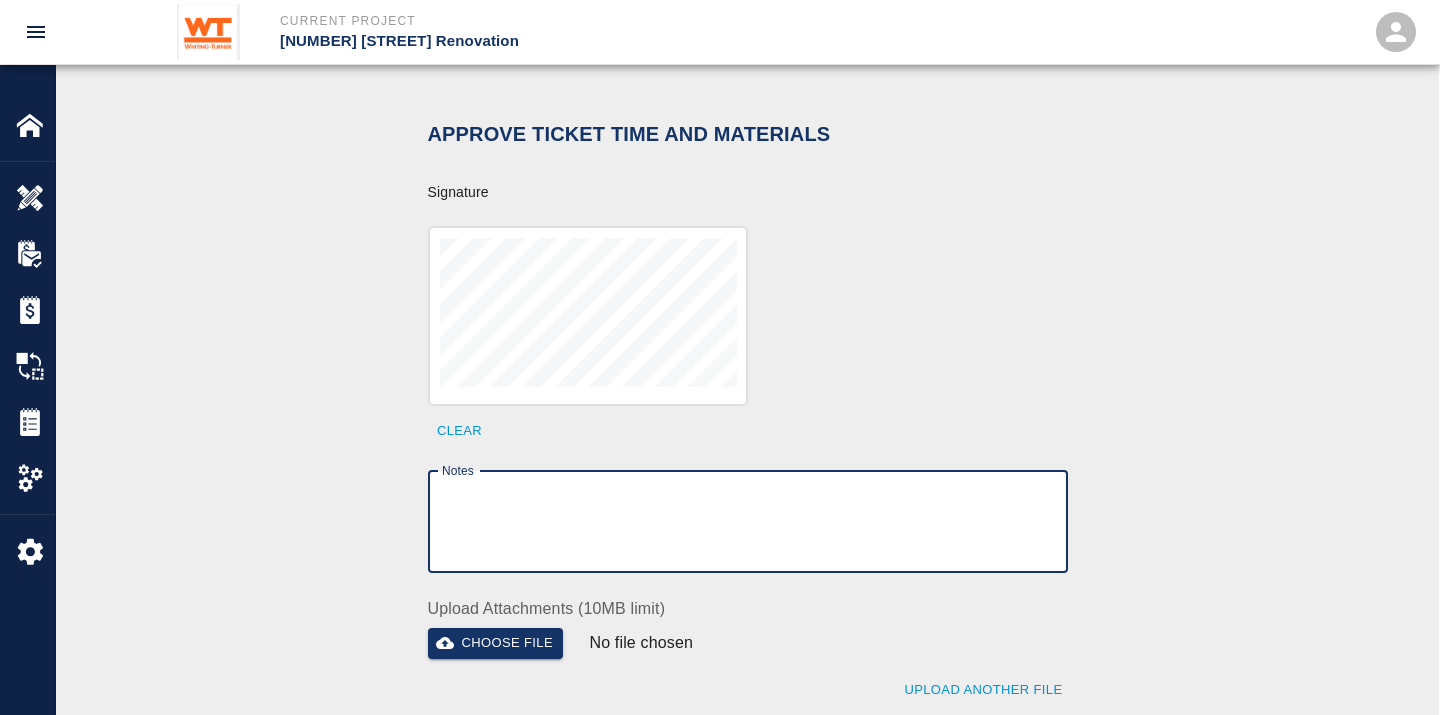scroll, scrollTop: 777, scrollLeft: 0, axis: vertical 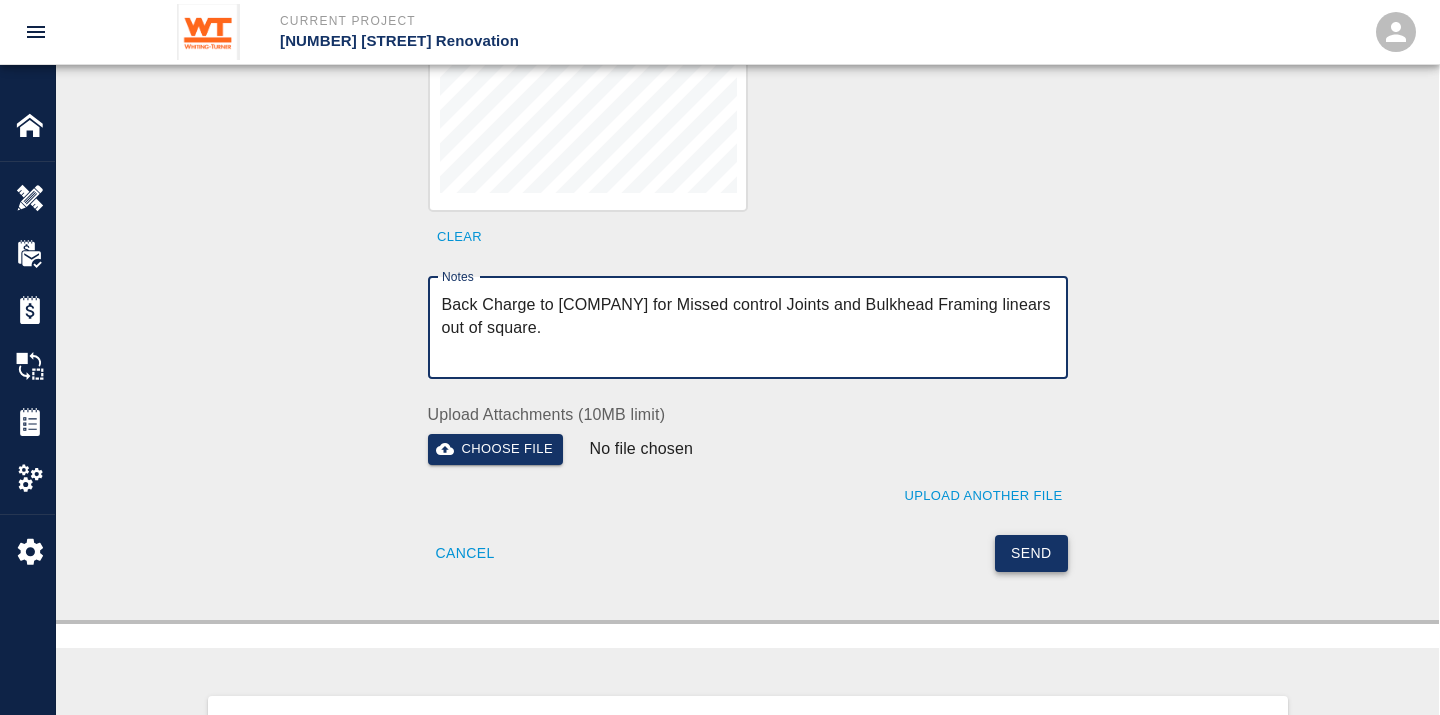 type on "Back Charge to [COMPANY] for Missed control Joints and Bulkhead Framing linears out of square." 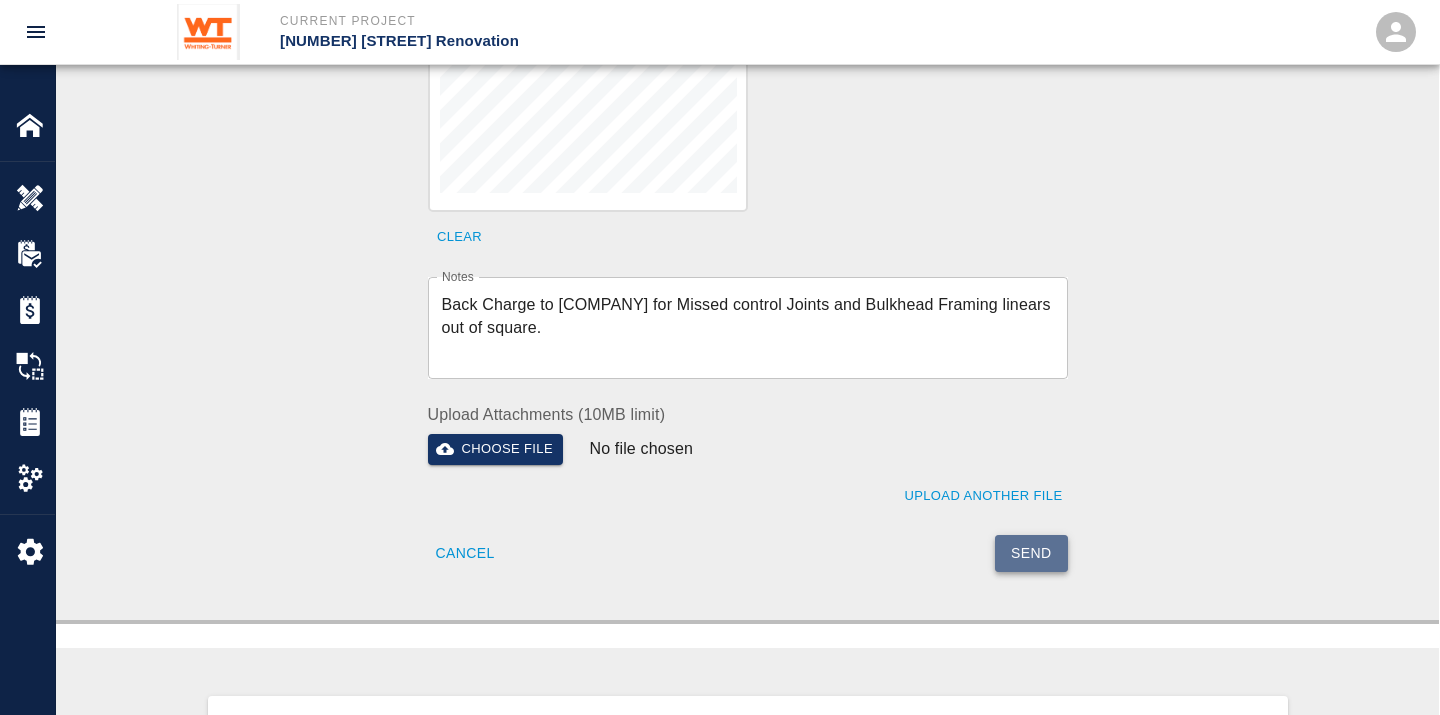 click on "Send" at bounding box center [1031, 553] 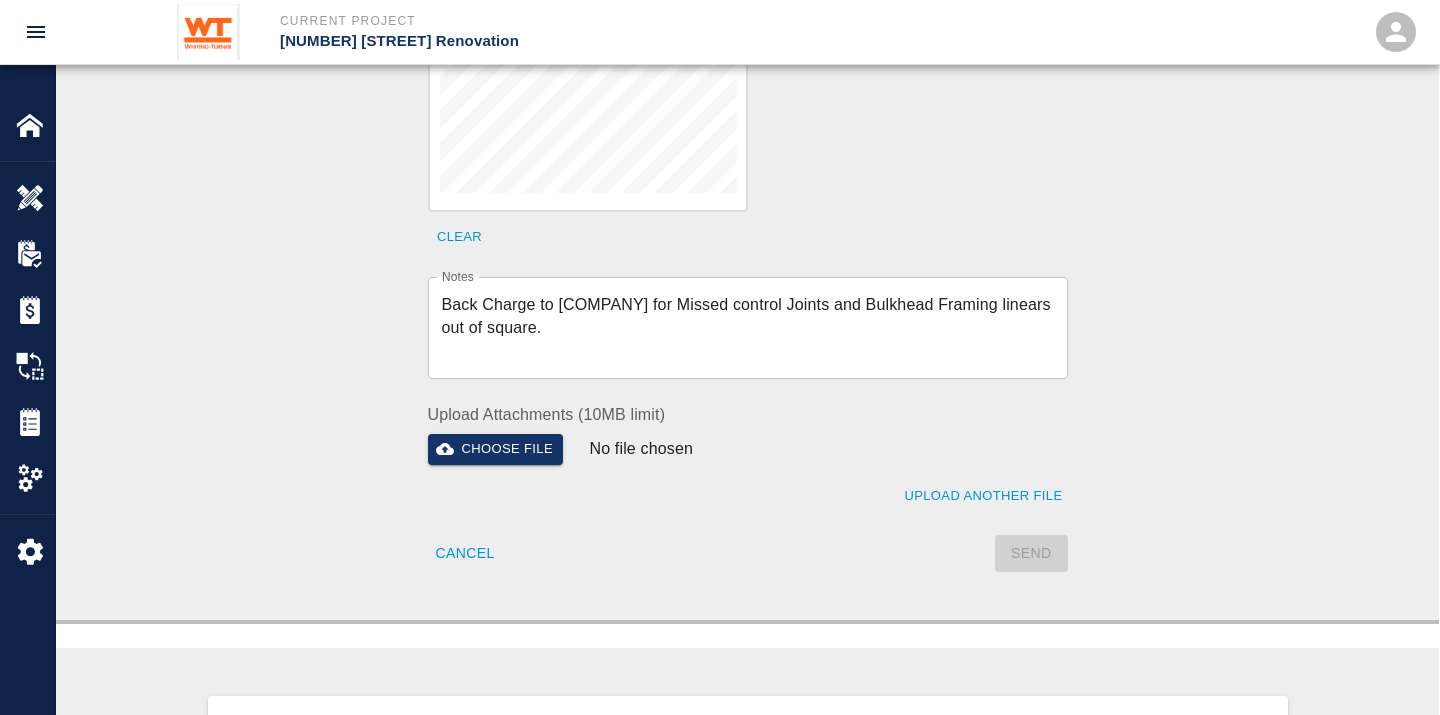 type 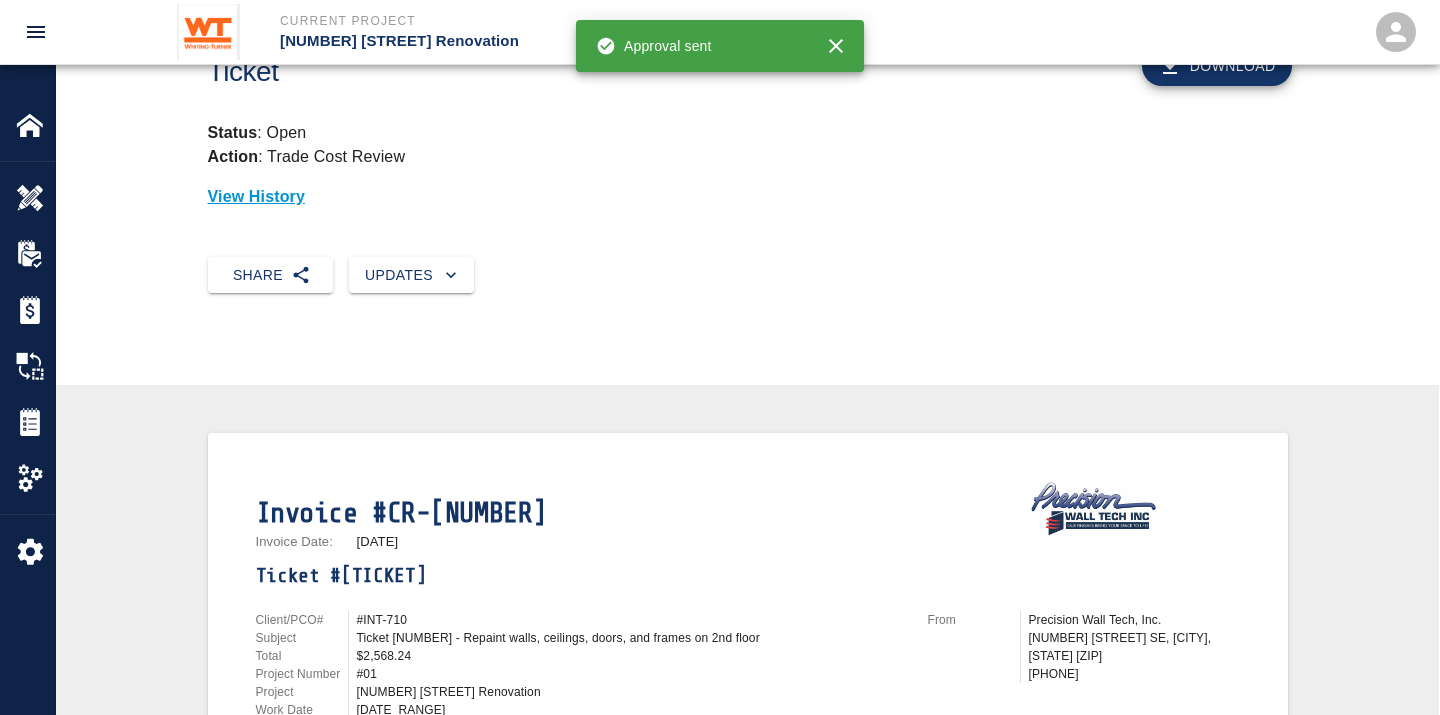 scroll, scrollTop: 0, scrollLeft: 0, axis: both 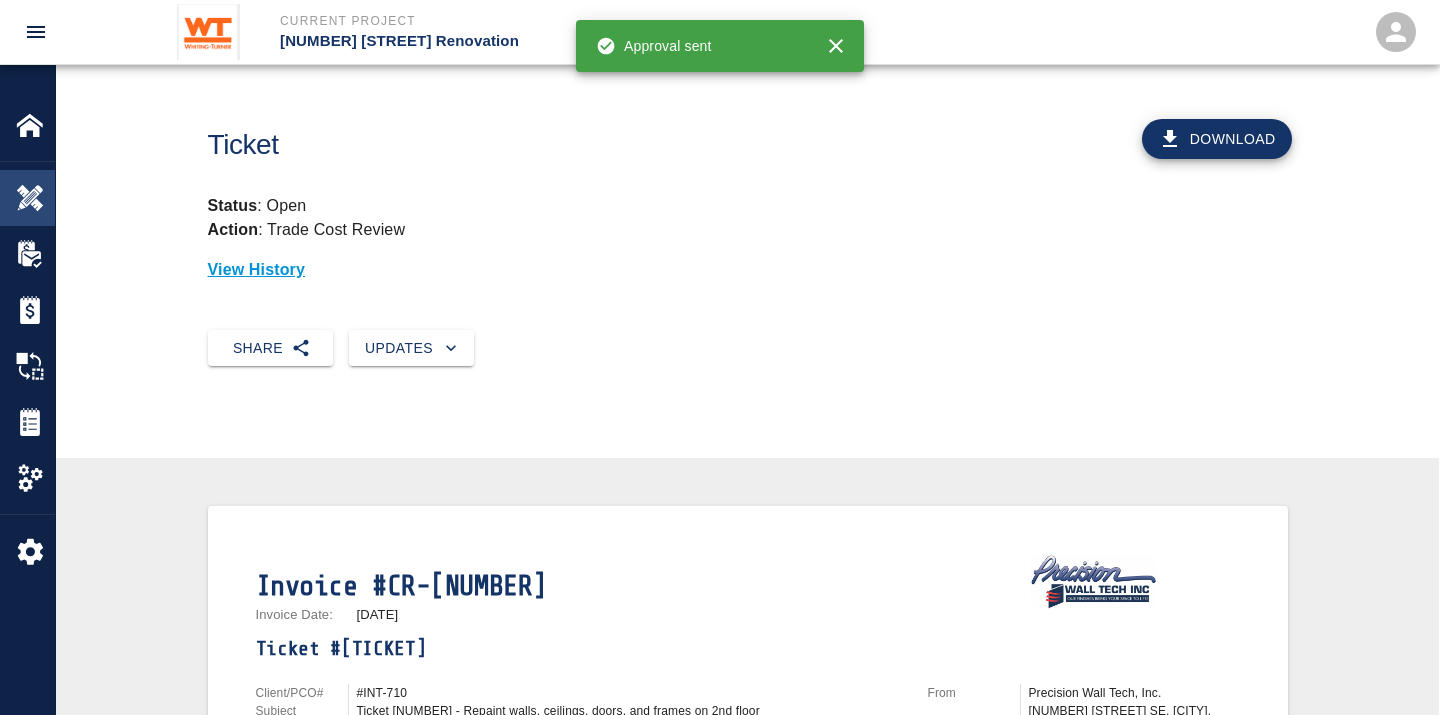 click at bounding box center [30, 198] 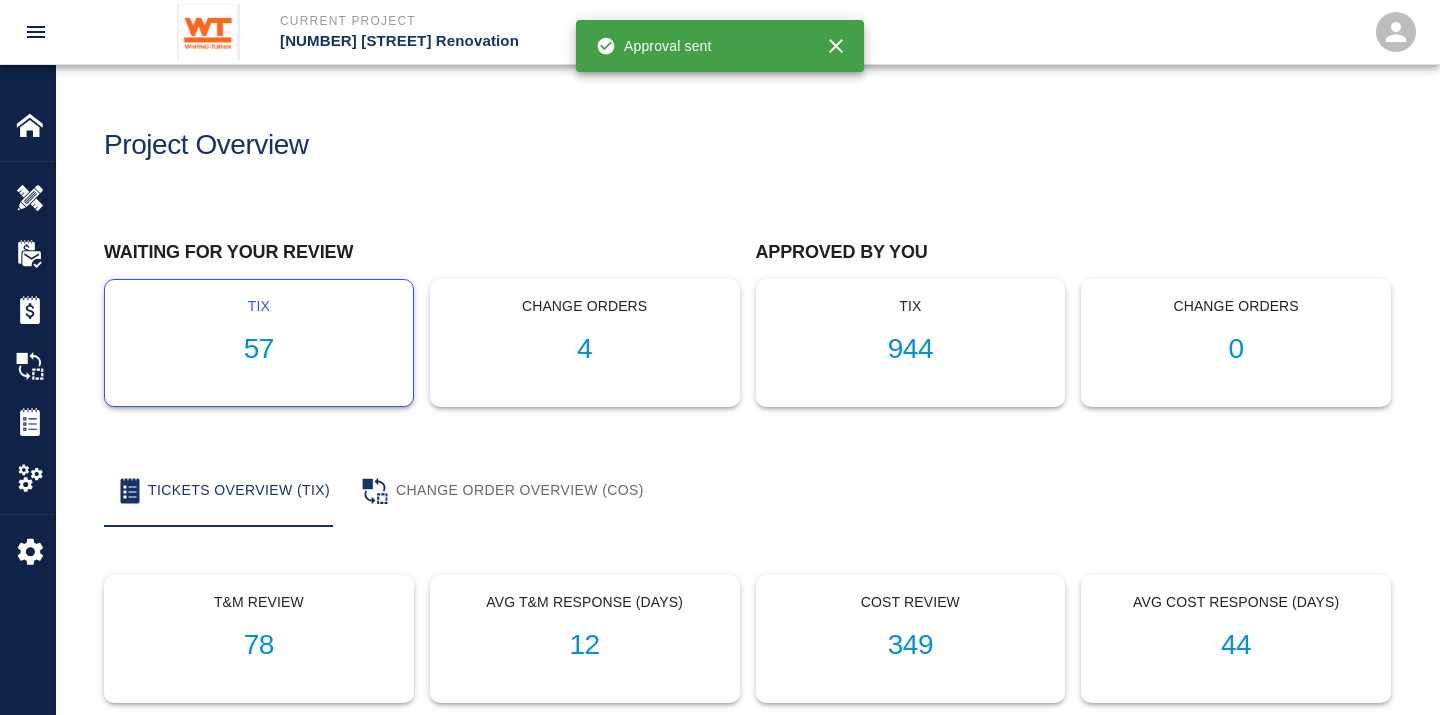click on "57" at bounding box center (259, 349) 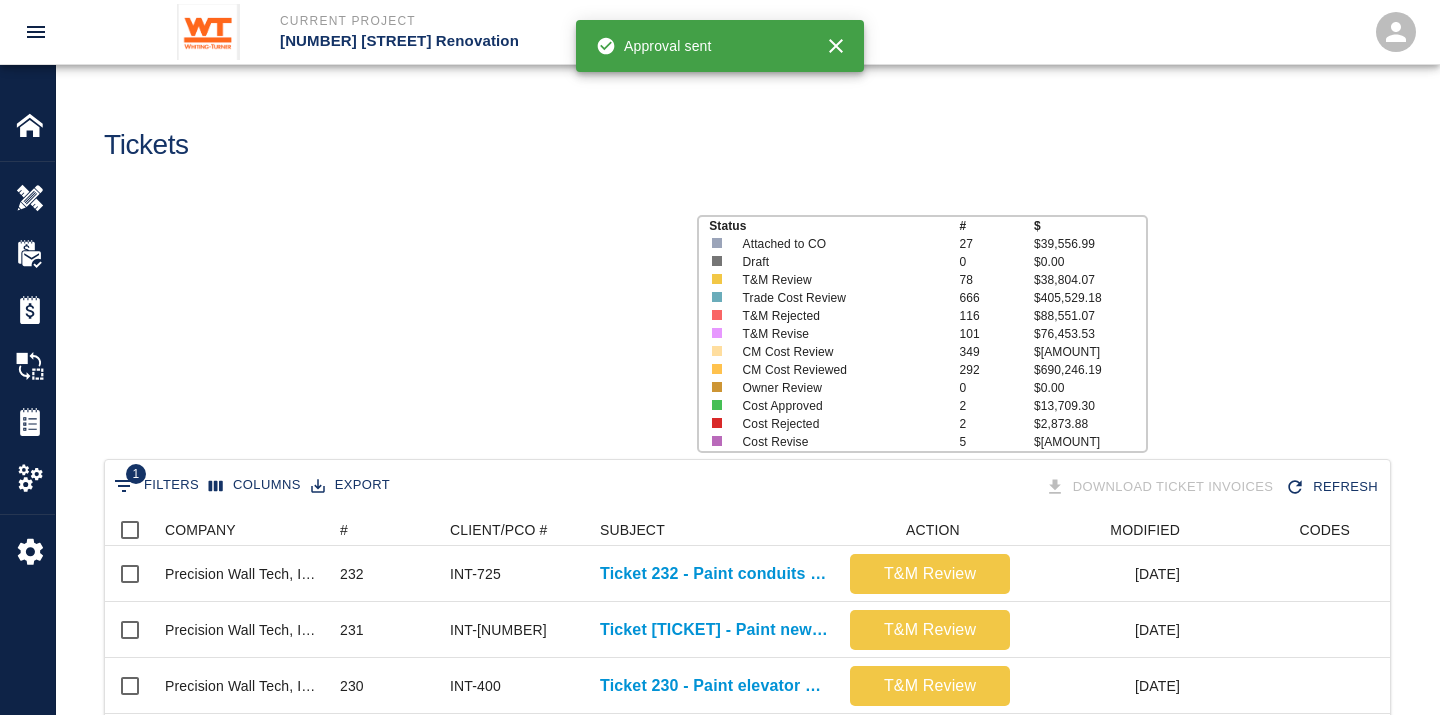 scroll, scrollTop: 17, scrollLeft: 17, axis: both 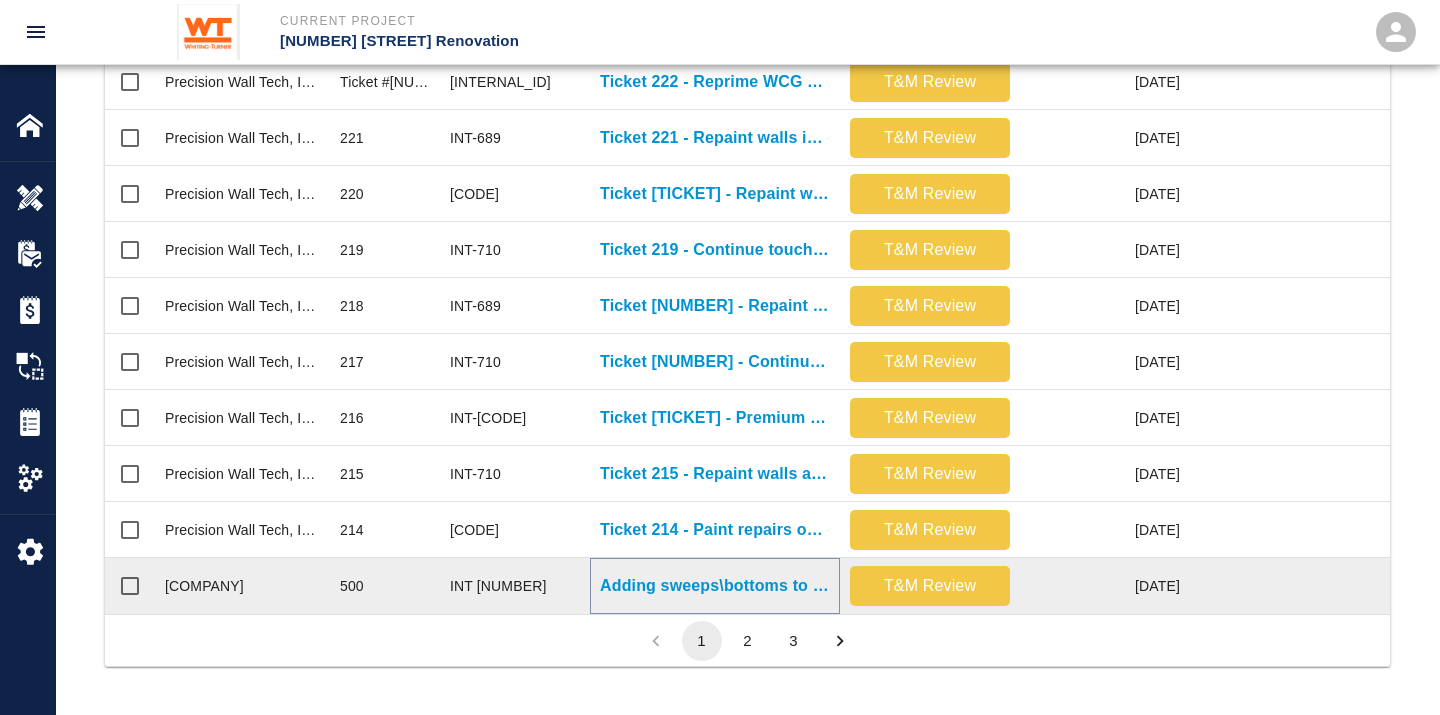 click on "Adding sweeps\bottoms to bathroom doors. All floors." at bounding box center [715, 586] 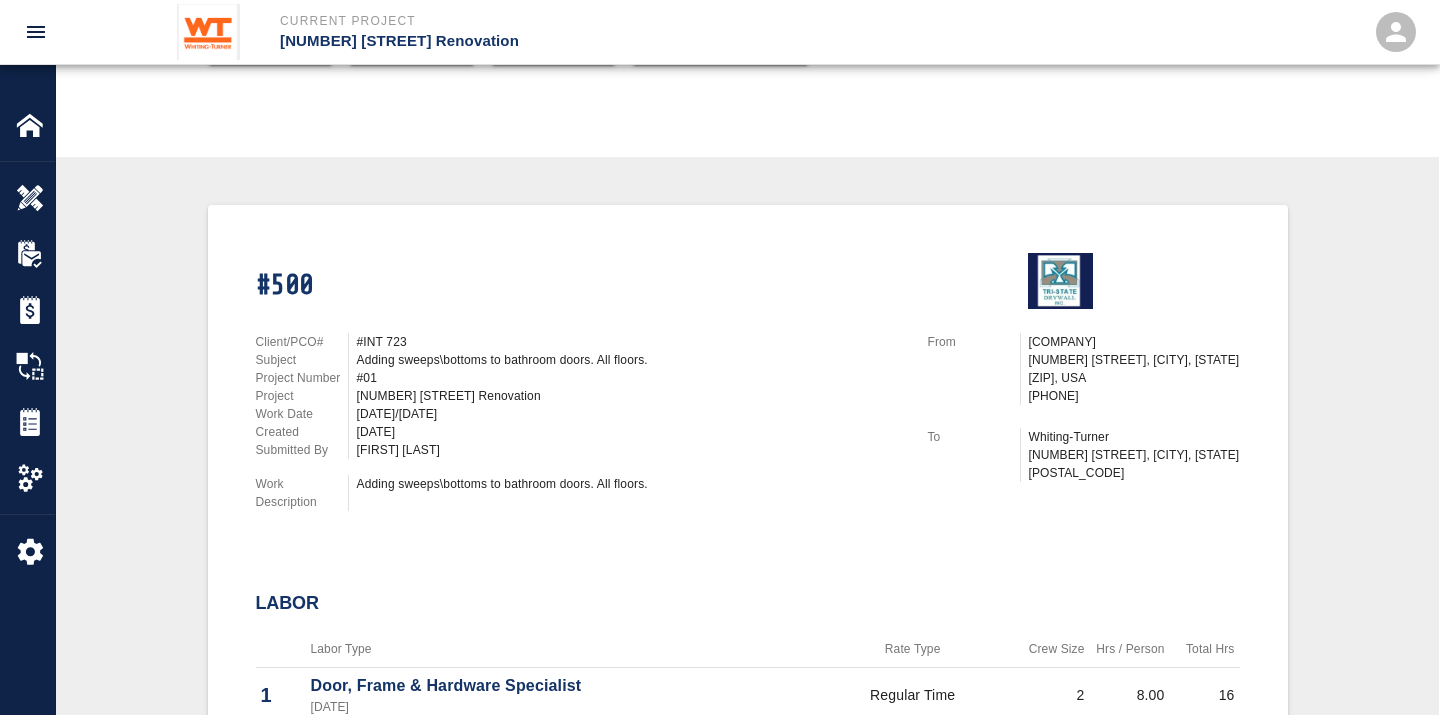 scroll, scrollTop: 333, scrollLeft: 0, axis: vertical 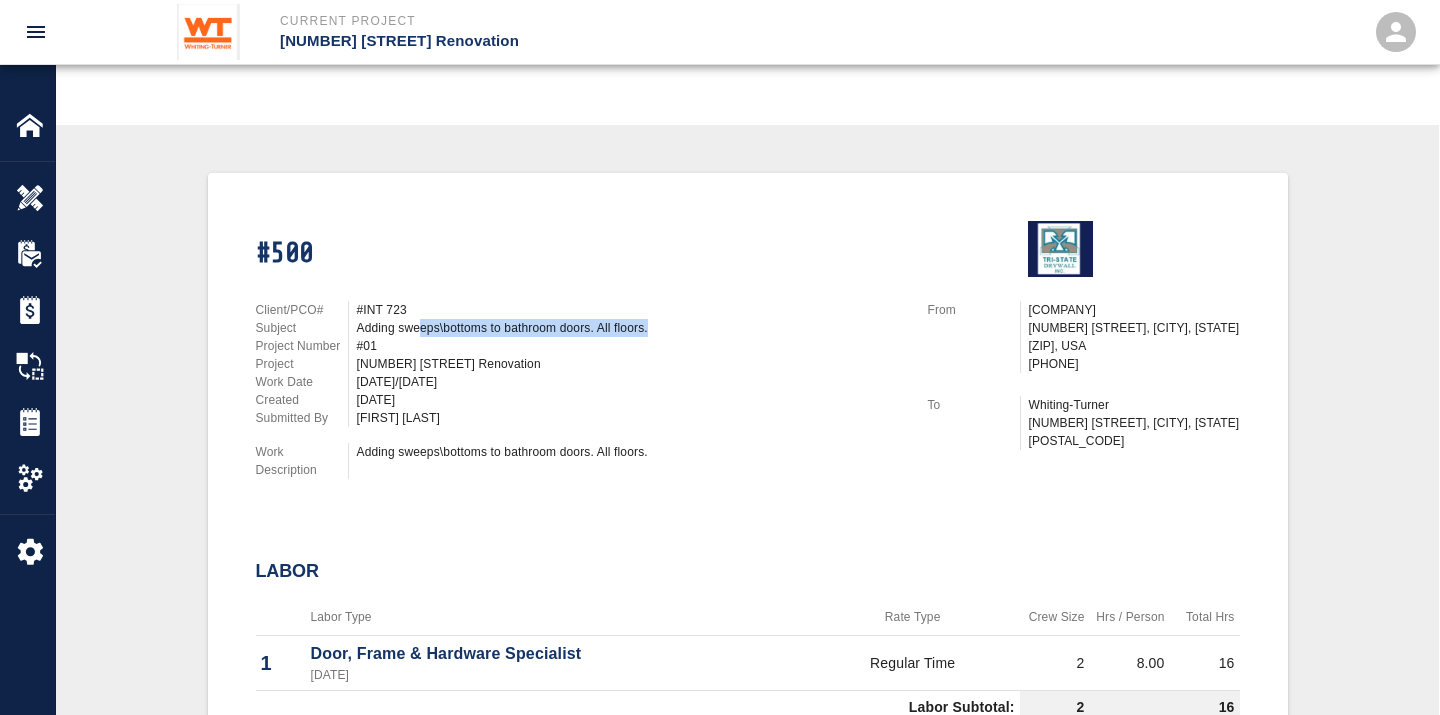 drag, startPoint x: 422, startPoint y: 318, endPoint x: 658, endPoint y: 325, distance: 236.10379 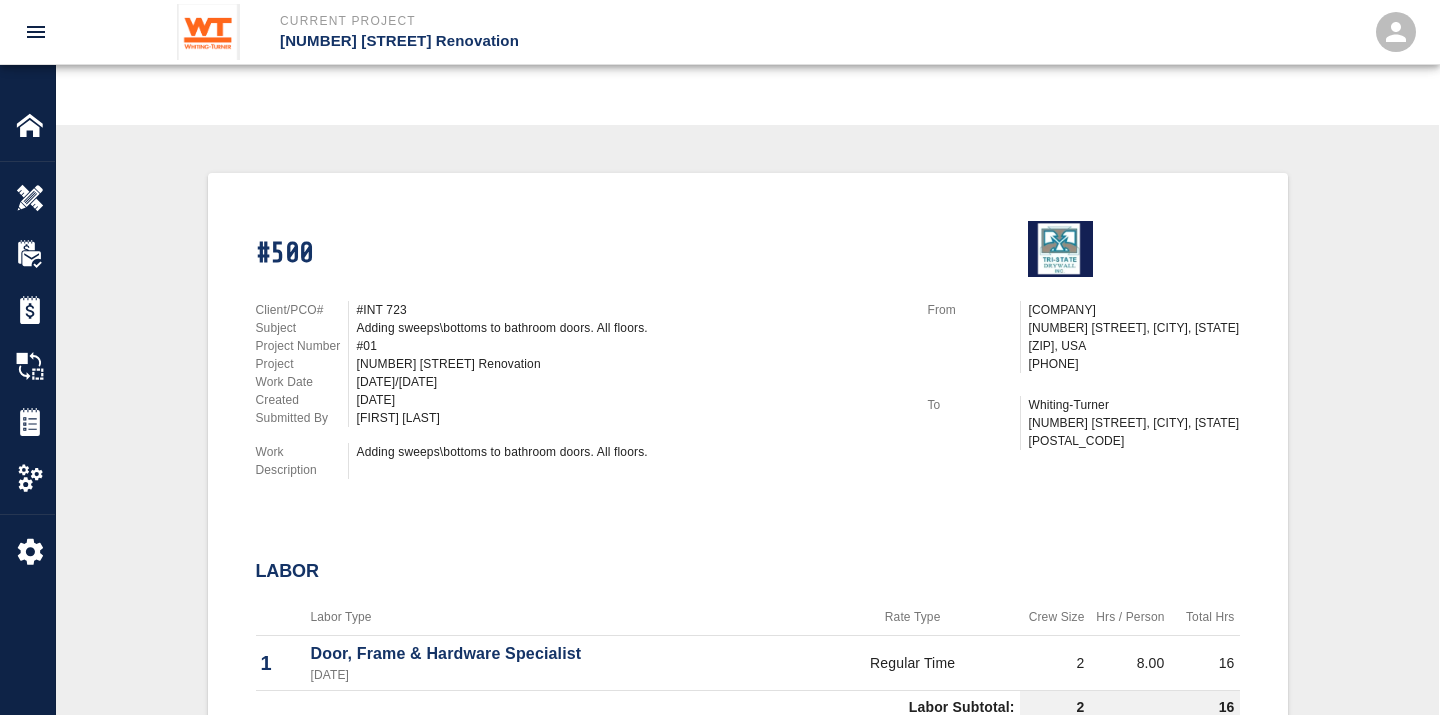 drag, startPoint x: 658, startPoint y: 325, endPoint x: 691, endPoint y: 447, distance: 126.38433 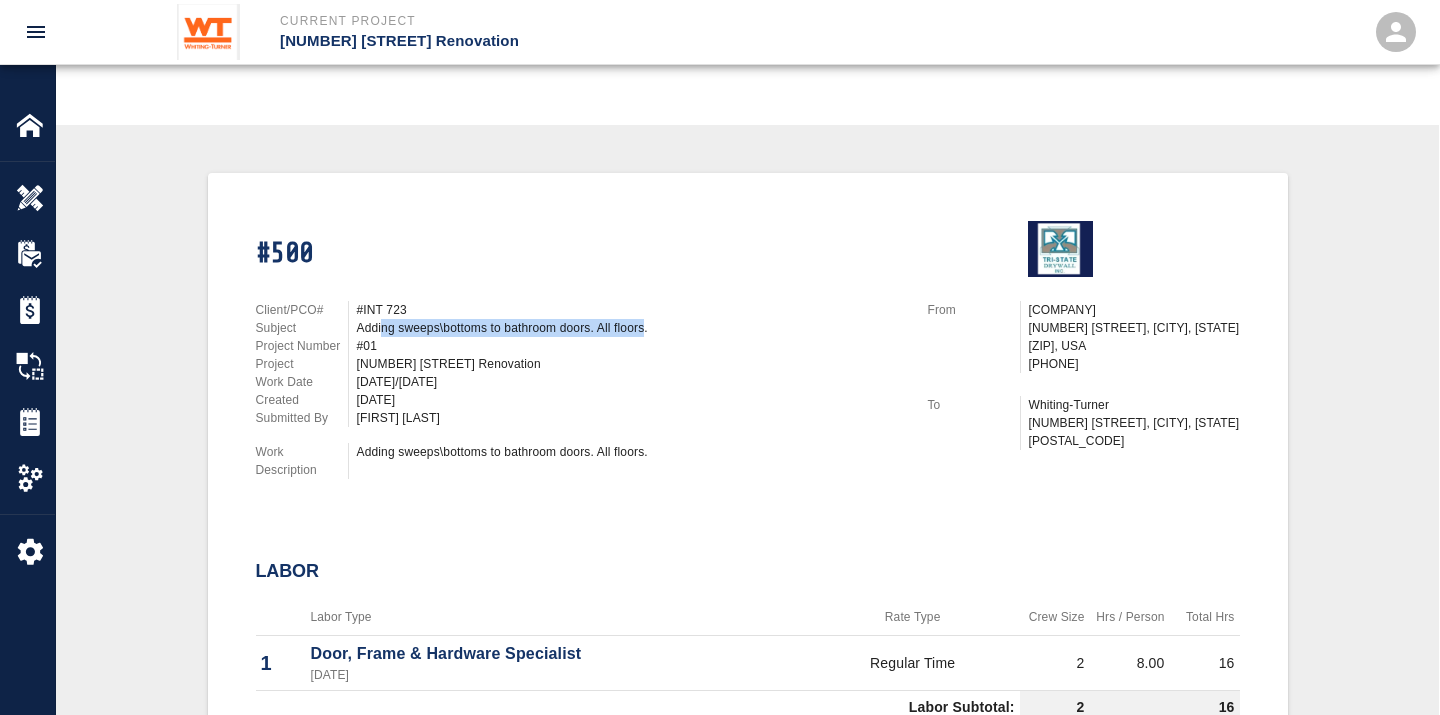 drag, startPoint x: 384, startPoint y: 318, endPoint x: 652, endPoint y: 317, distance: 268.00186 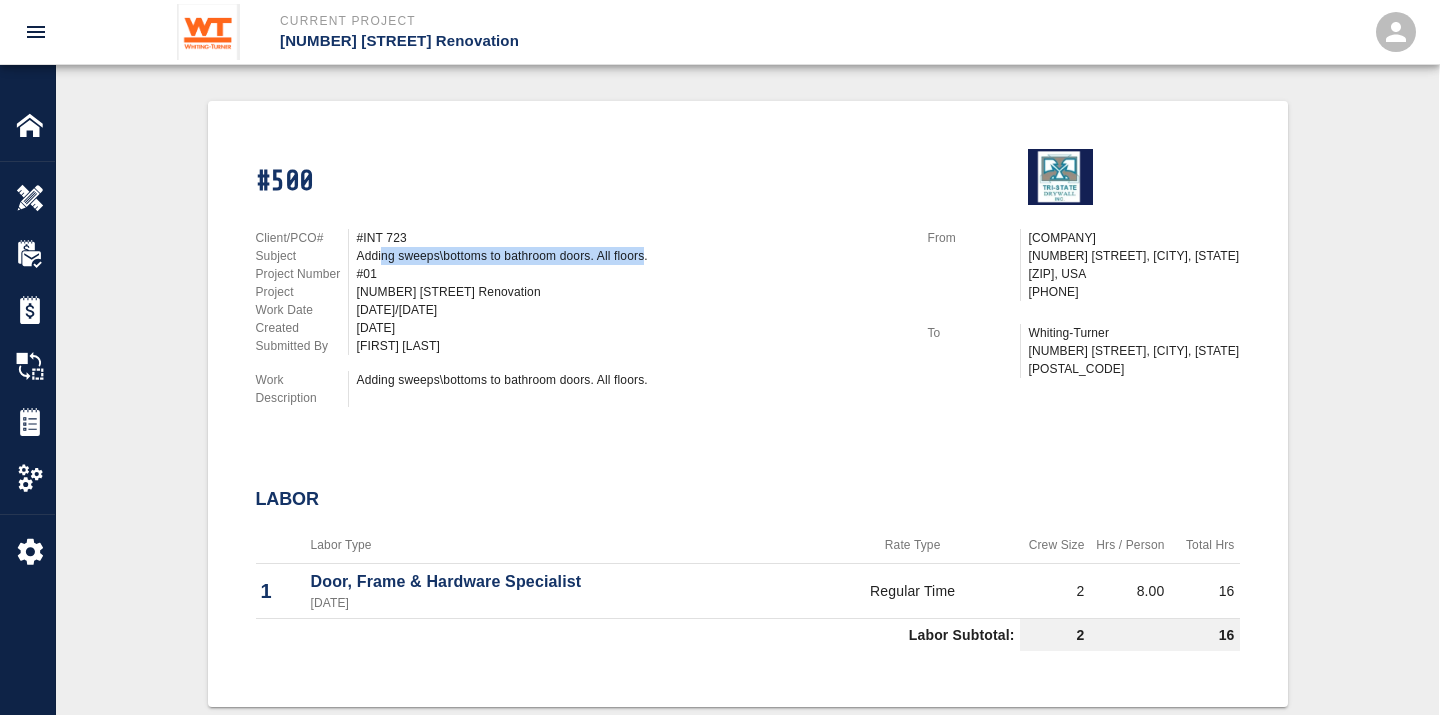 scroll, scrollTop: 444, scrollLeft: 0, axis: vertical 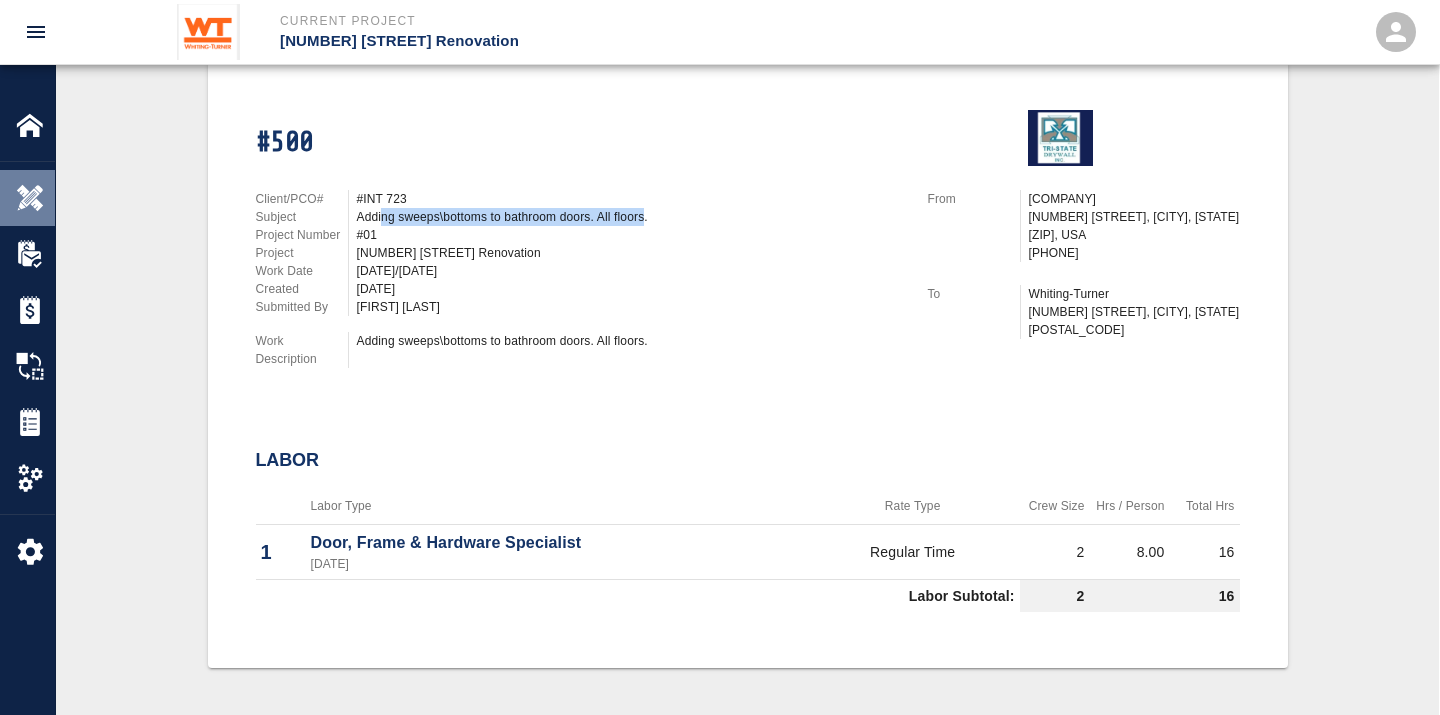 click at bounding box center [30, 198] 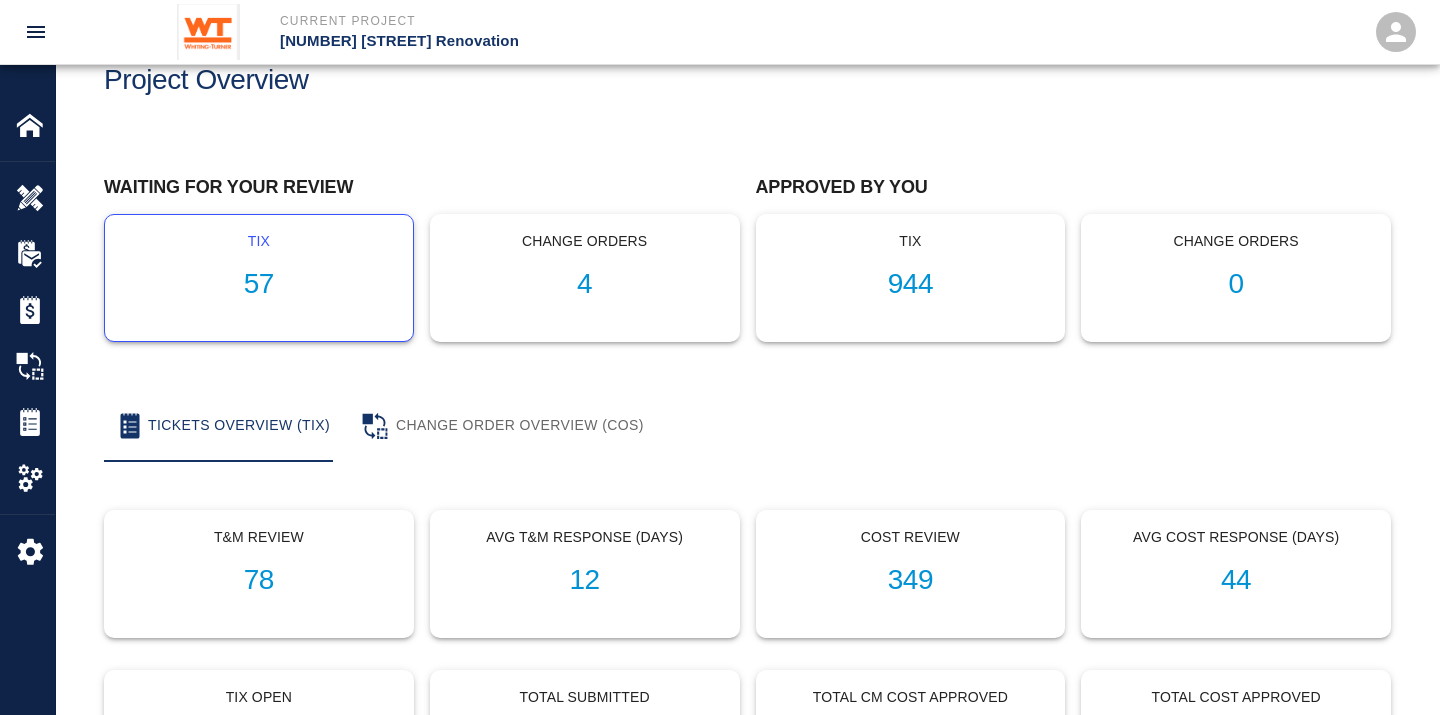 scroll, scrollTop: 0, scrollLeft: 0, axis: both 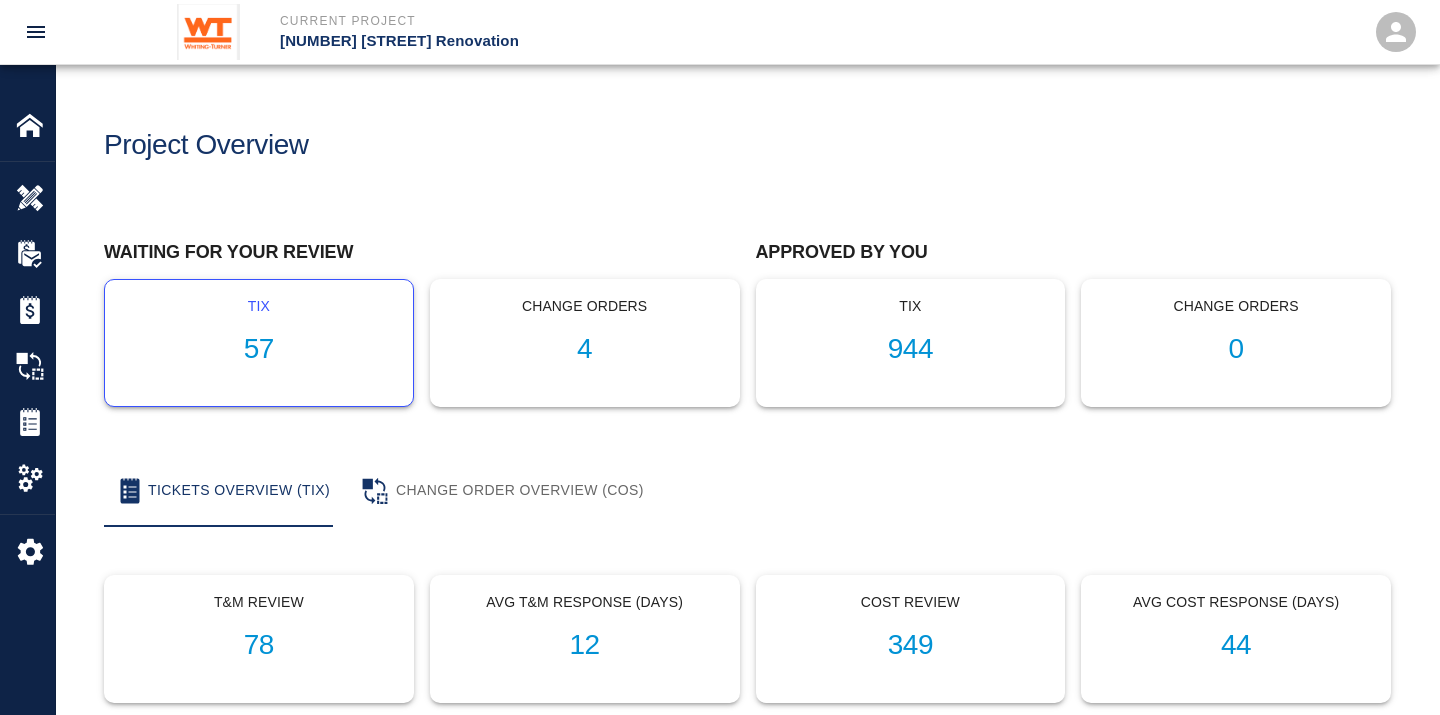 click on "tix [NUMBER]" at bounding box center [259, 343] 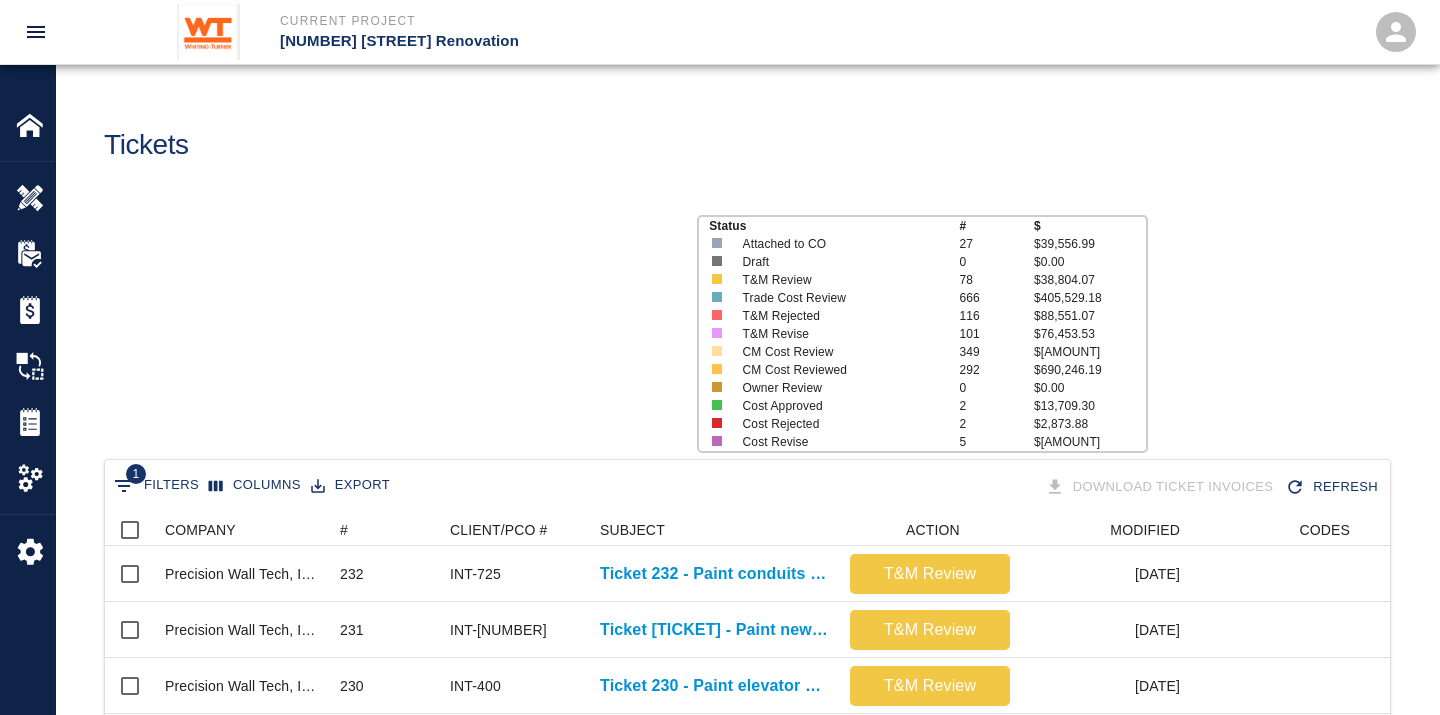 scroll, scrollTop: 17, scrollLeft: 17, axis: both 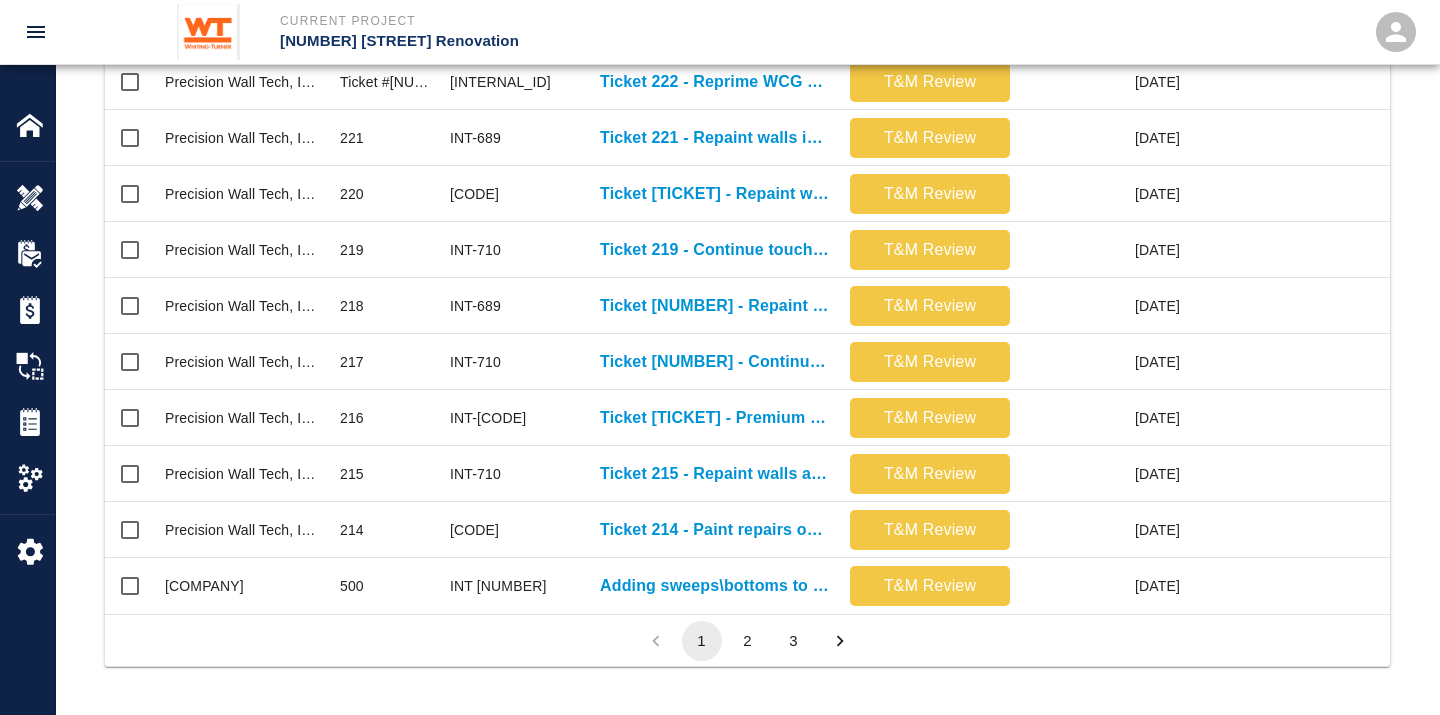 click on "2" at bounding box center [748, 641] 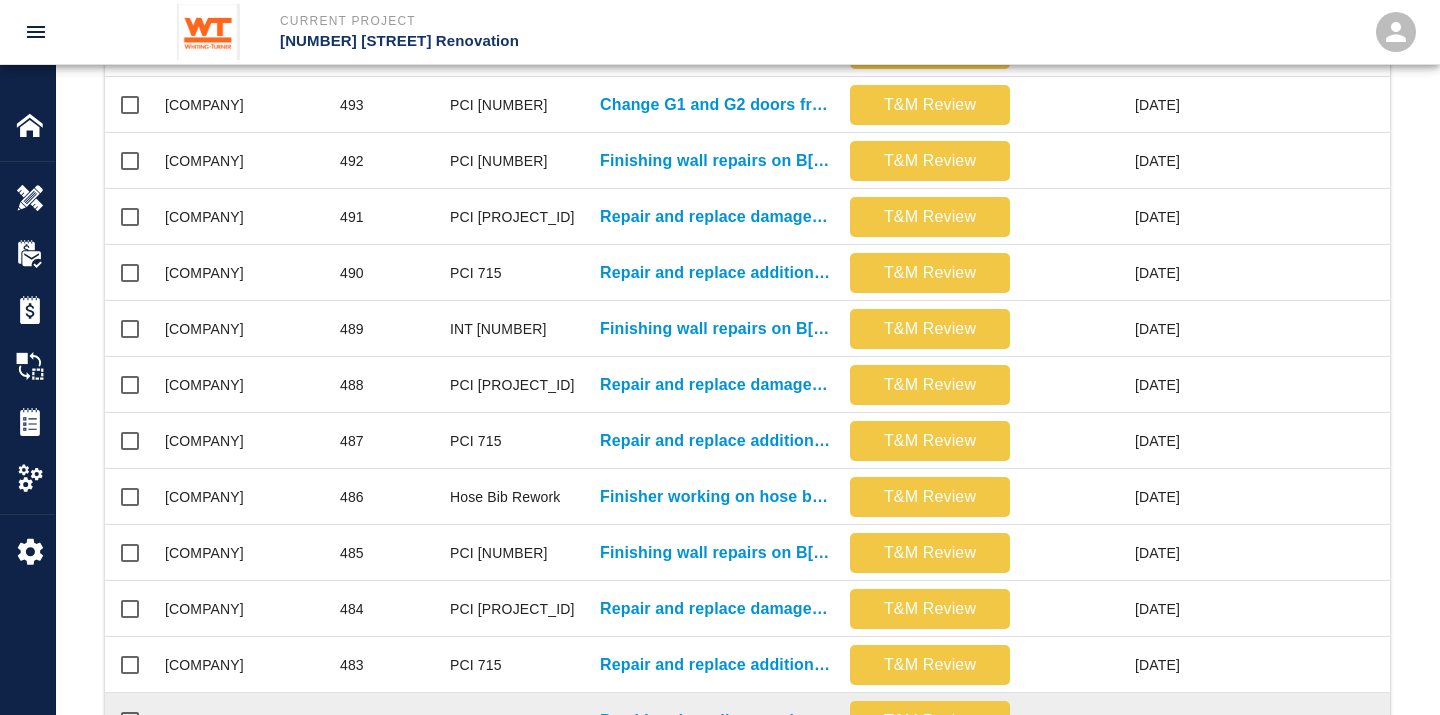 scroll, scrollTop: 291, scrollLeft: 0, axis: vertical 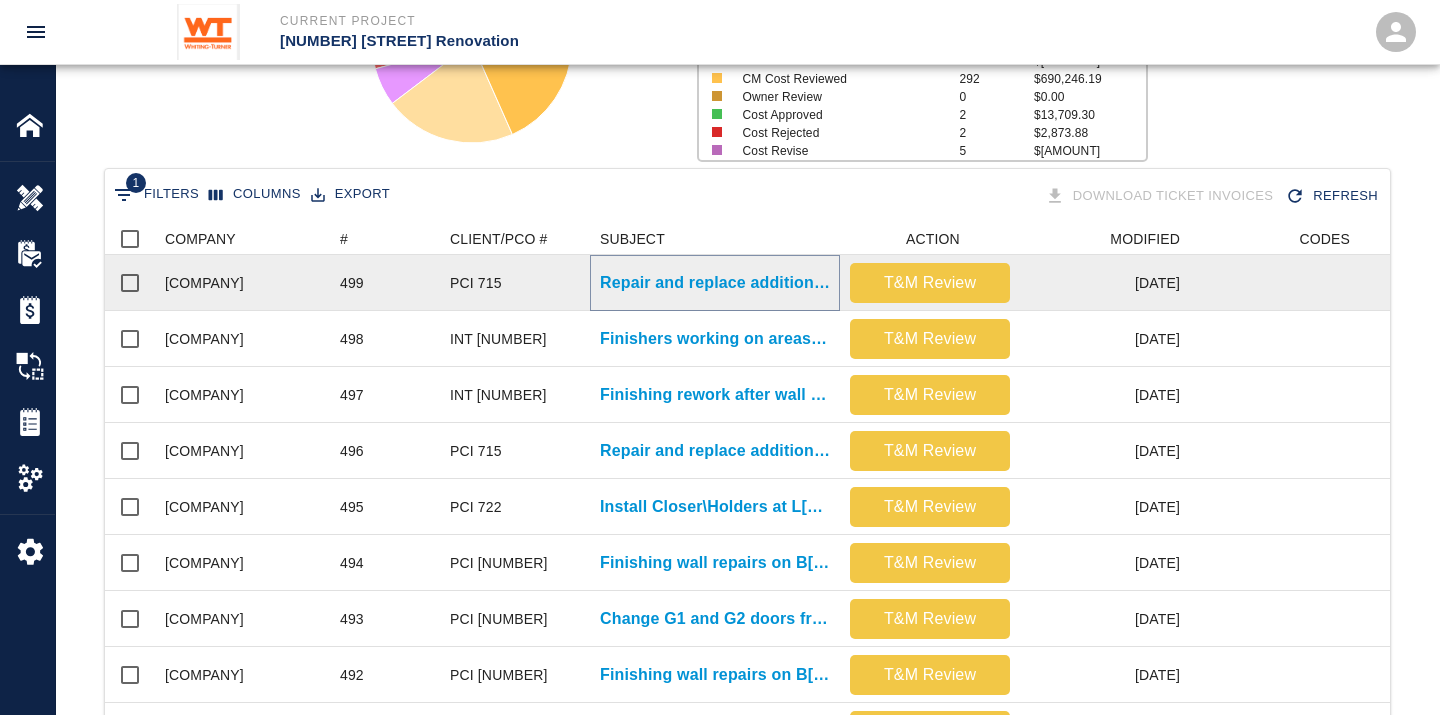 click on "Repair and replace additional ceiling tiles damaged by ongoing work." at bounding box center [715, 283] 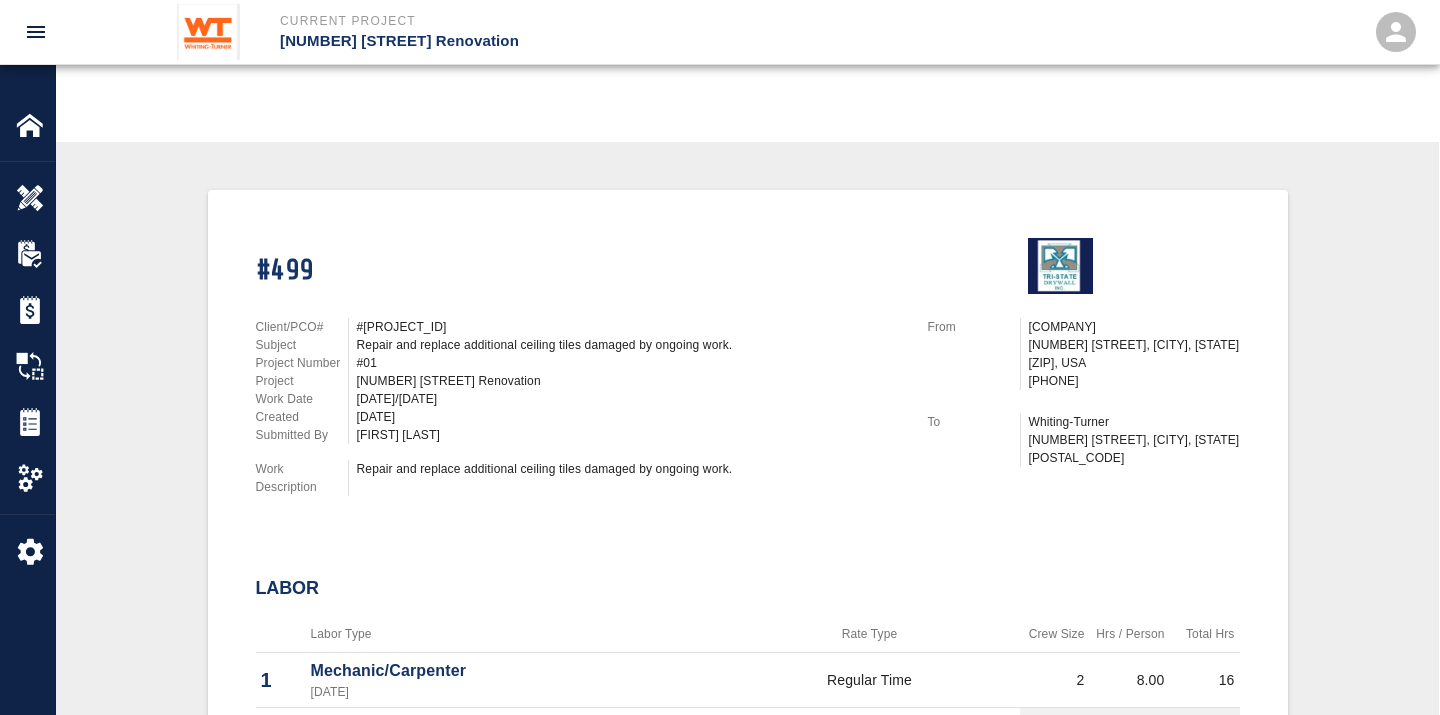 scroll, scrollTop: 135, scrollLeft: 0, axis: vertical 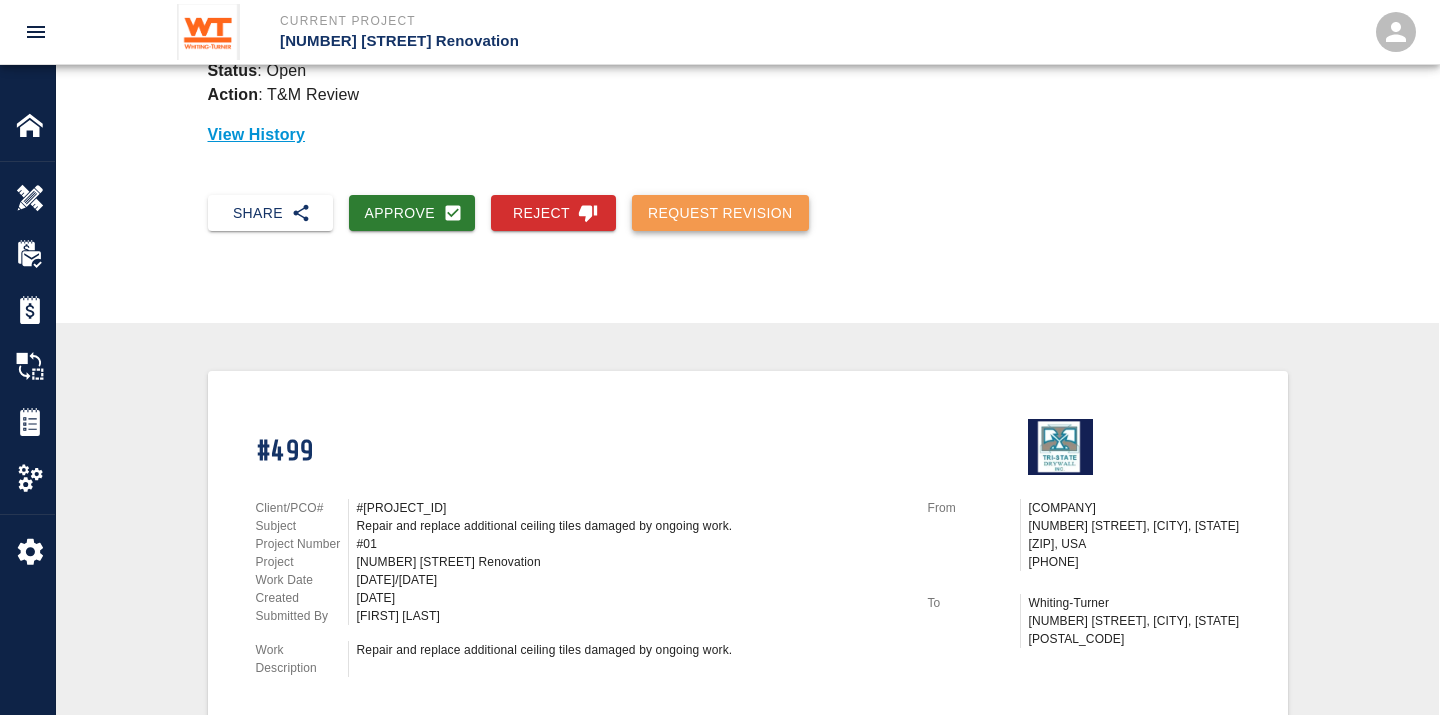 click on "Request Revision" at bounding box center (720, 213) 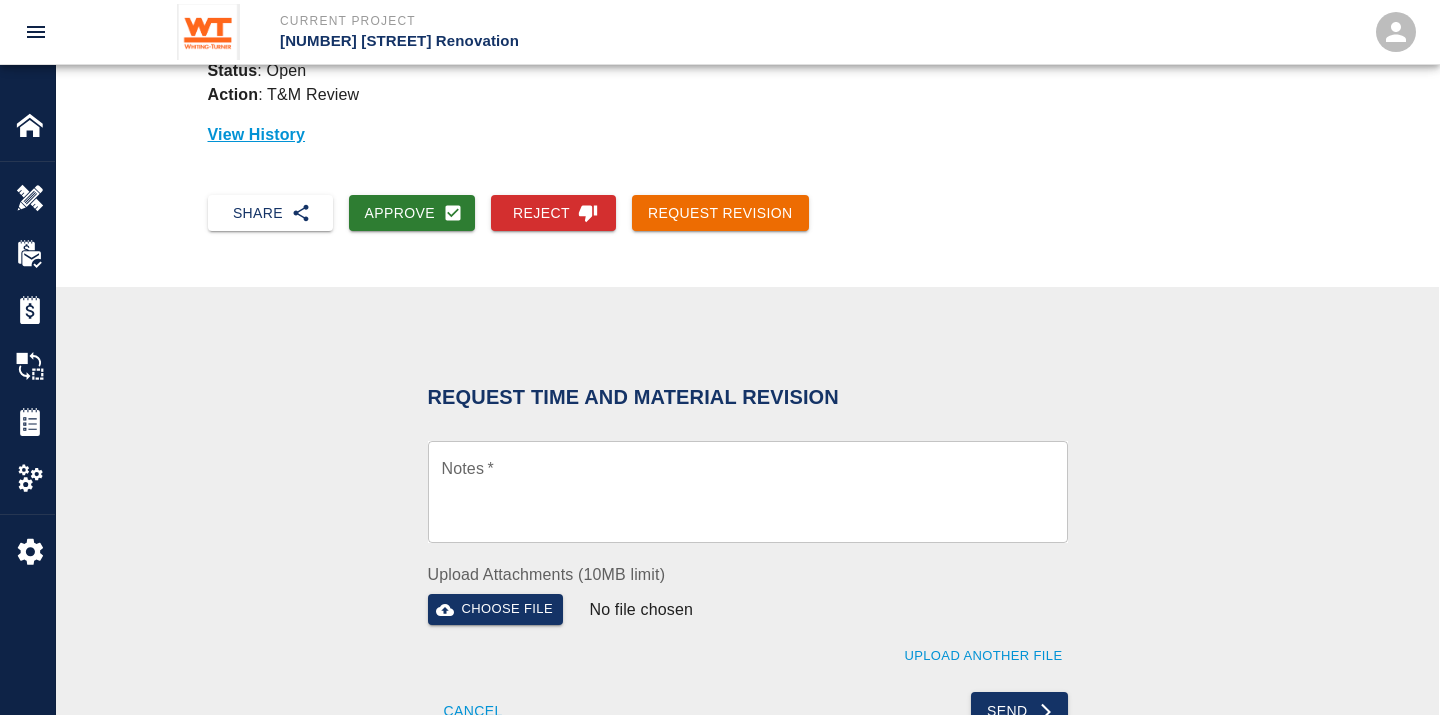 click on "Notes   *" at bounding box center (748, 492) 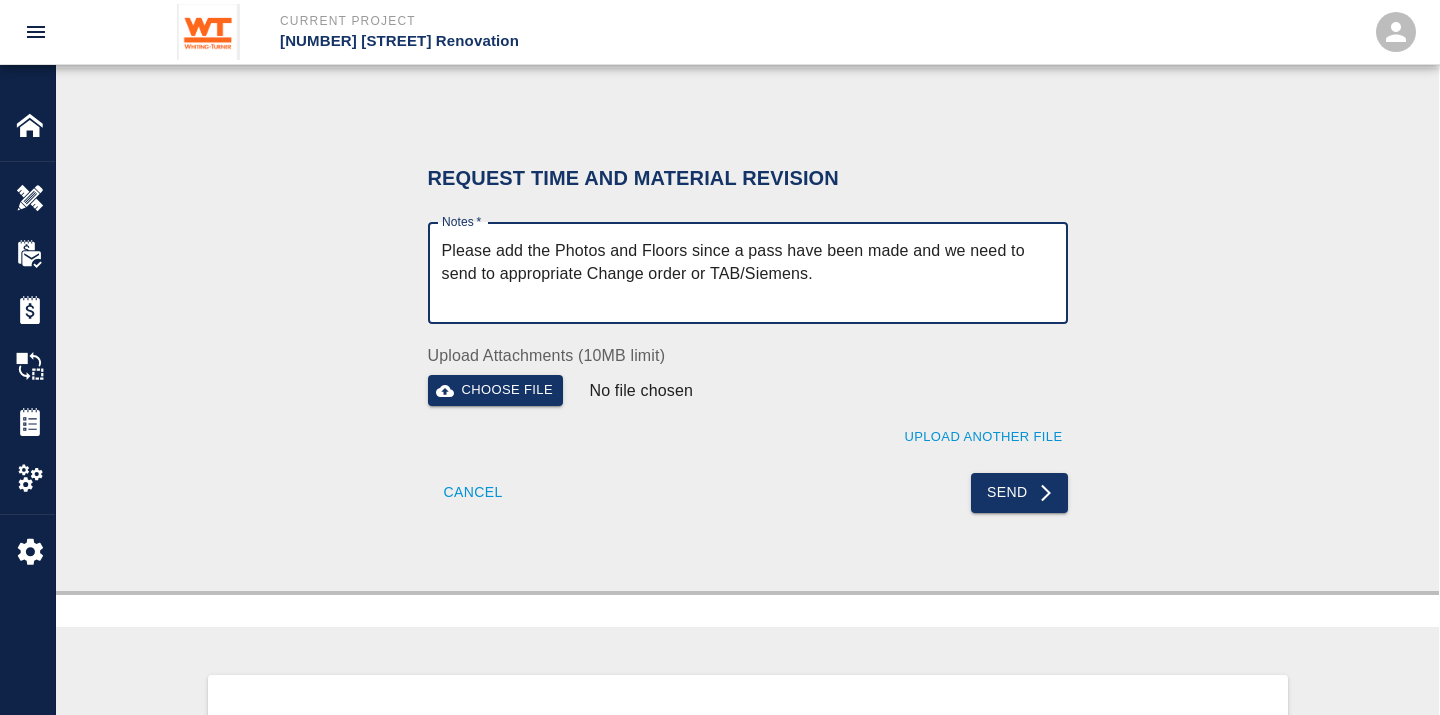 scroll, scrollTop: 357, scrollLeft: 0, axis: vertical 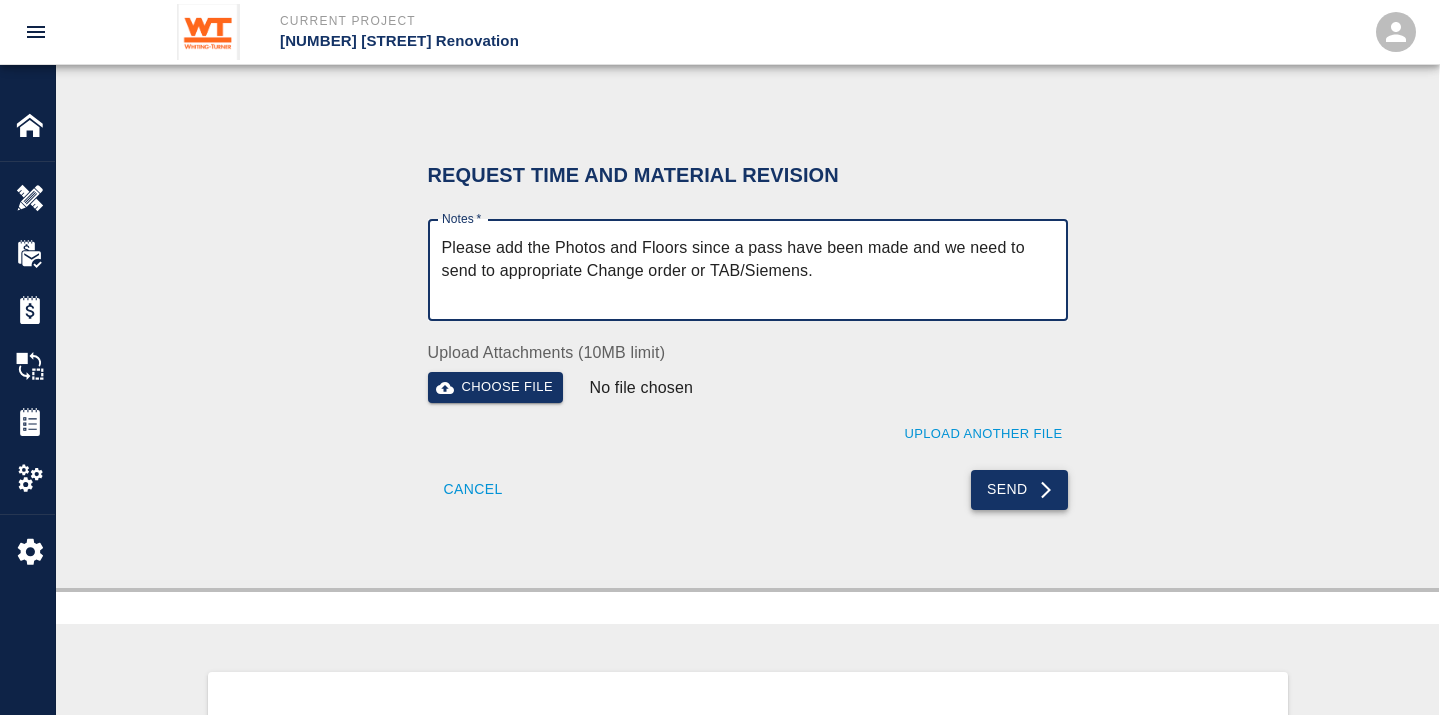 type on "Please add the Photos and Floors since a pass have been made and we need to send to appropriate Change order or TAB/Siemens." 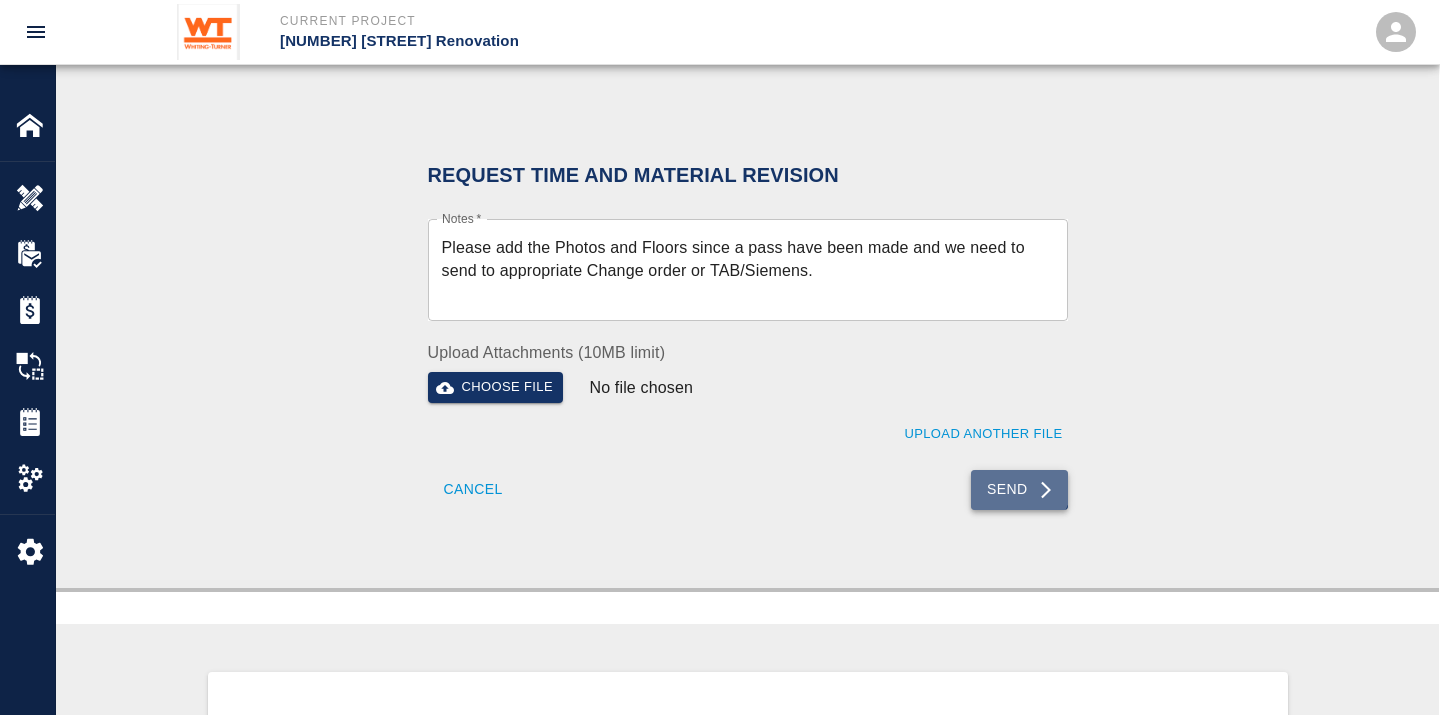 click on "Send" at bounding box center (1019, 490) 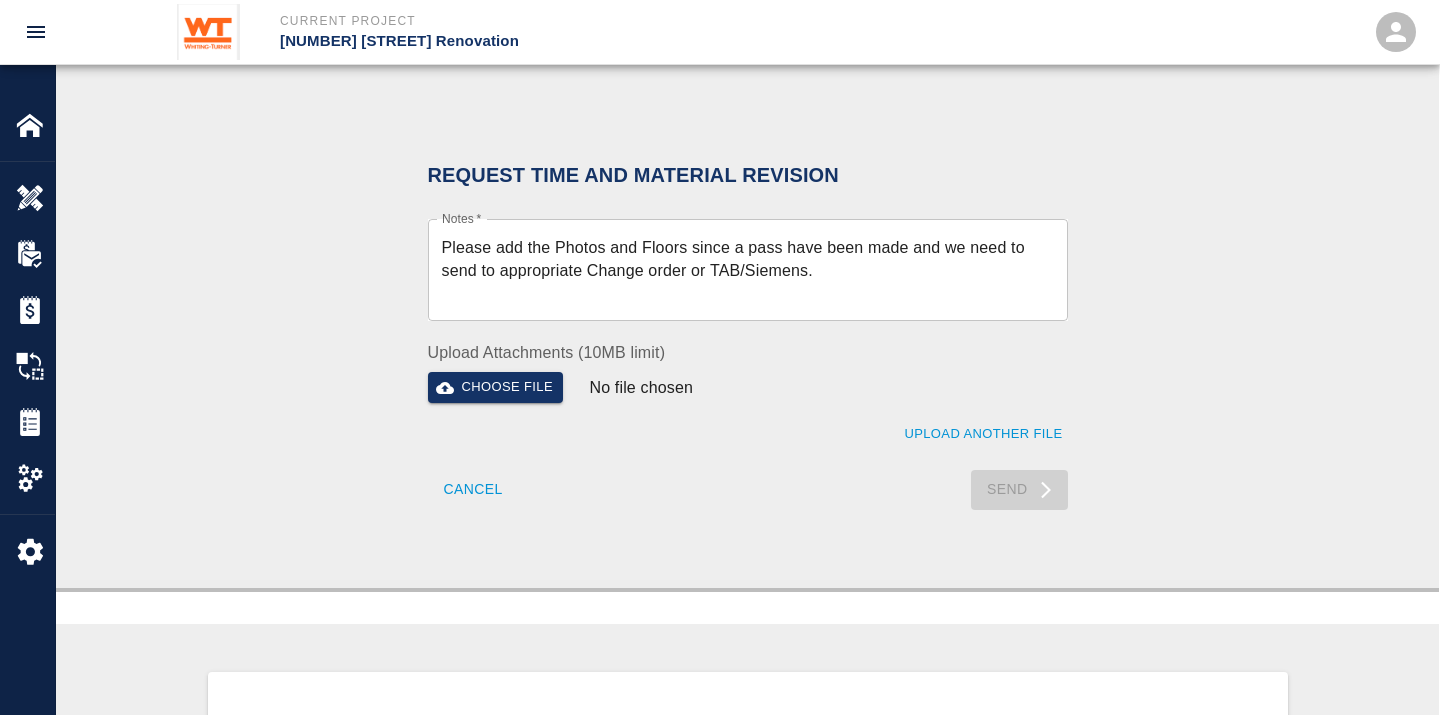 type 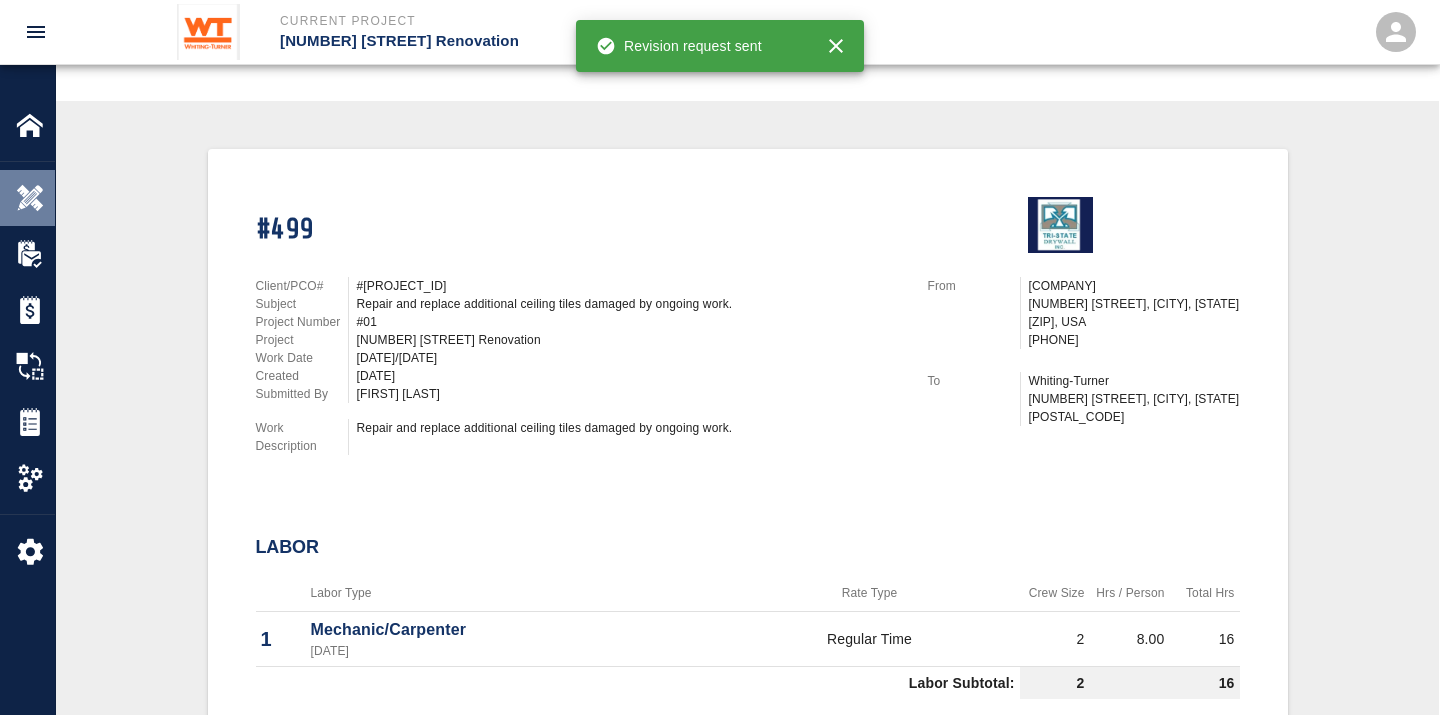 click at bounding box center [44, 198] 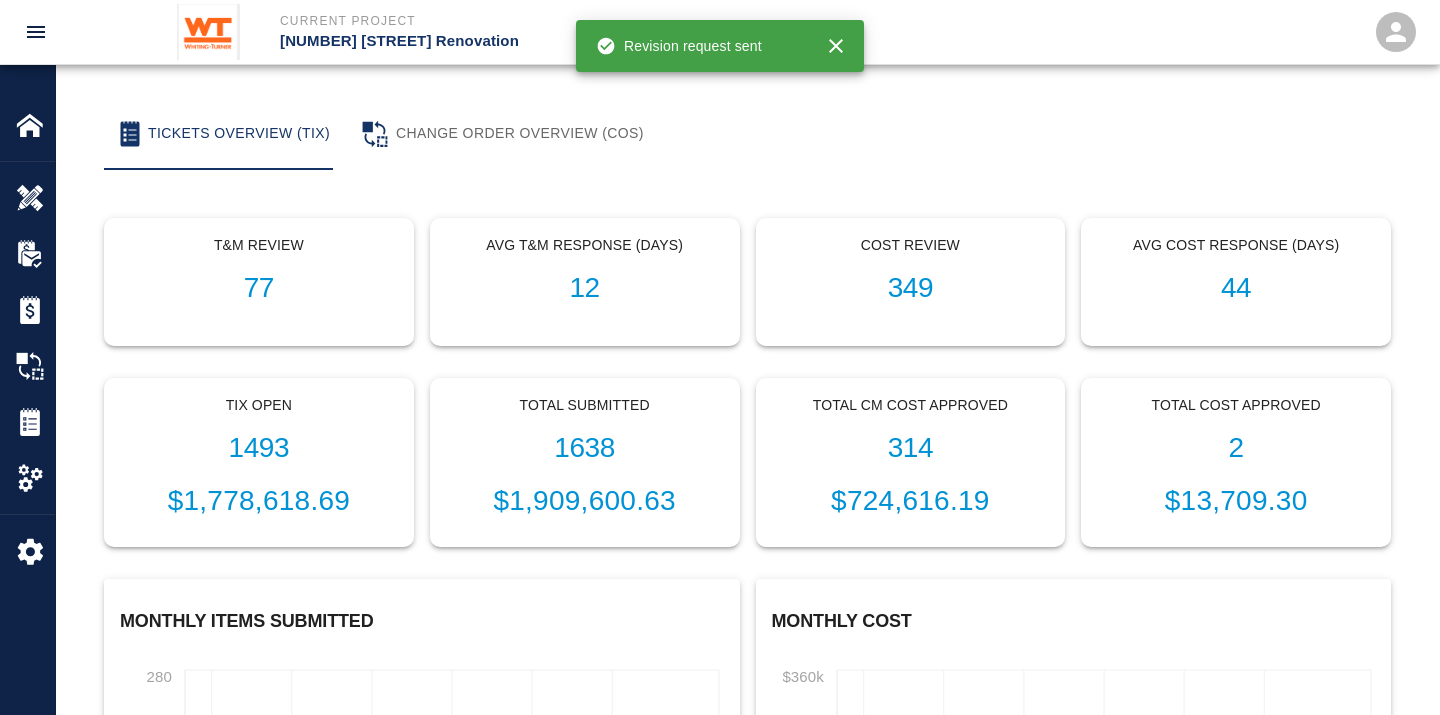 scroll, scrollTop: 0, scrollLeft: 0, axis: both 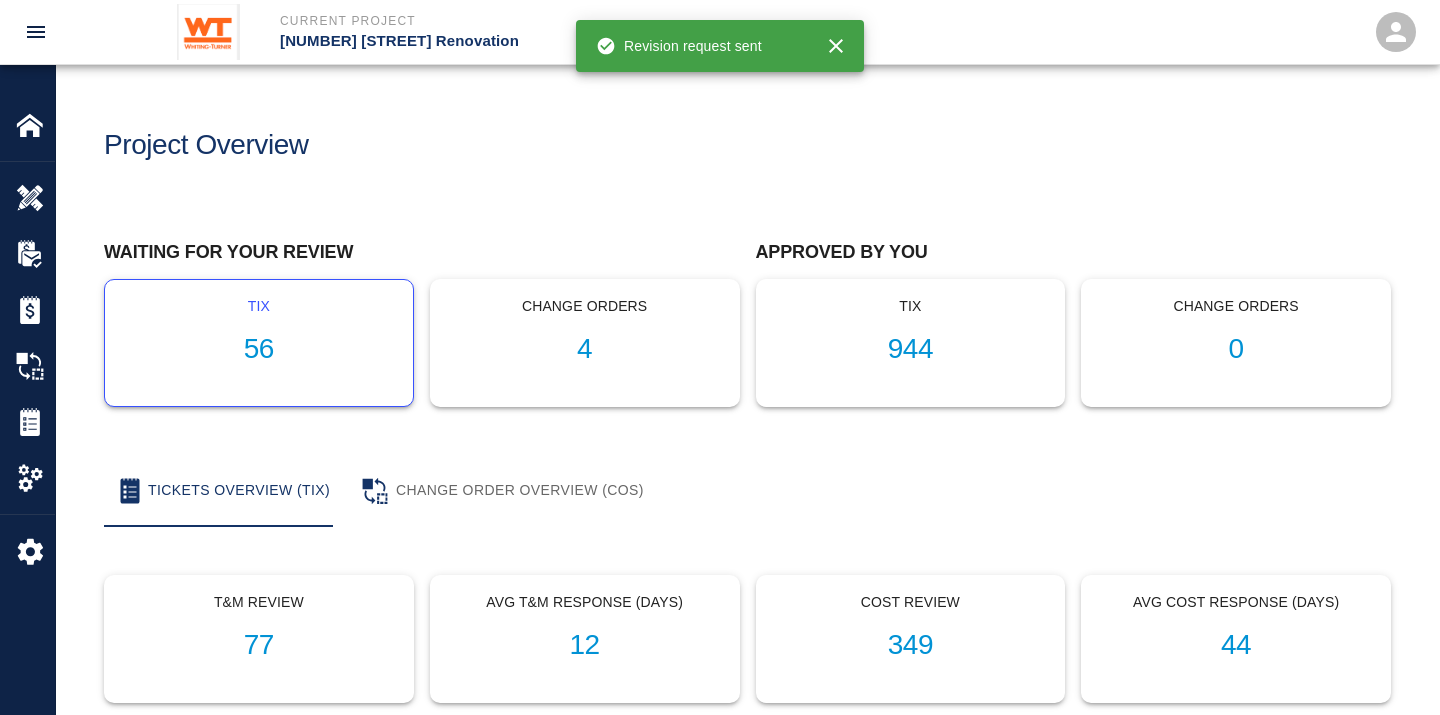 click on "56" at bounding box center [259, 349] 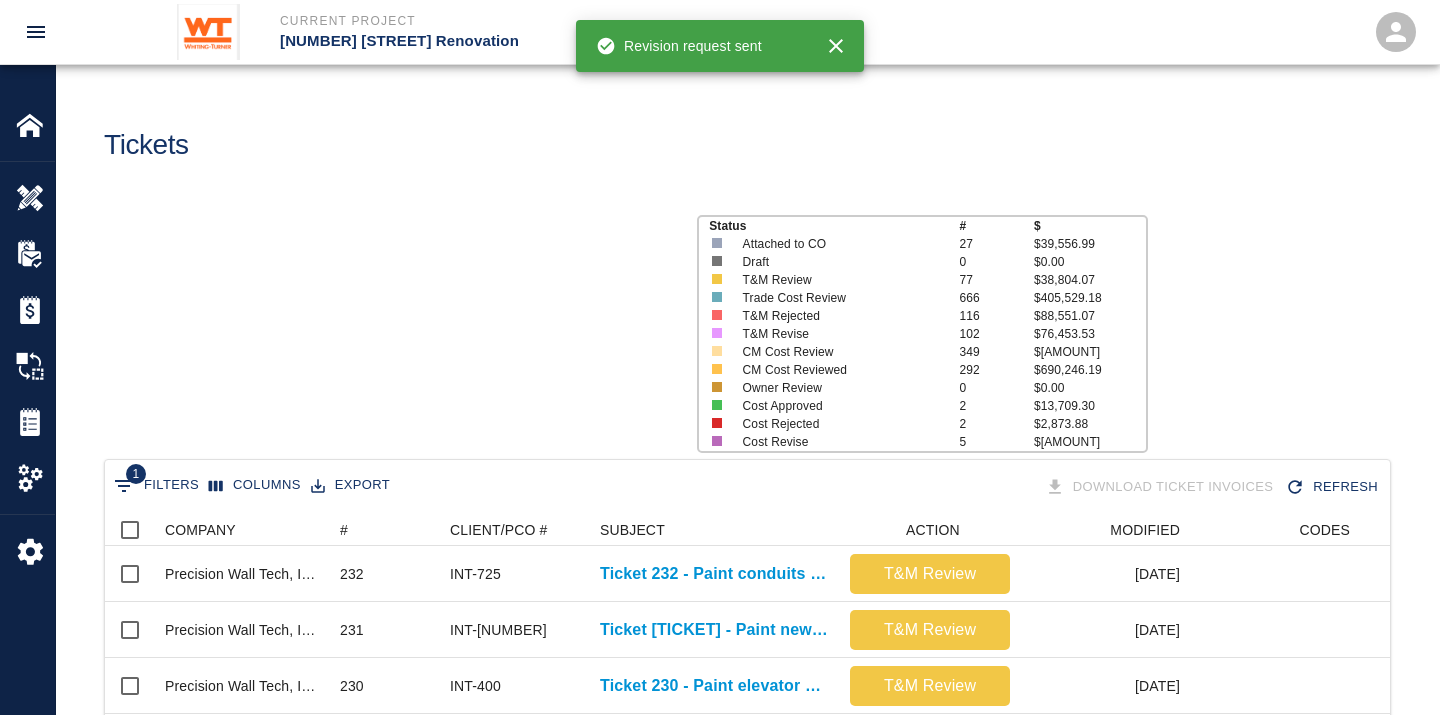 scroll, scrollTop: 17, scrollLeft: 17, axis: both 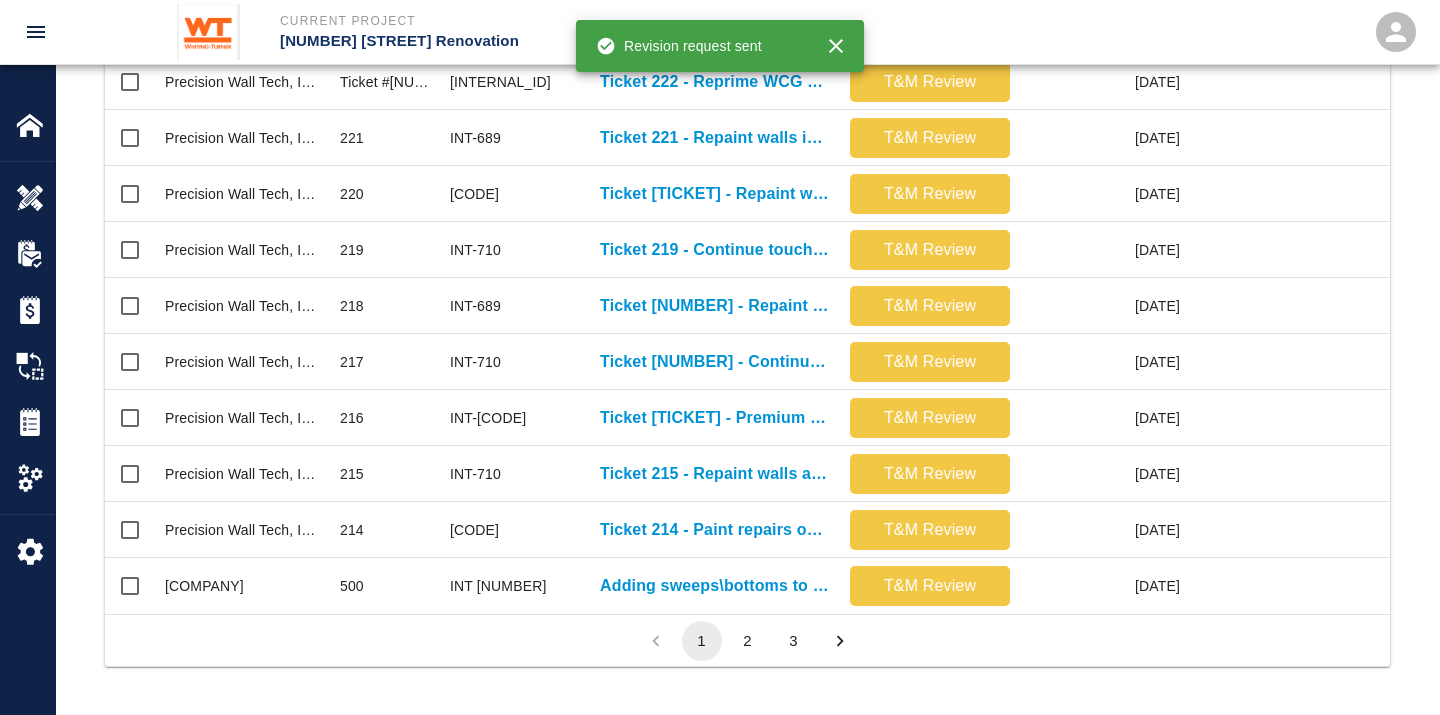 click on "2" at bounding box center [748, 641] 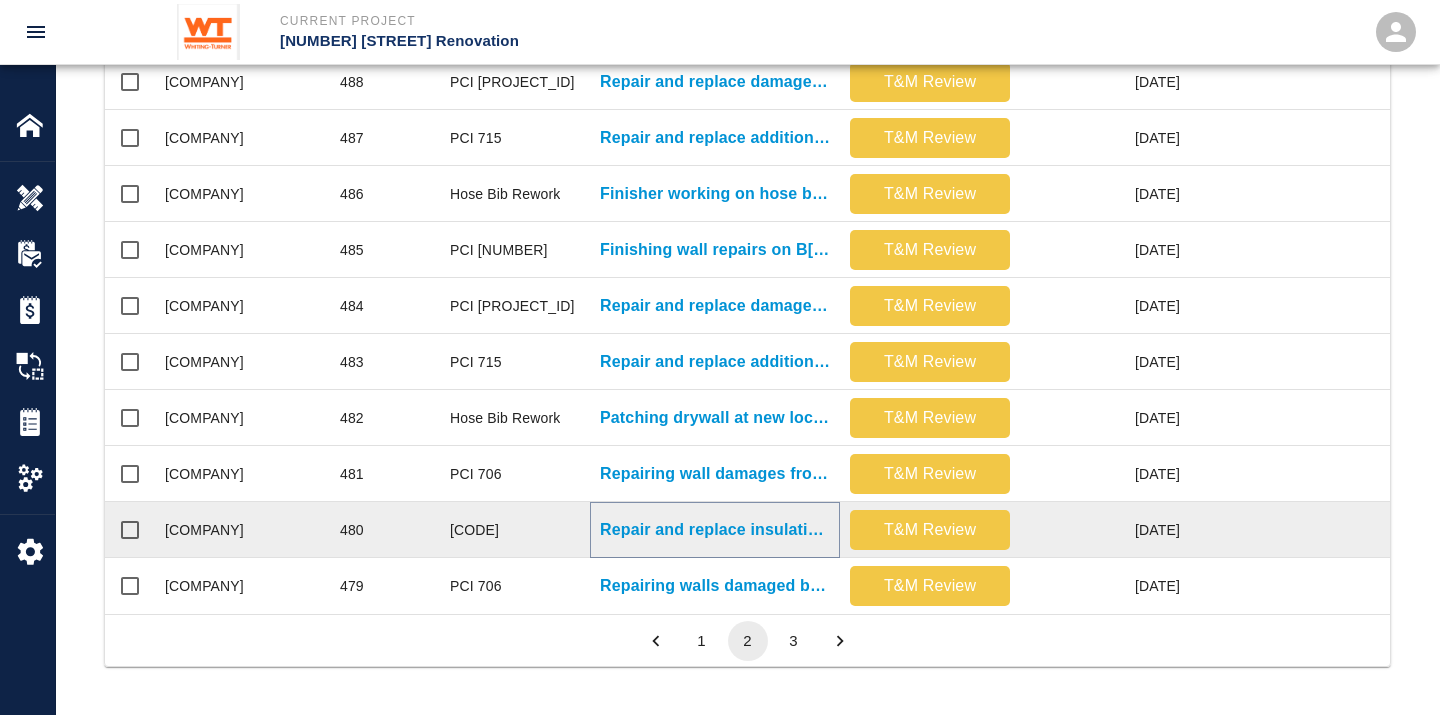 click on "Repair and replace insulation damaged on walls in Penthouse." at bounding box center (715, 530) 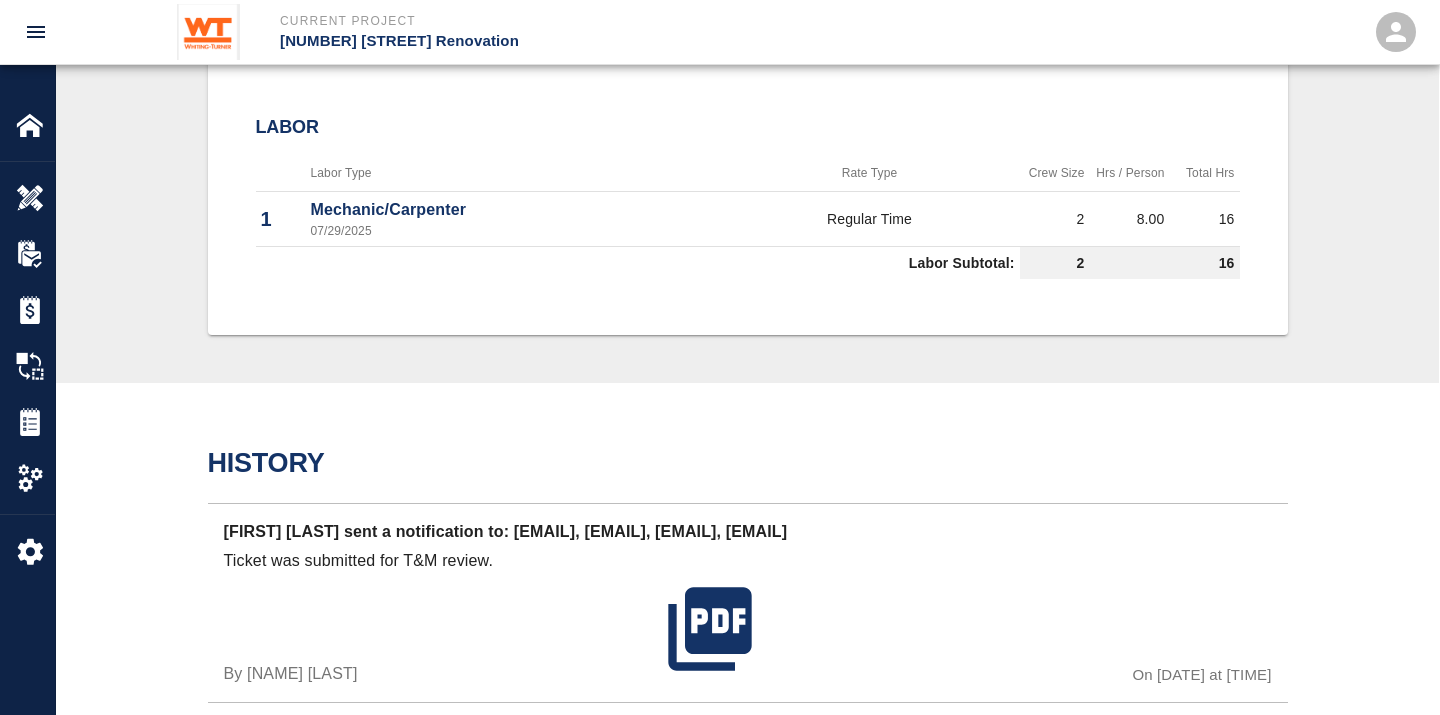 scroll, scrollTop: 1000, scrollLeft: 0, axis: vertical 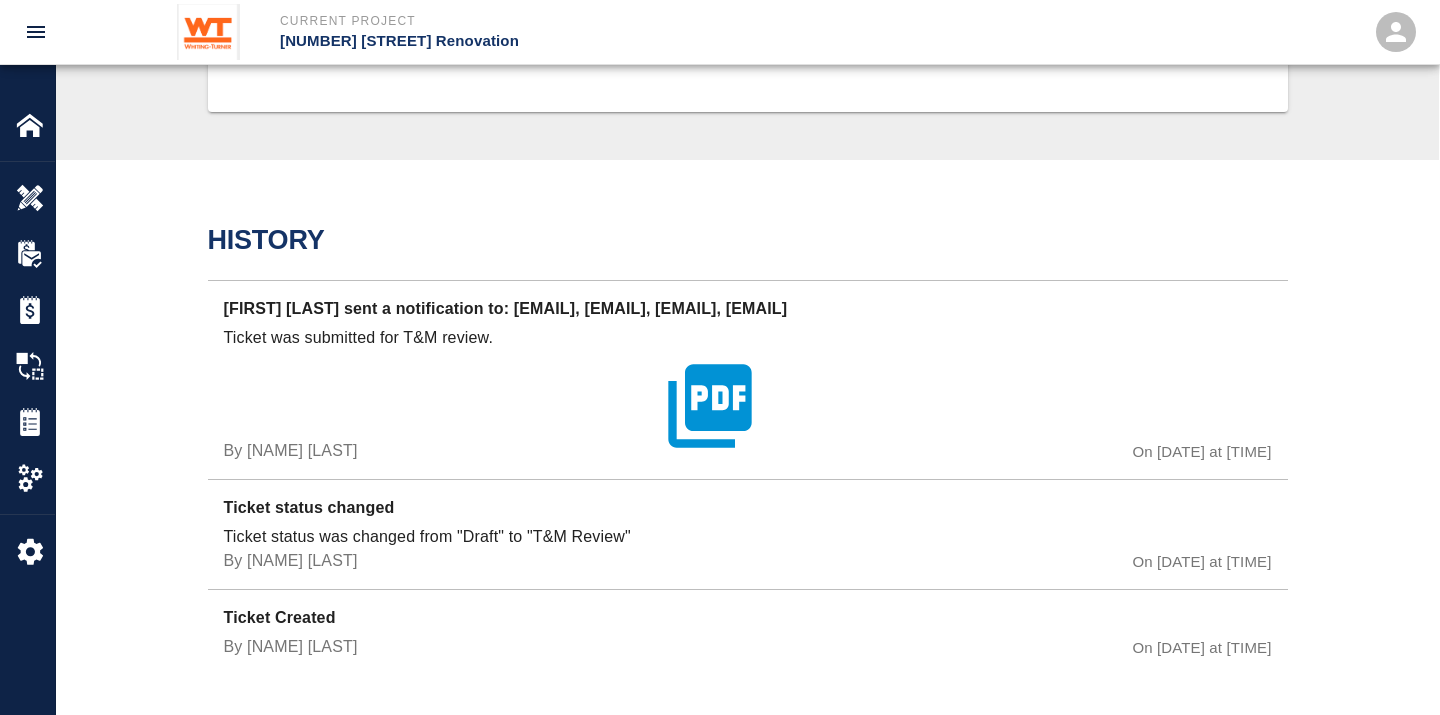 click 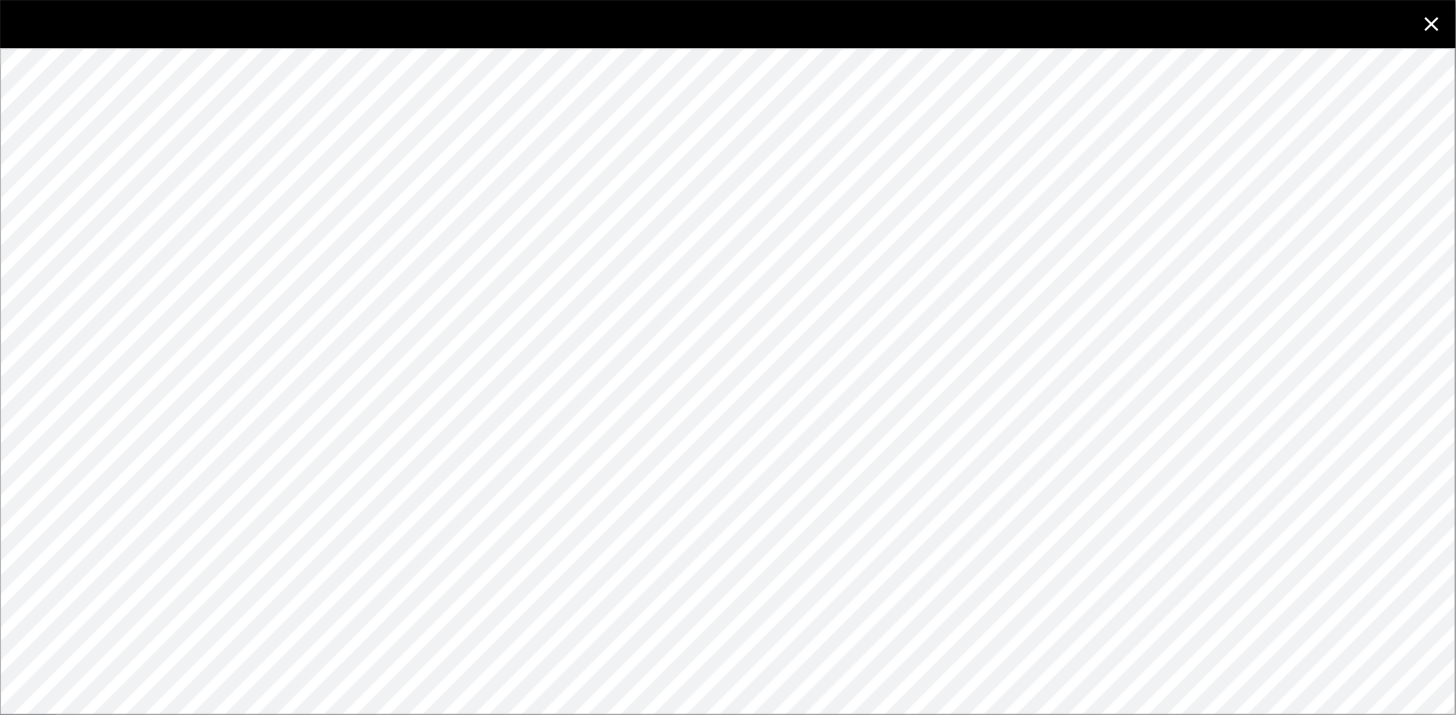 click 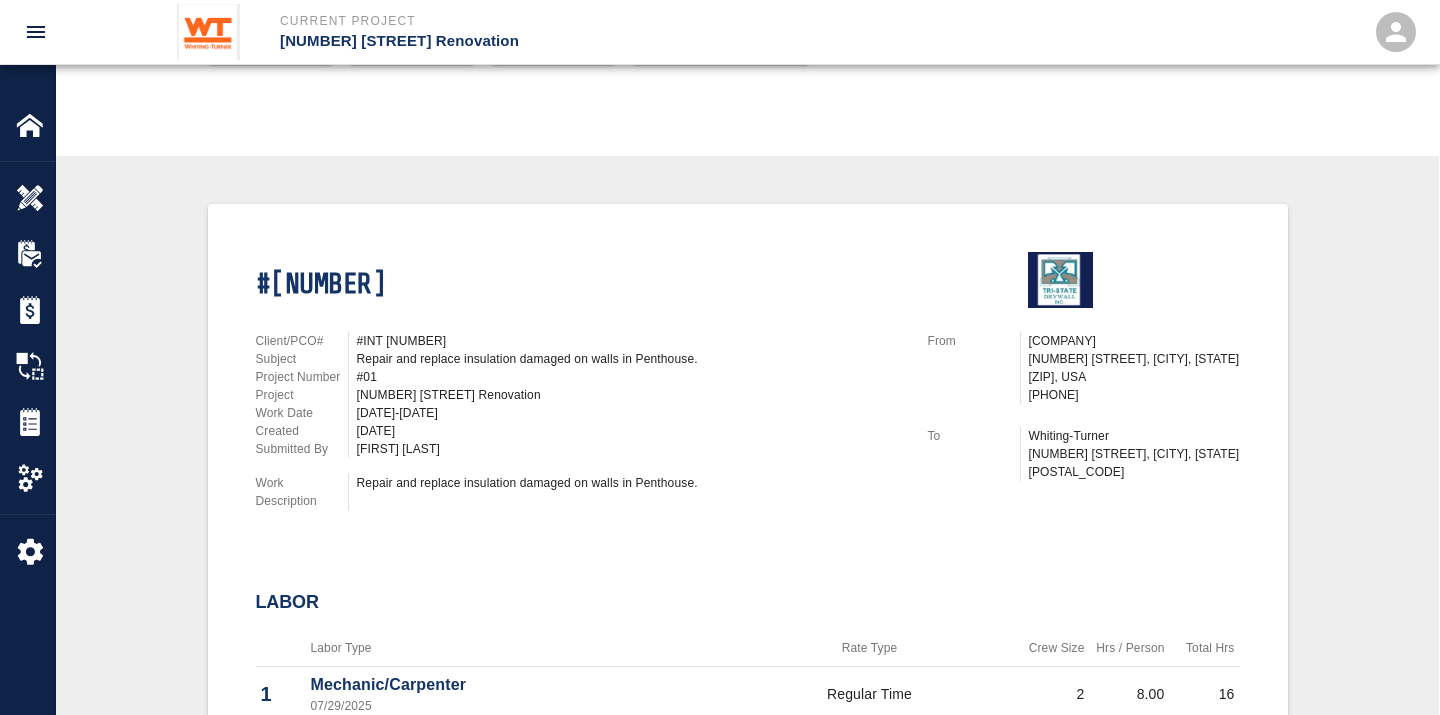 scroll, scrollTop: 0, scrollLeft: 0, axis: both 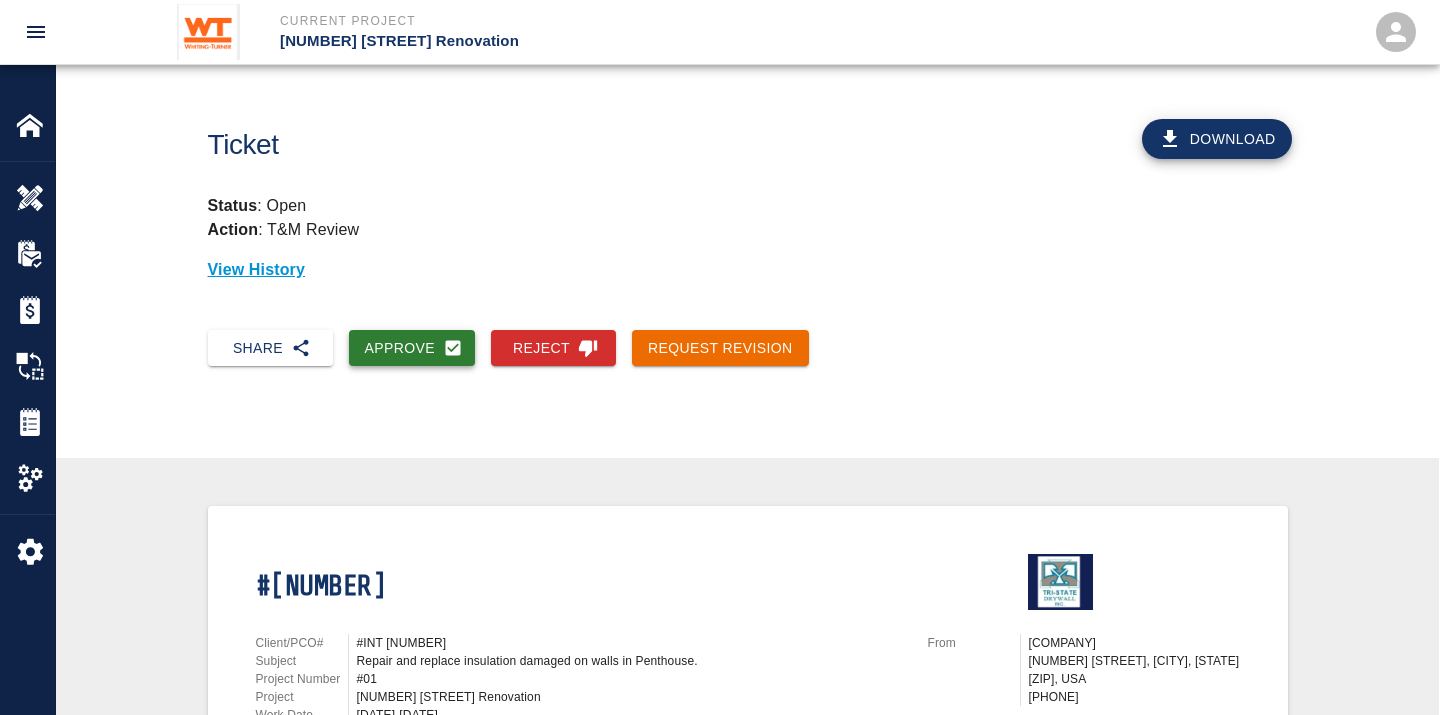 click on "Approve" at bounding box center (412, 348) 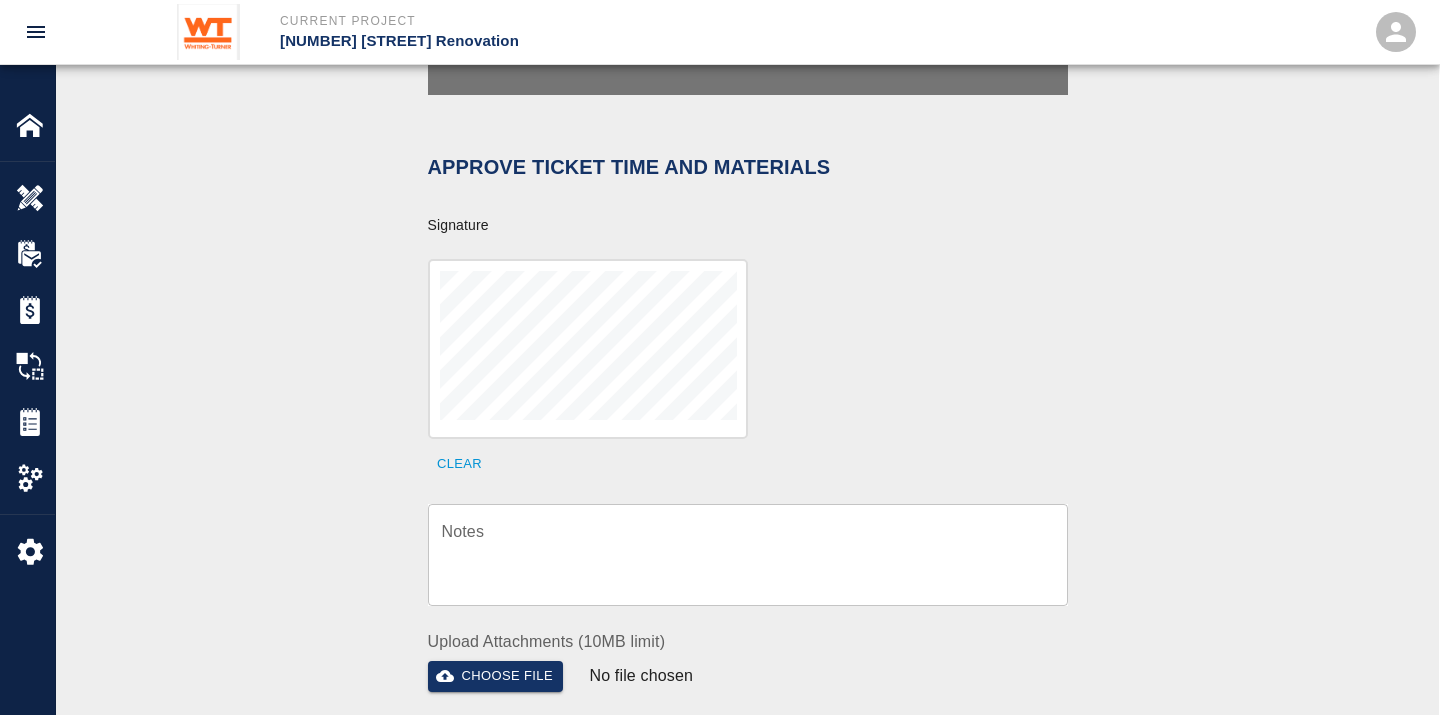 scroll, scrollTop: 555, scrollLeft: 0, axis: vertical 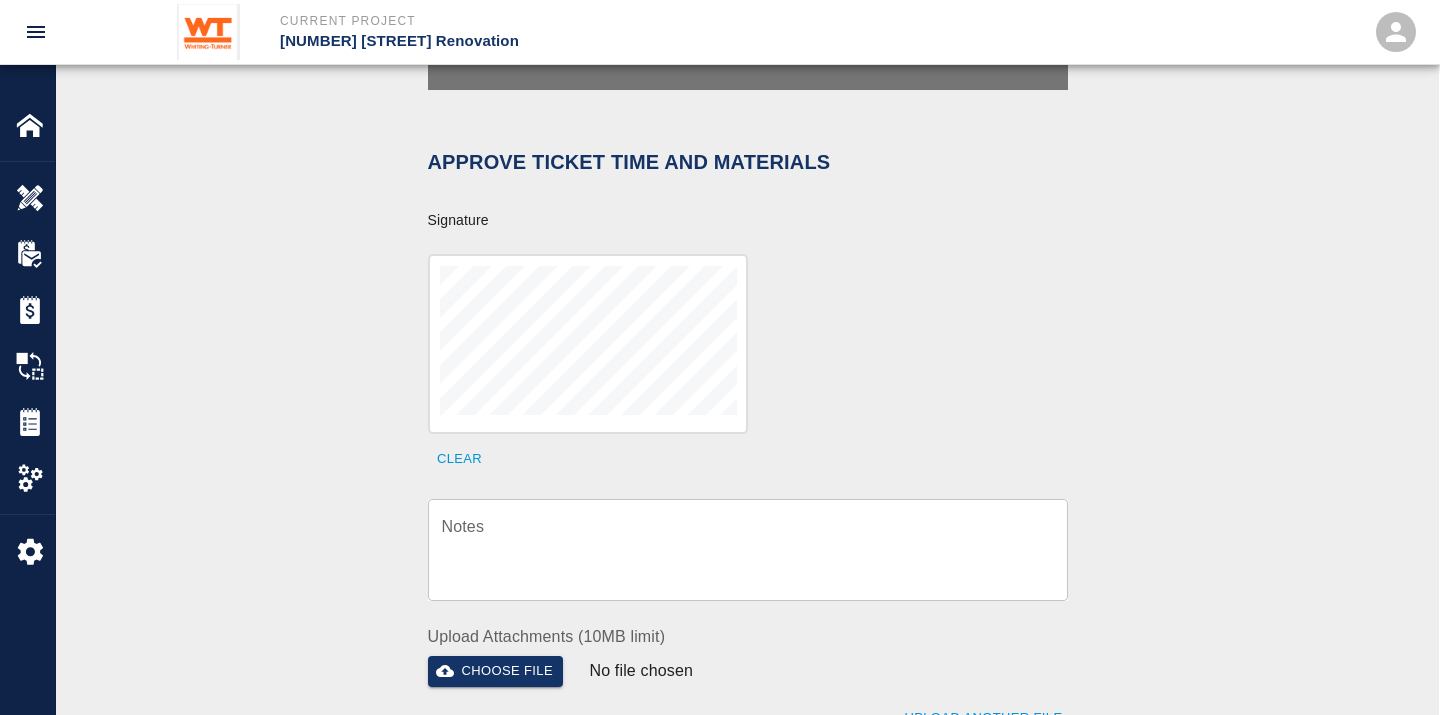 click on "Notes" at bounding box center [748, 549] 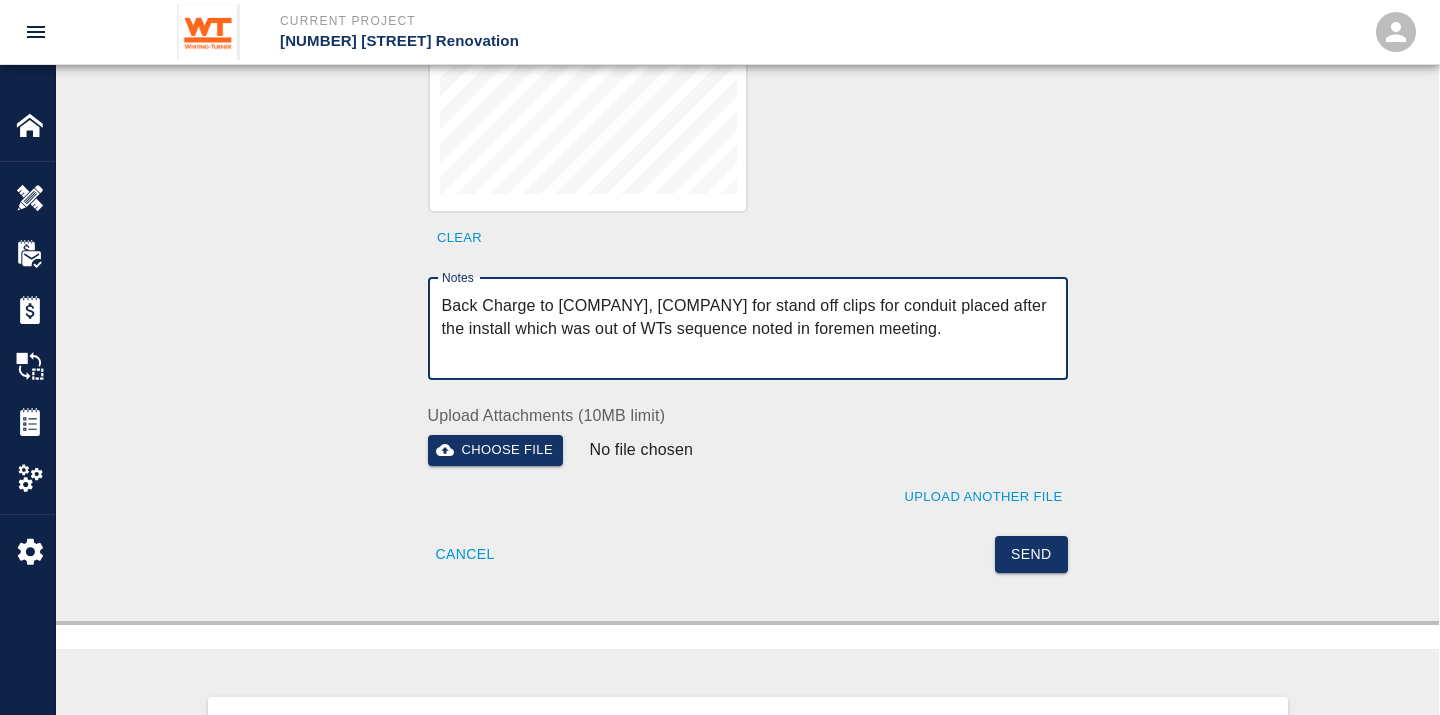 scroll, scrollTop: 777, scrollLeft: 0, axis: vertical 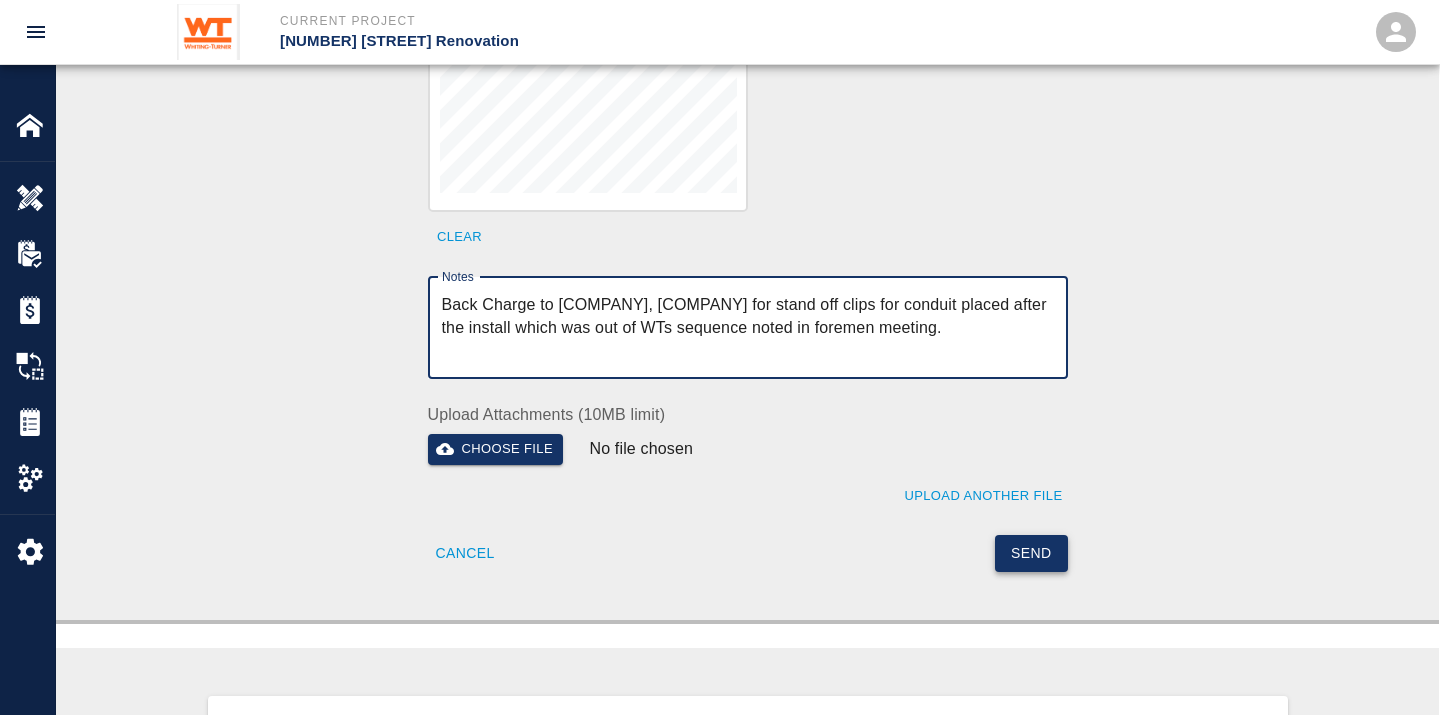 type on "Back Charge to [COMPANY], [COMPANY] for stand off clips for conduit placed after the install which was out of WTs sequence noted in foremen meeting." 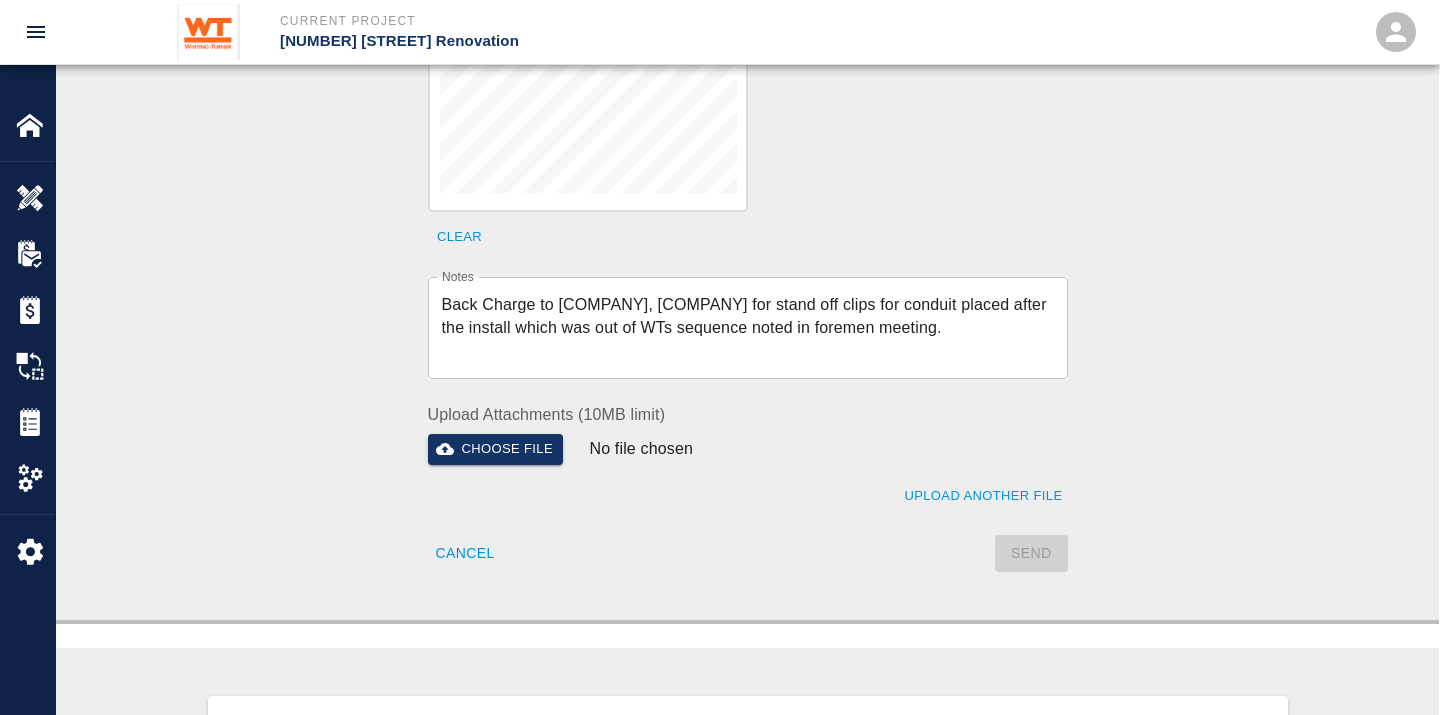 type 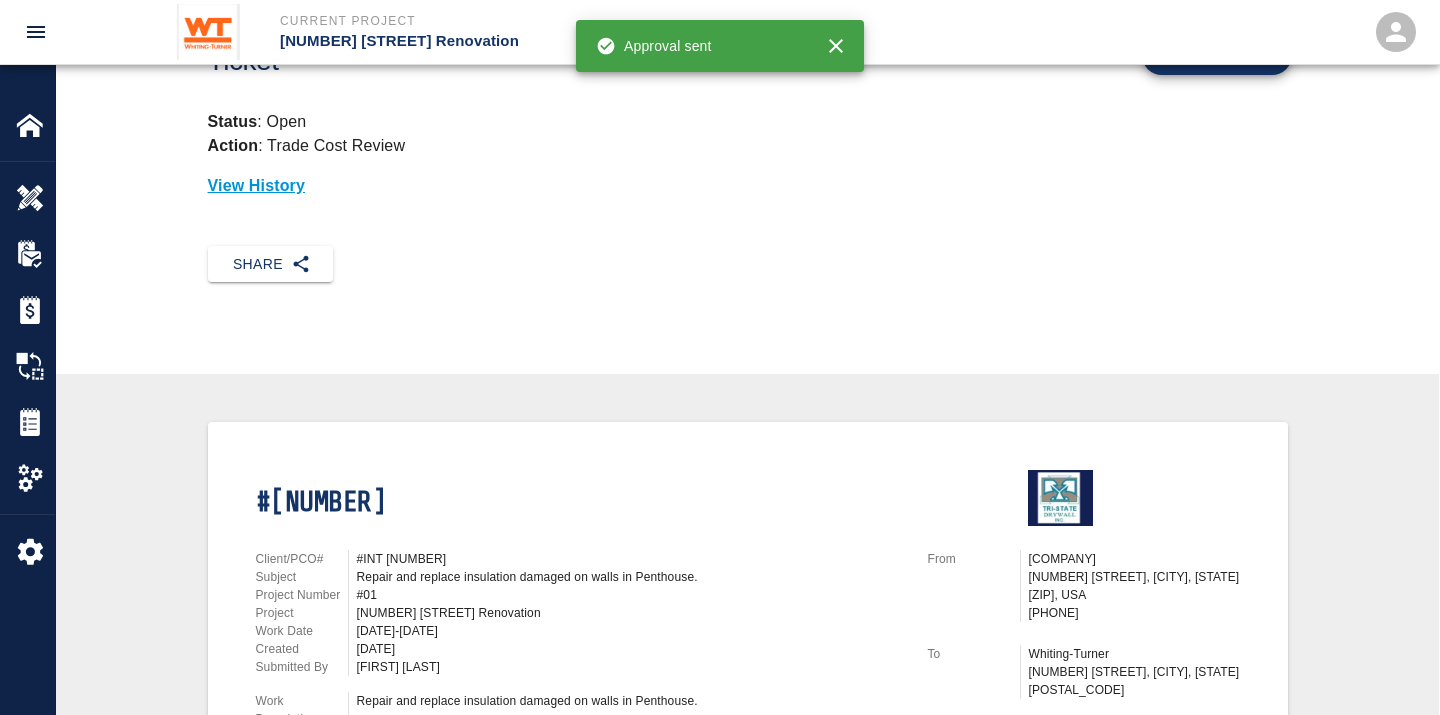 scroll, scrollTop: 0, scrollLeft: 0, axis: both 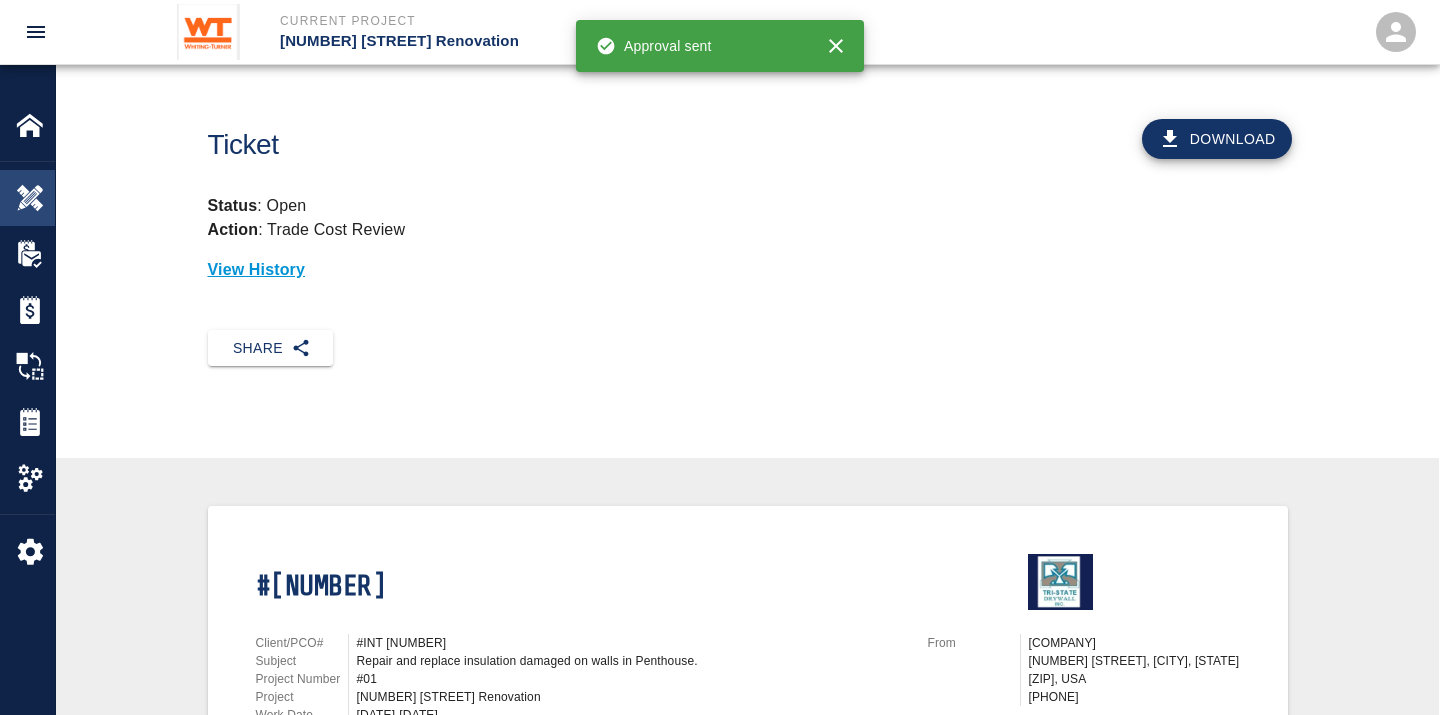 click on "Overview" at bounding box center (27, 198) 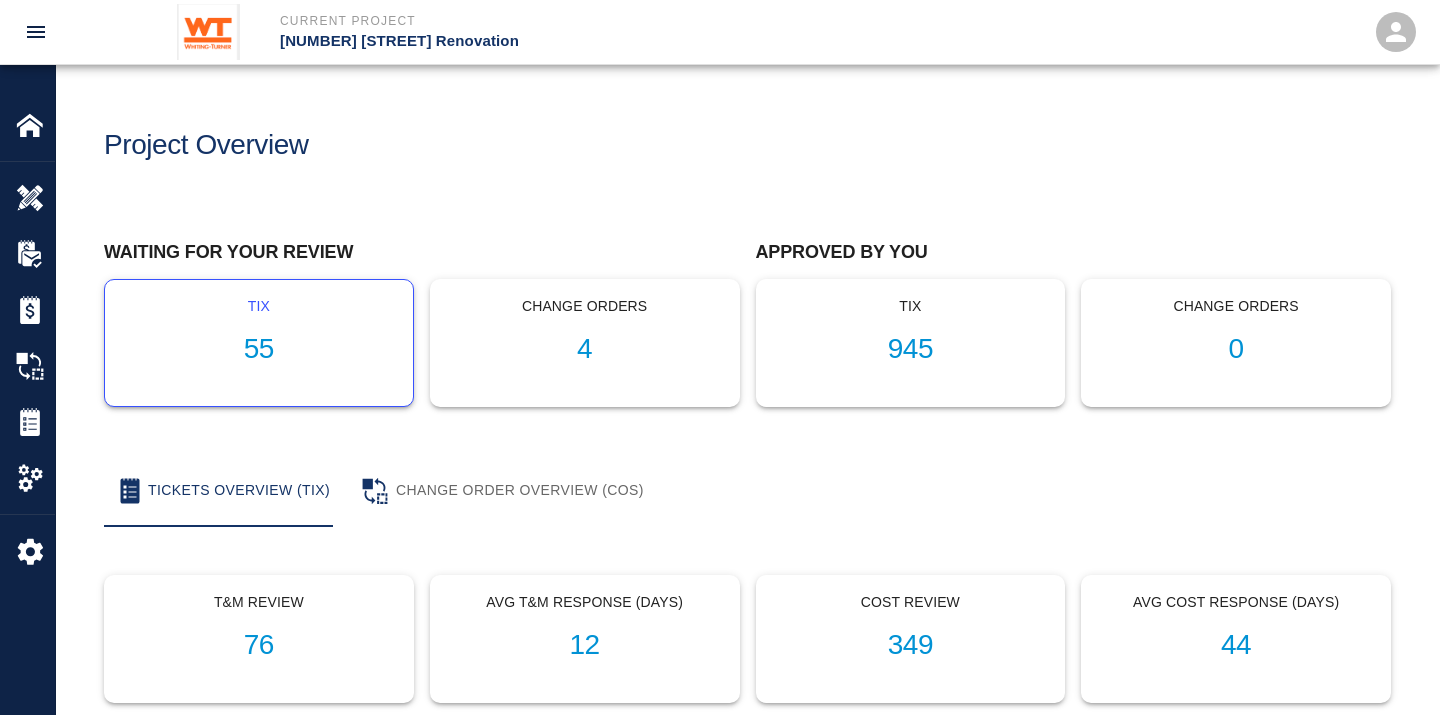 click on "55" at bounding box center (259, 349) 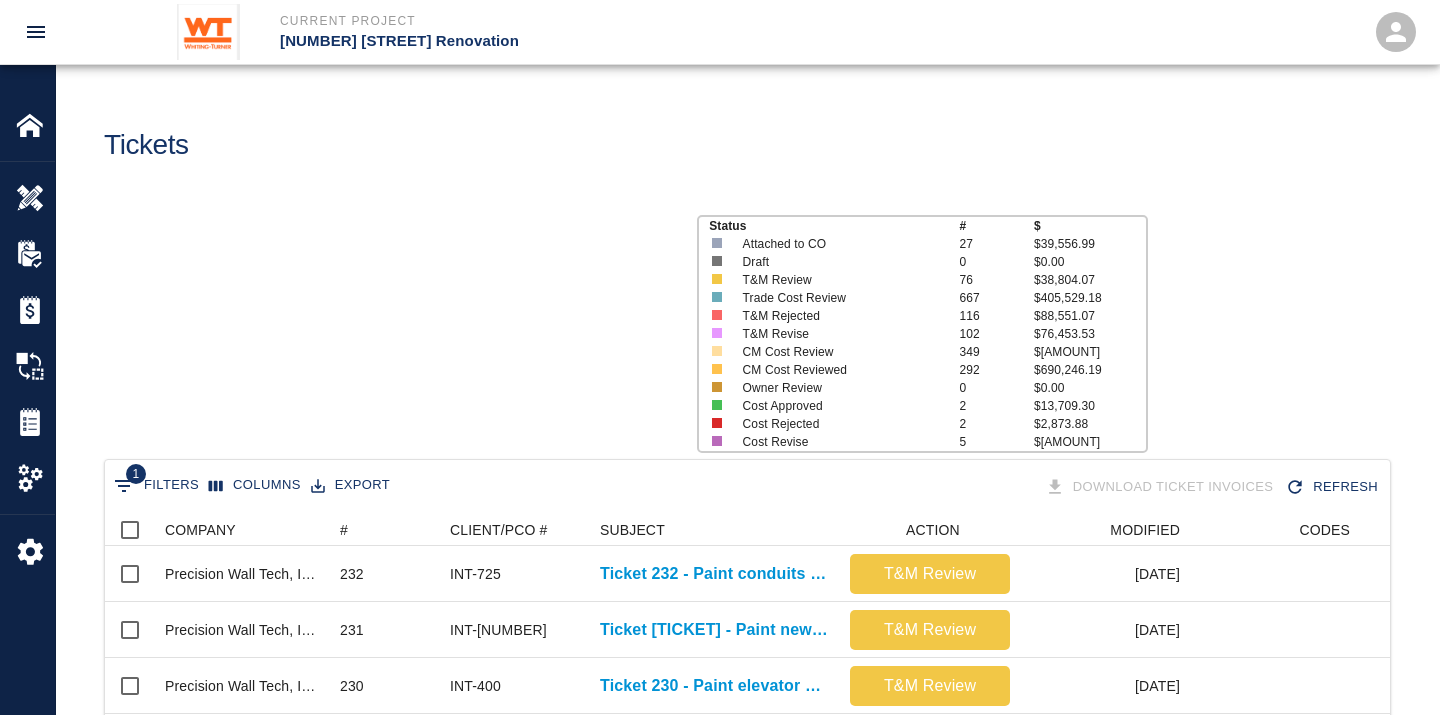 scroll, scrollTop: 17, scrollLeft: 17, axis: both 